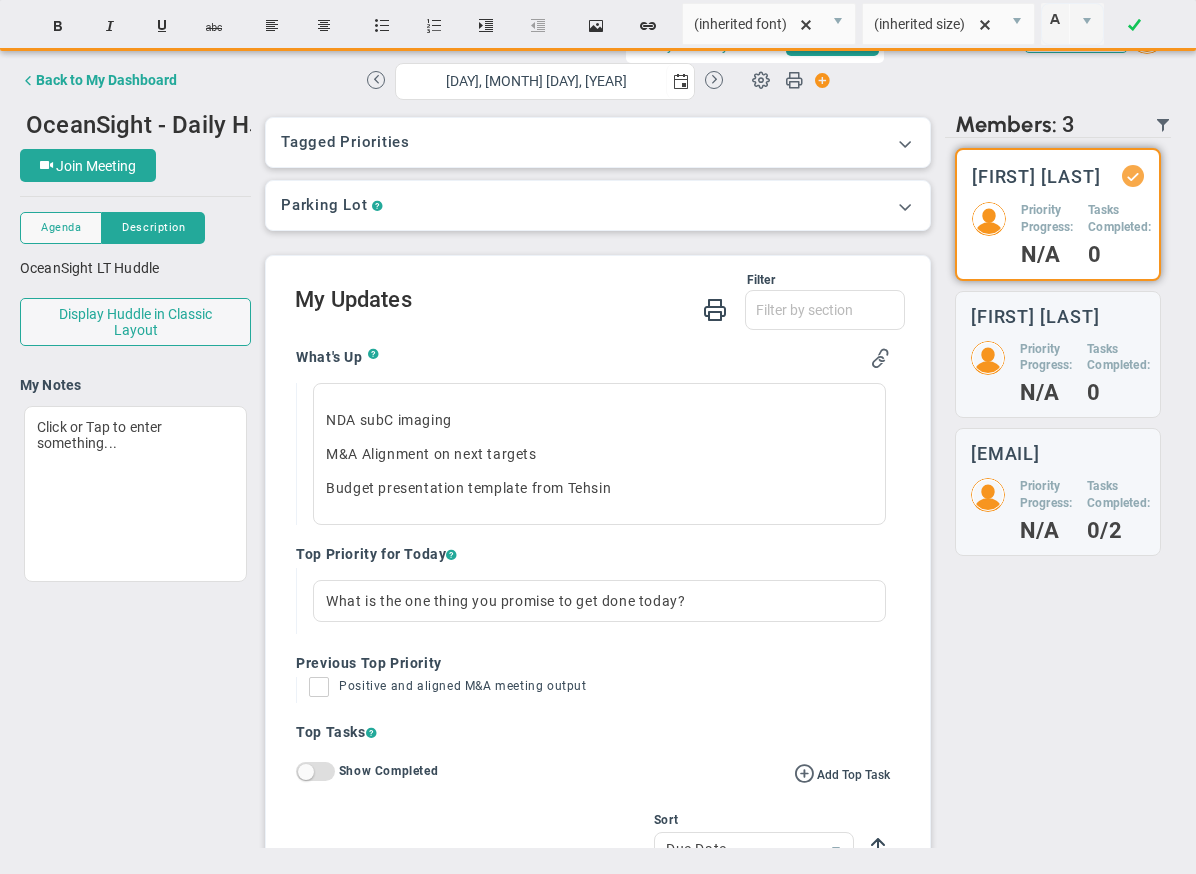 scroll, scrollTop: 0, scrollLeft: 0, axis: both 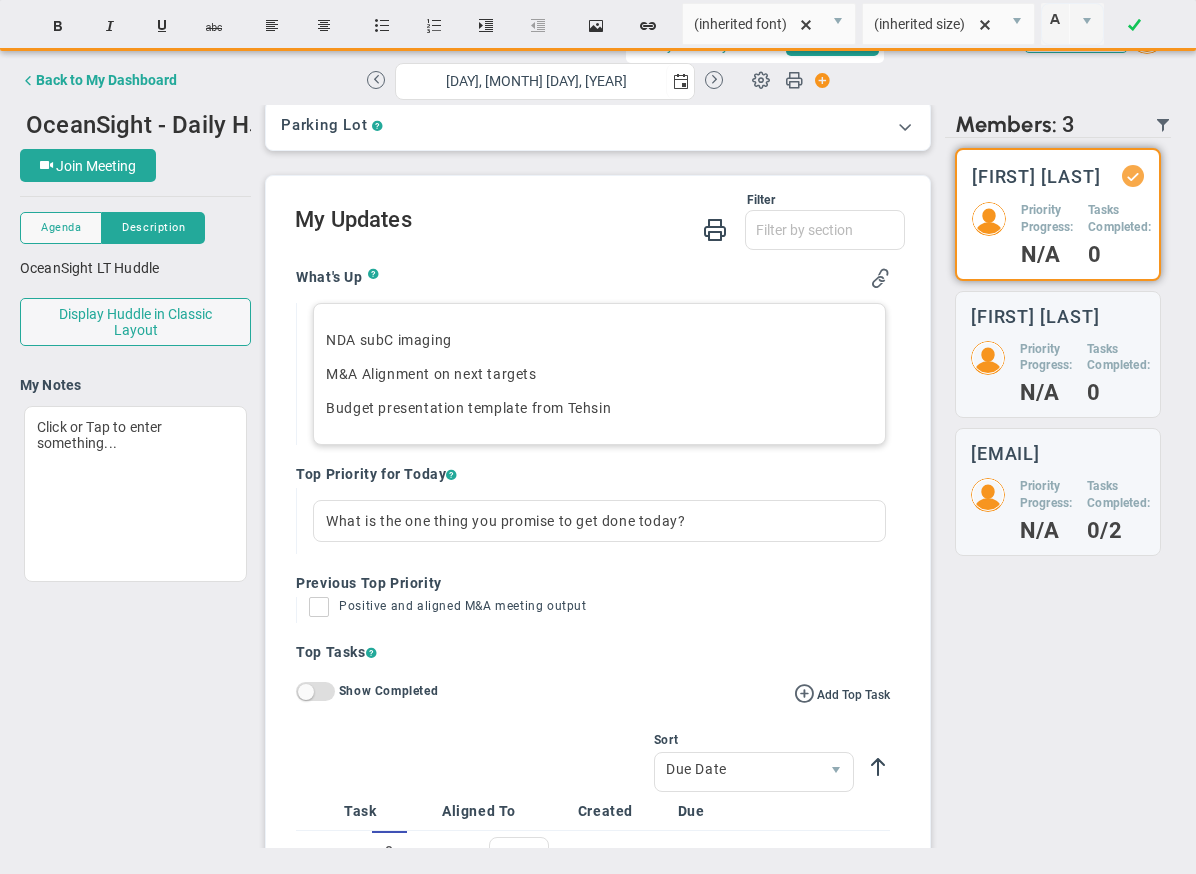 click on "NDA subC imaging" at bounding box center (599, 340) 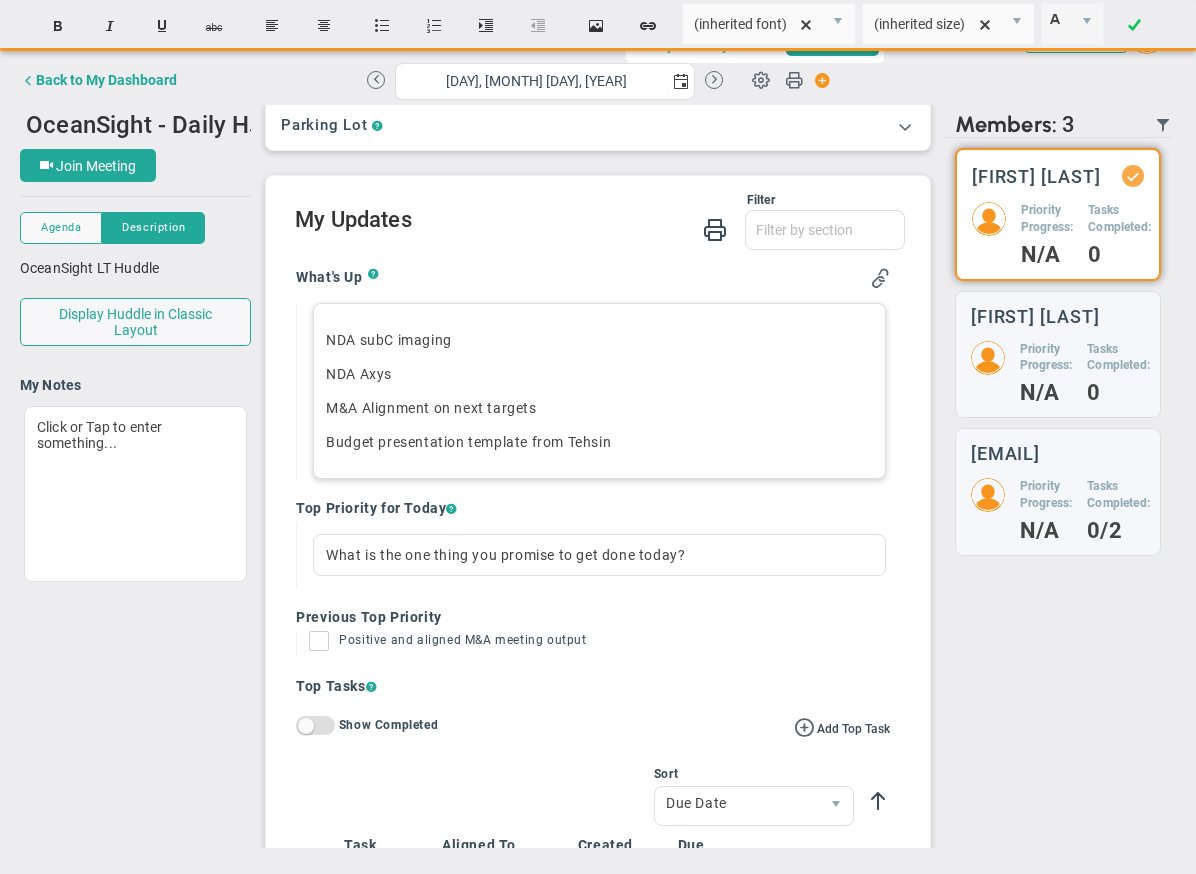 click on "NDA subC imaging" at bounding box center (599, 340) 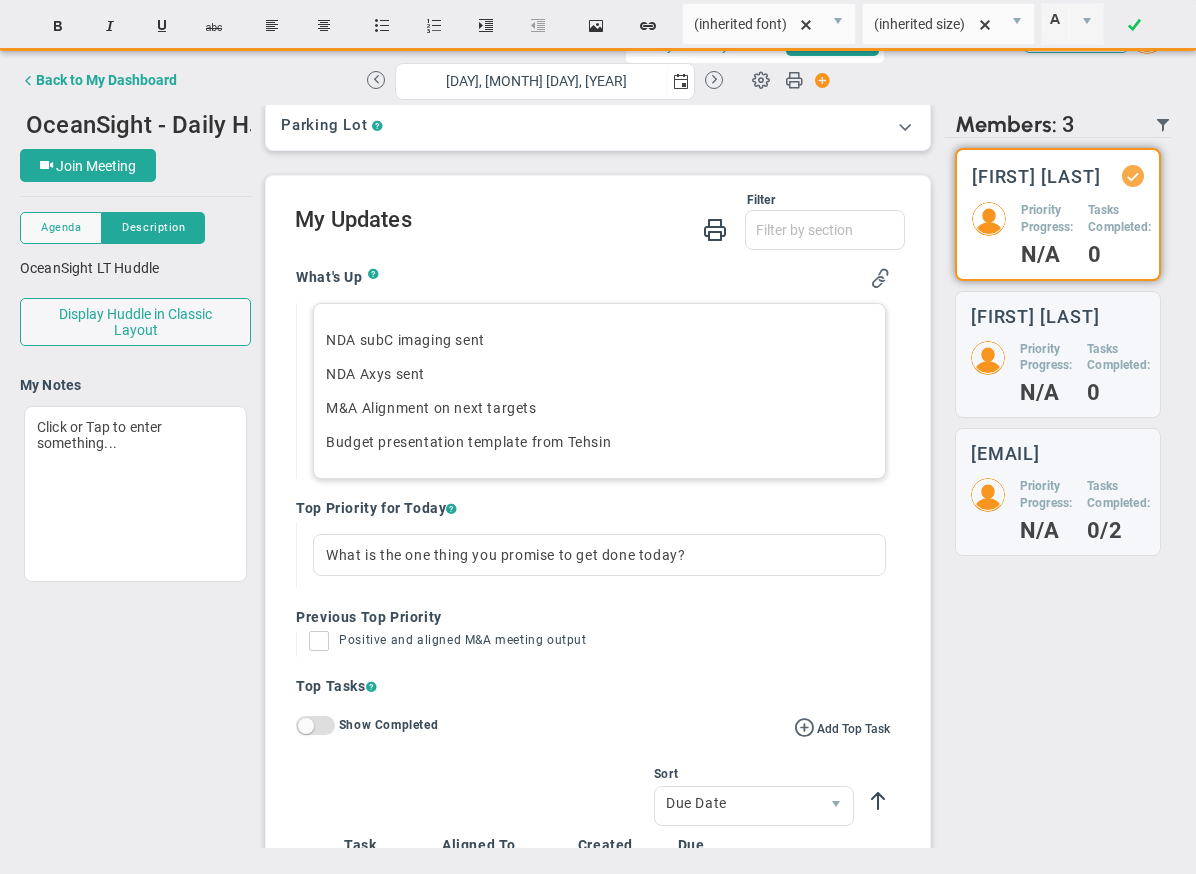 click on "NDA Axys﻿ sent" at bounding box center (599, 374) 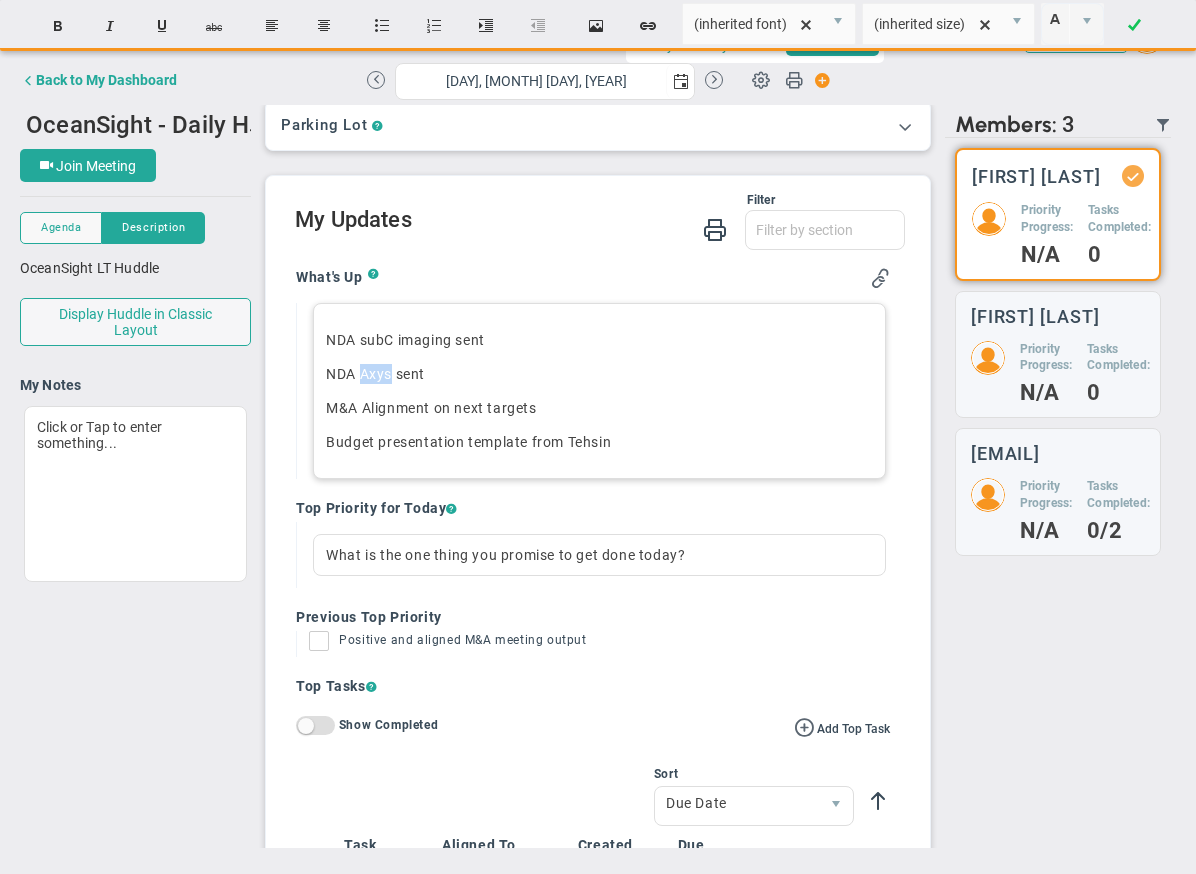 click on "NDA Axys﻿ sent" at bounding box center [599, 374] 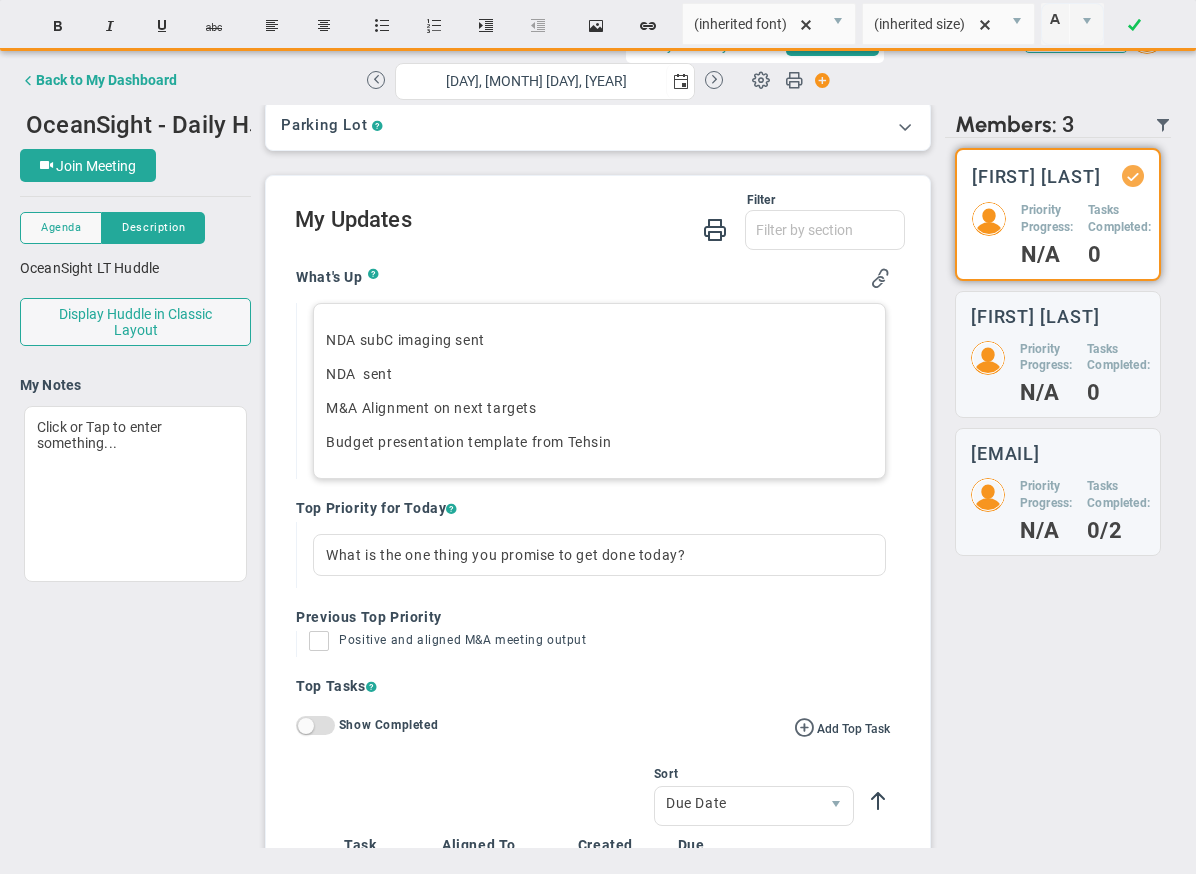 click on "NDA subC imaging sent" at bounding box center (599, 340) 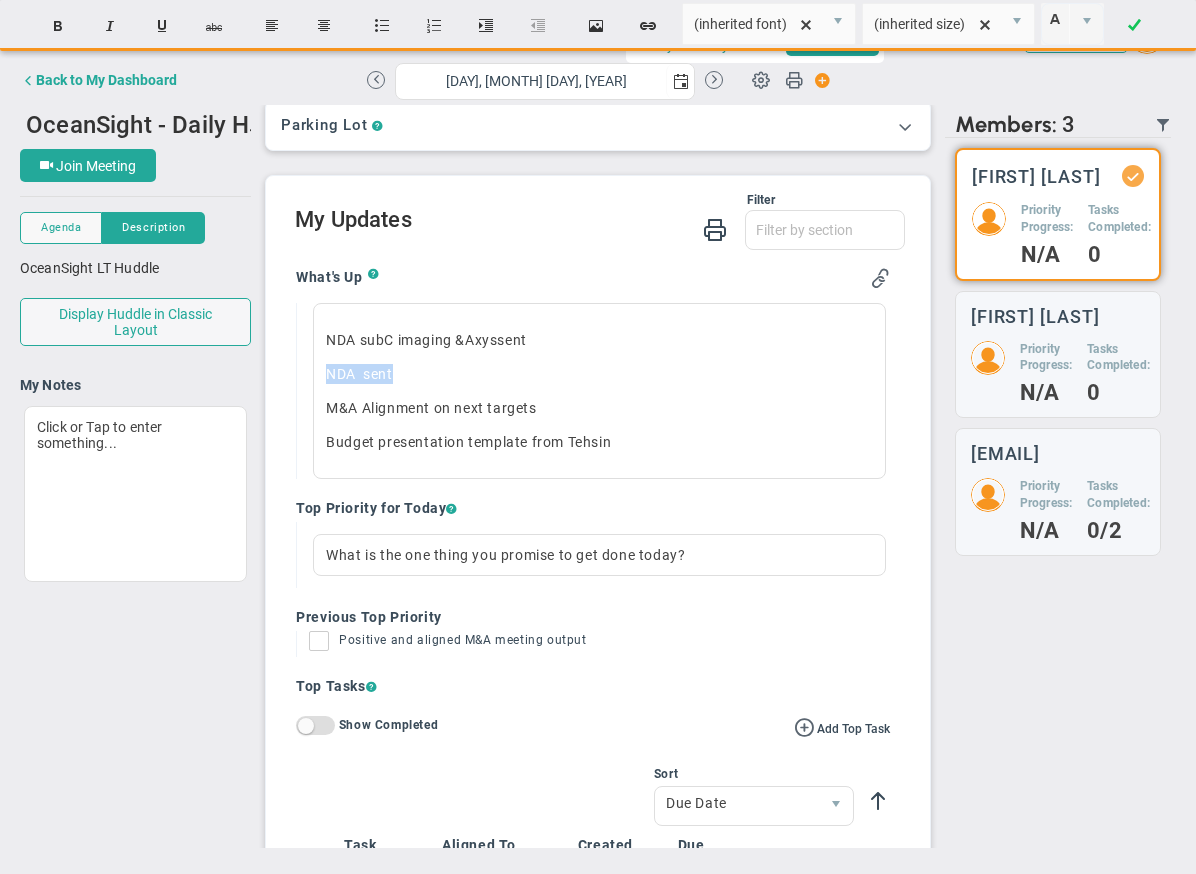 drag, startPoint x: 408, startPoint y: 375, endPoint x: 300, endPoint y: 369, distance: 108.16654 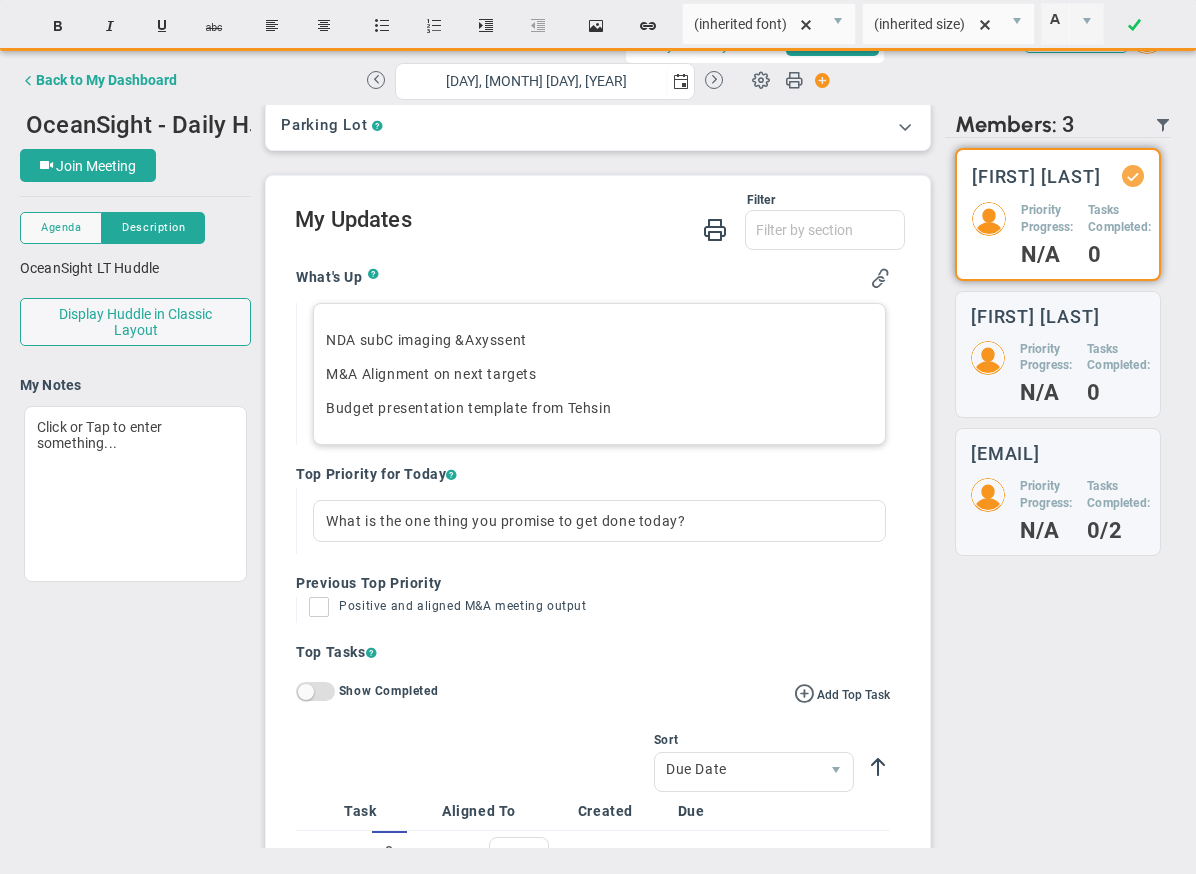 click on "Budget presentation template from Tehsin﻿" at bounding box center (599, 408) 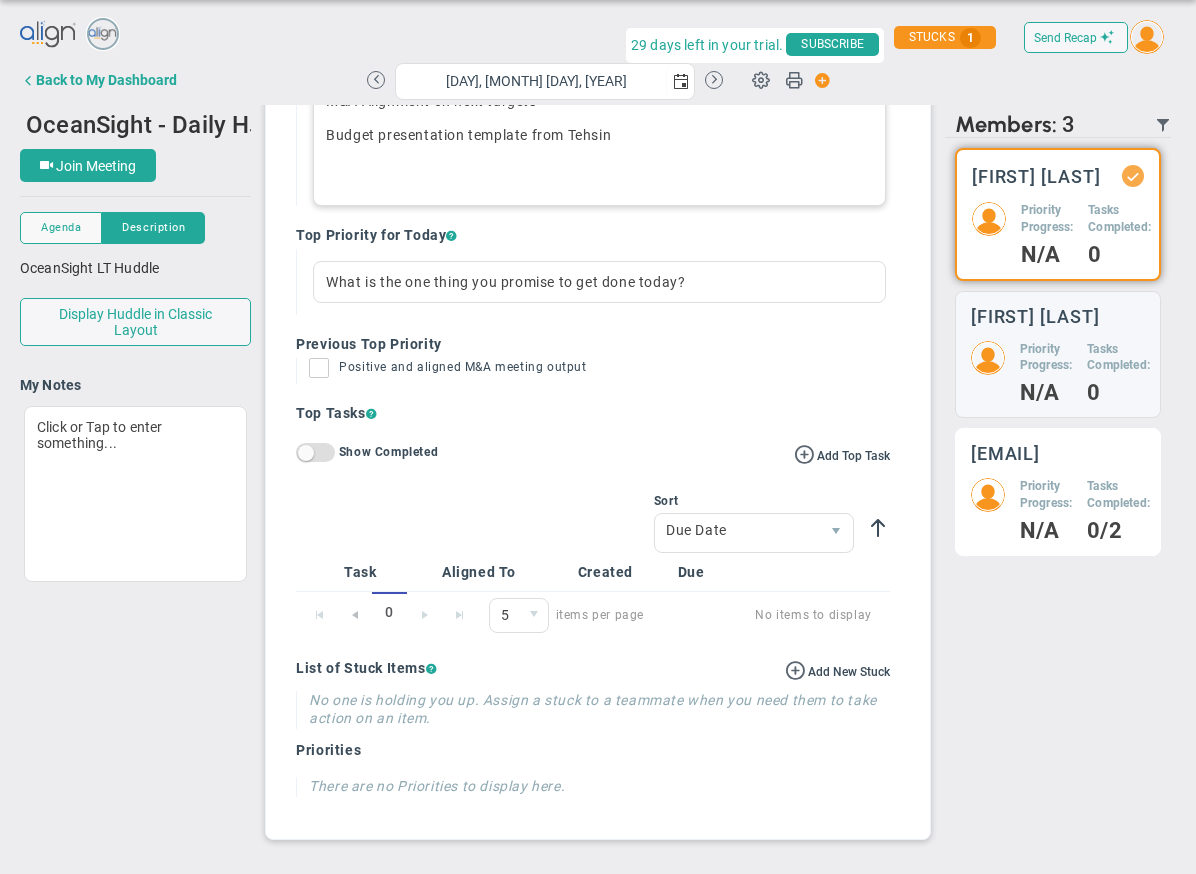 click on "Priority Progress:" at bounding box center (1047, 219) 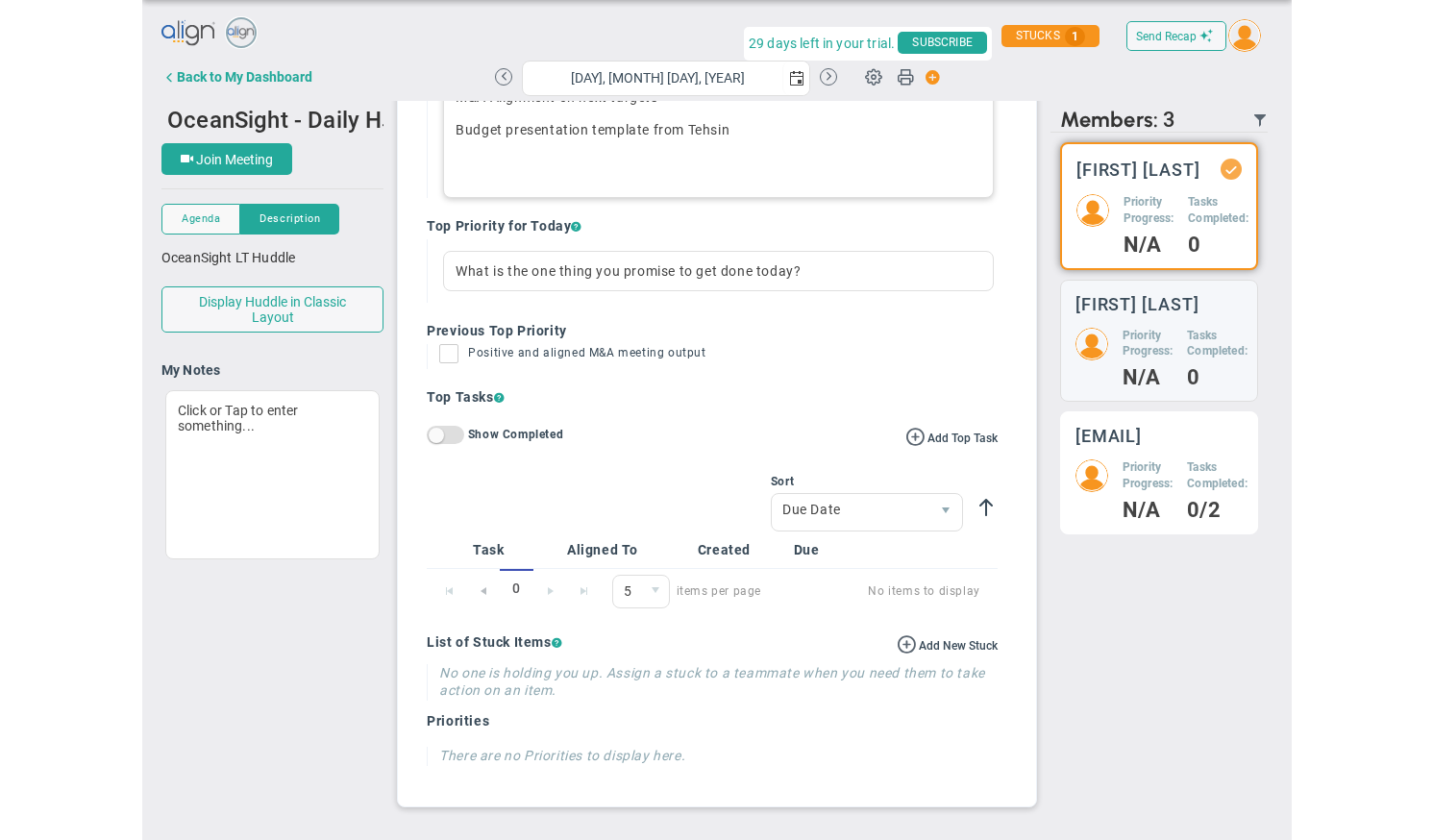 scroll, scrollTop: 160, scrollLeft: 0, axis: vertical 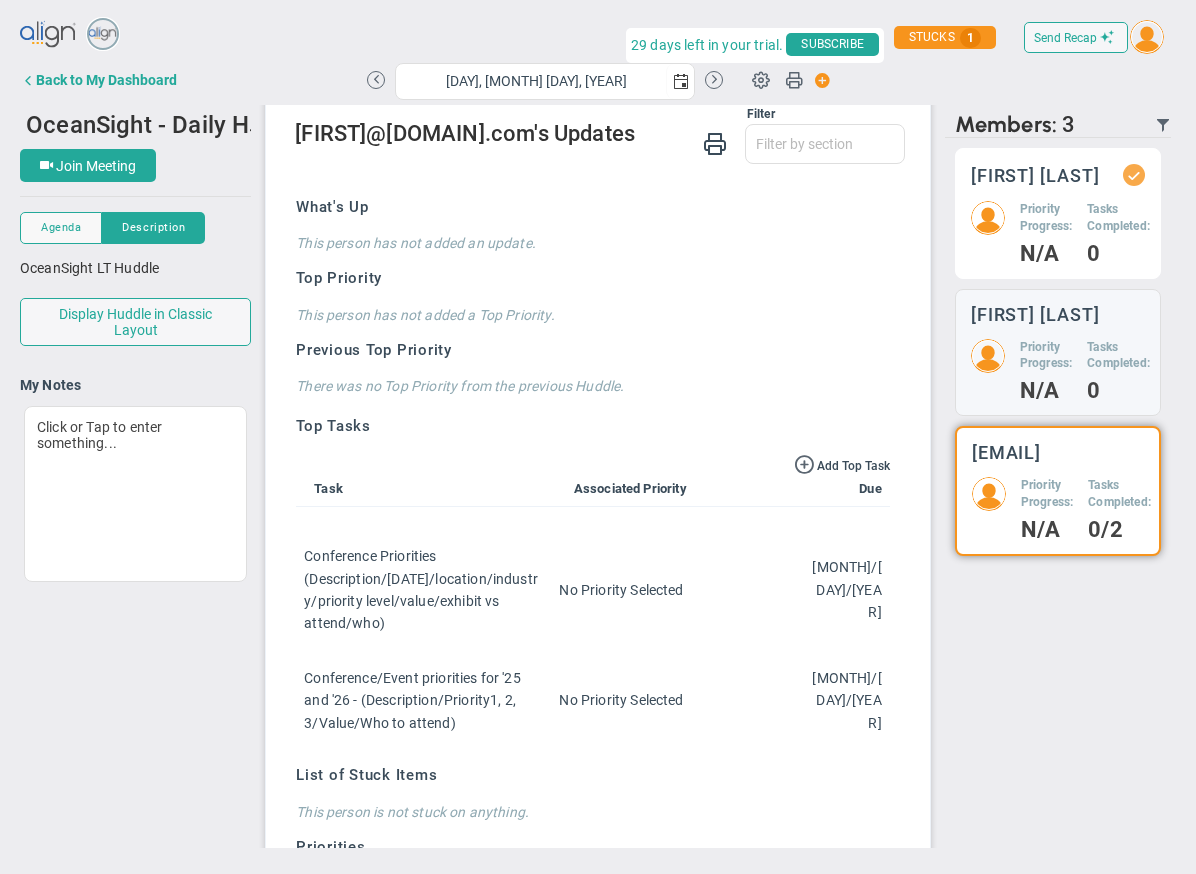 click on "Priority Progress:
N/A" at bounding box center [1046, 232] 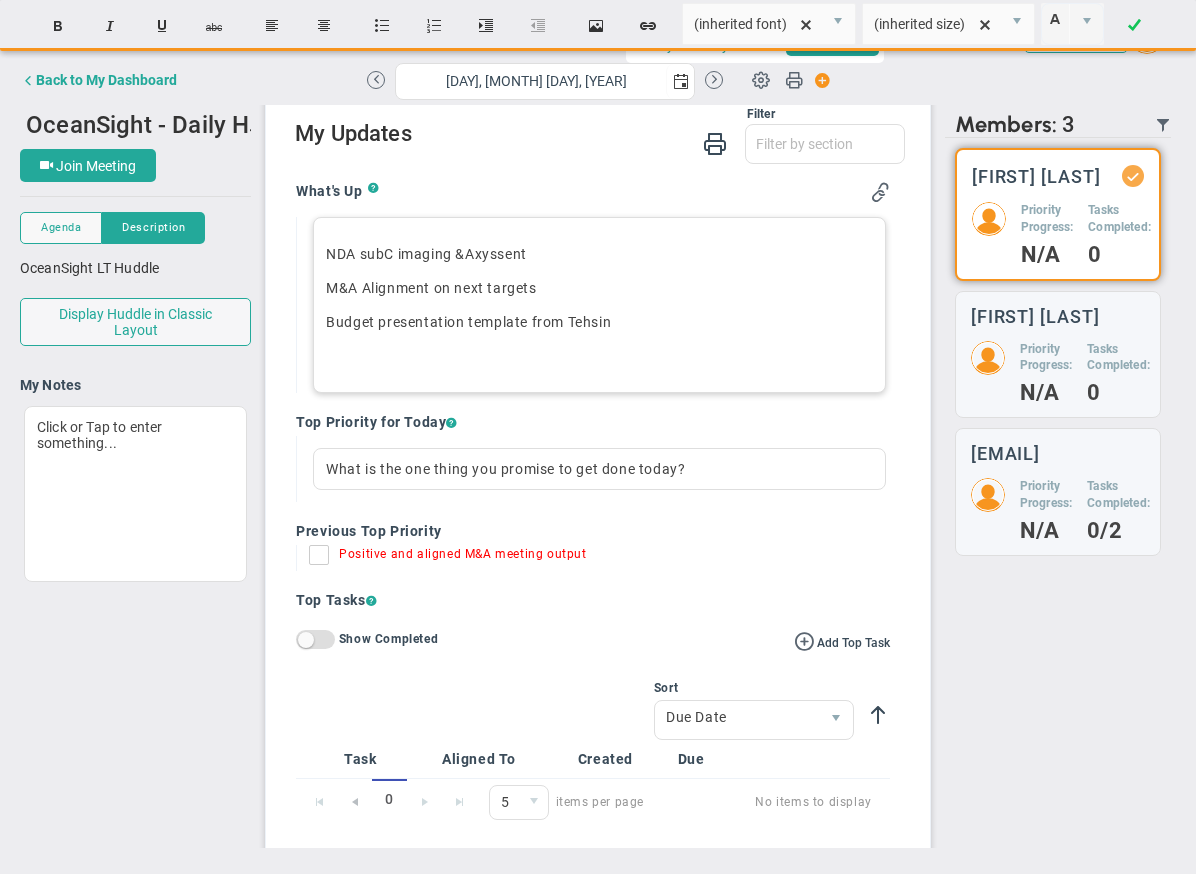 click on "NDA subC imaging & Axys sent M&A Alignment on next targets Budget presentation template from [NAME]" at bounding box center (599, 305) 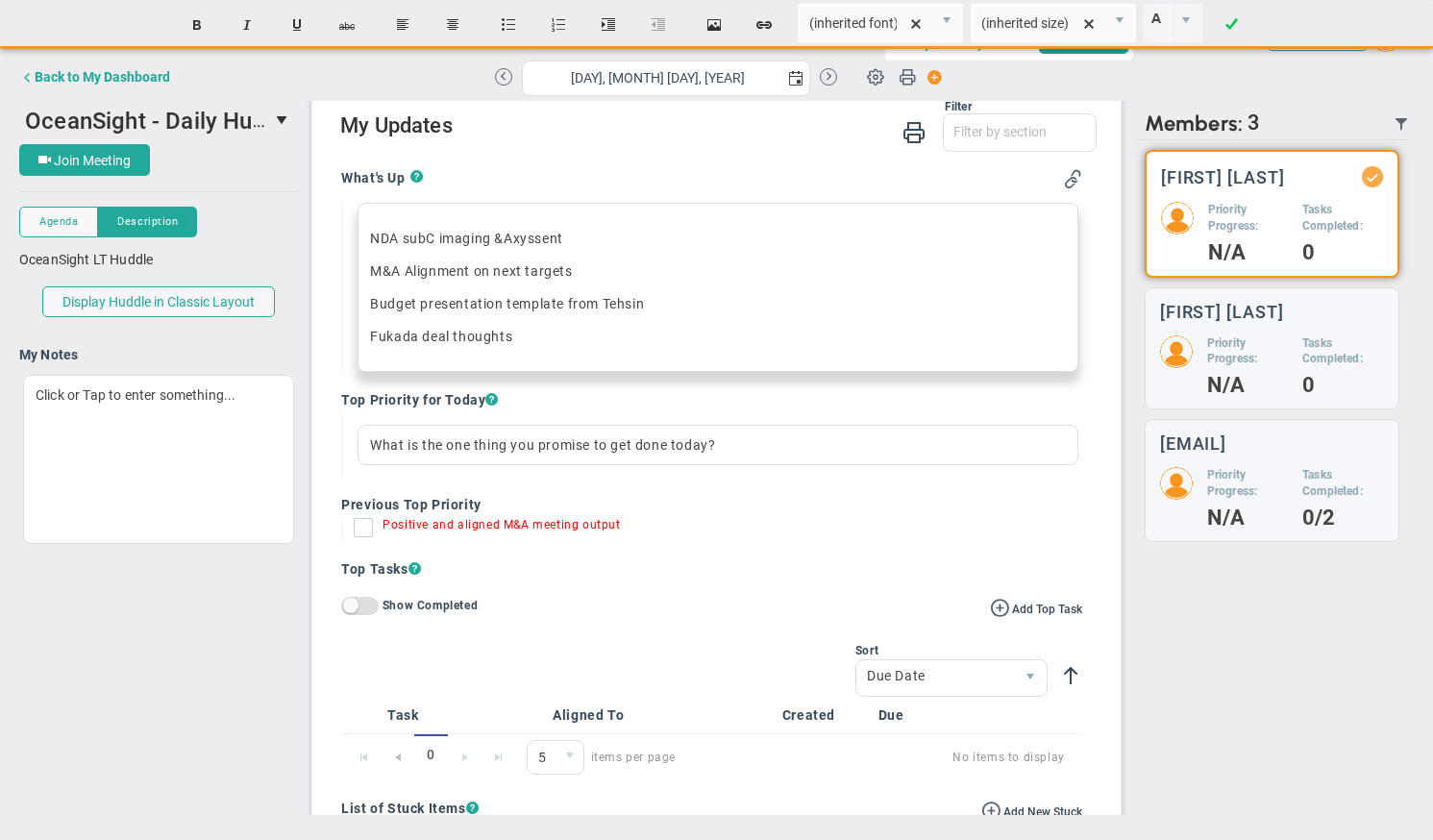 scroll, scrollTop: 154, scrollLeft: 0, axis: vertical 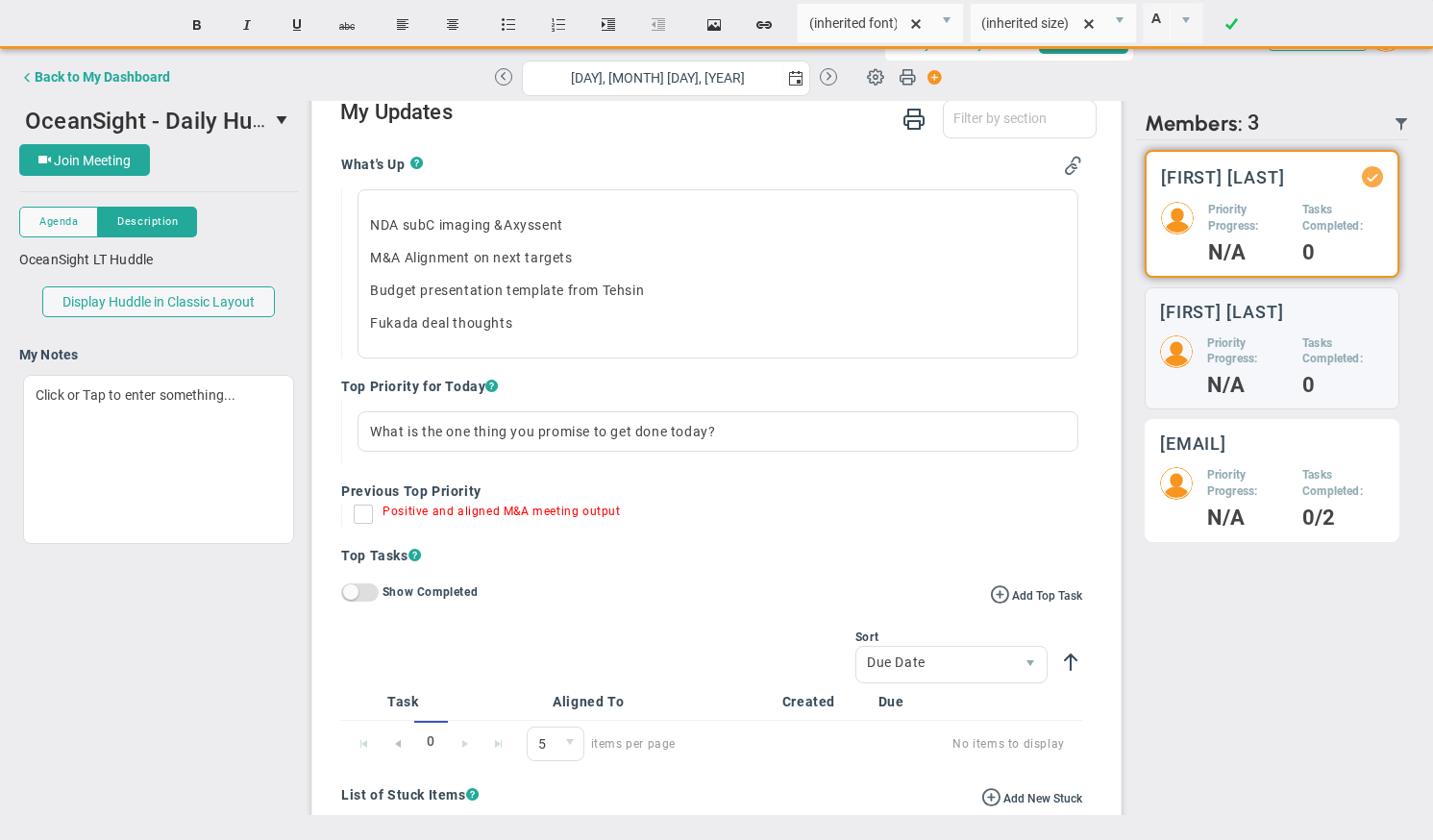 click on "Priority Progress:" at bounding box center (1248, 218) 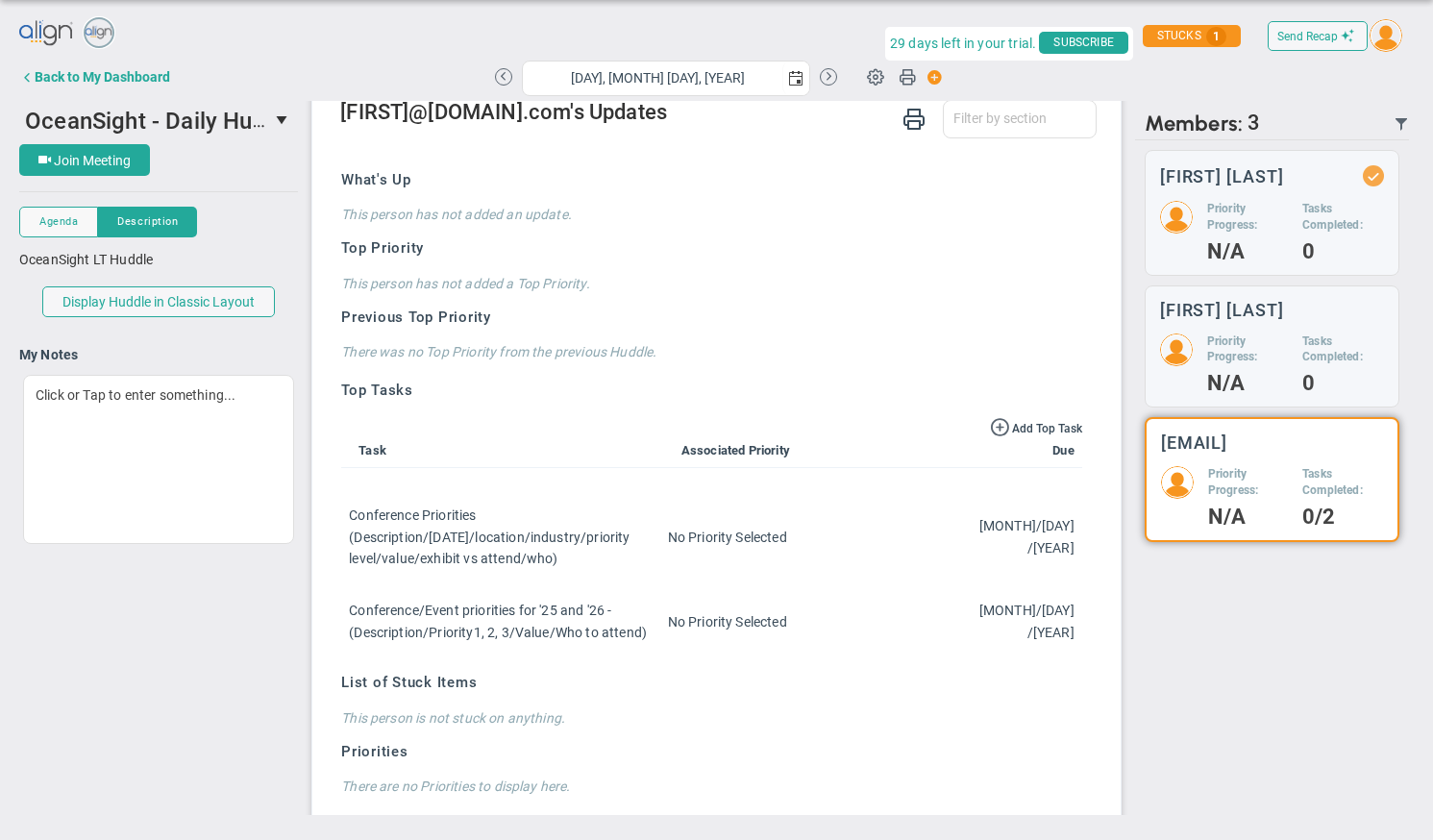 scroll, scrollTop: 159, scrollLeft: 0, axis: vertical 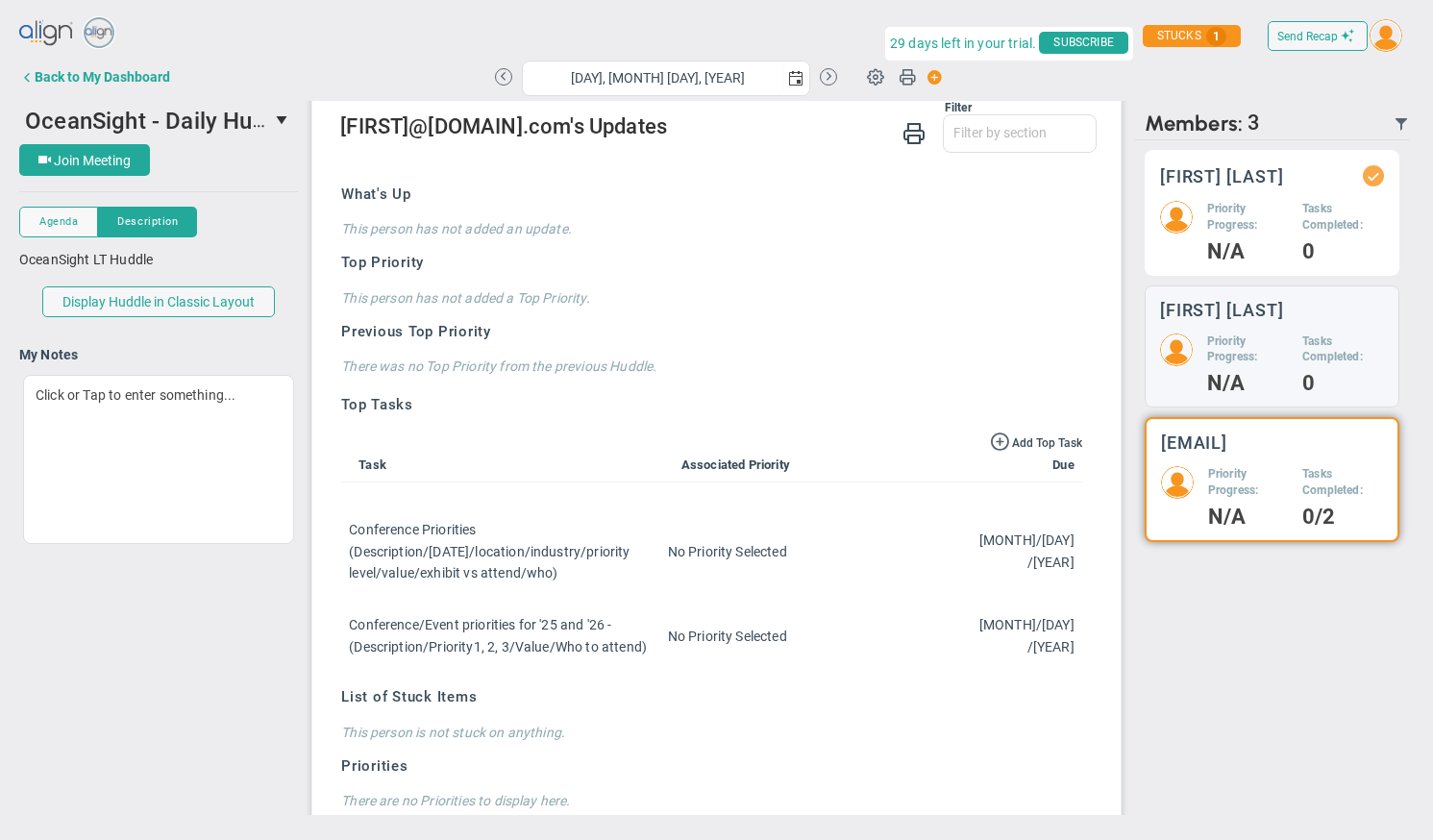 click on "Priority Progress:" at bounding box center (1248, 217) 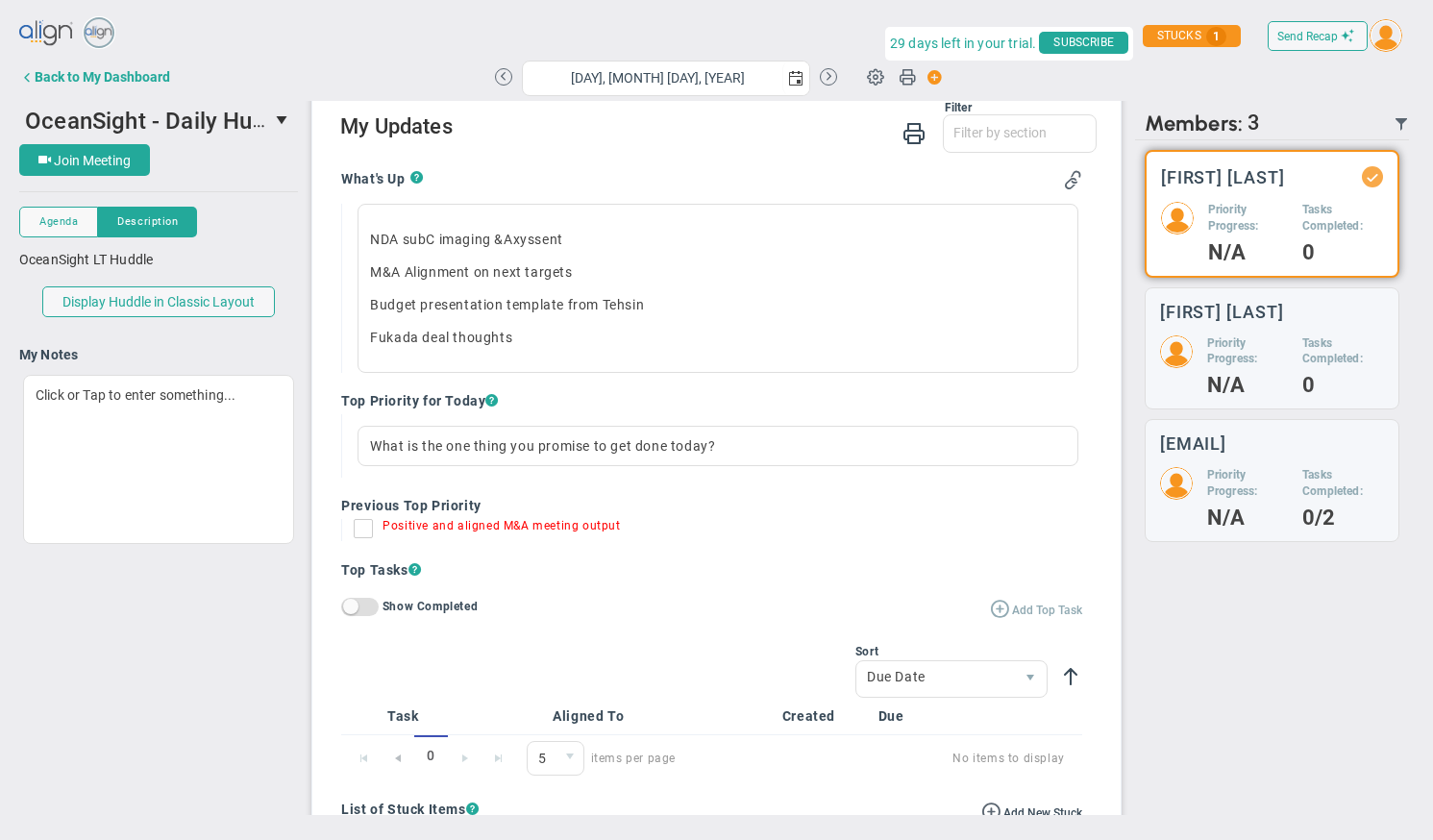 click at bounding box center [1000, 607] 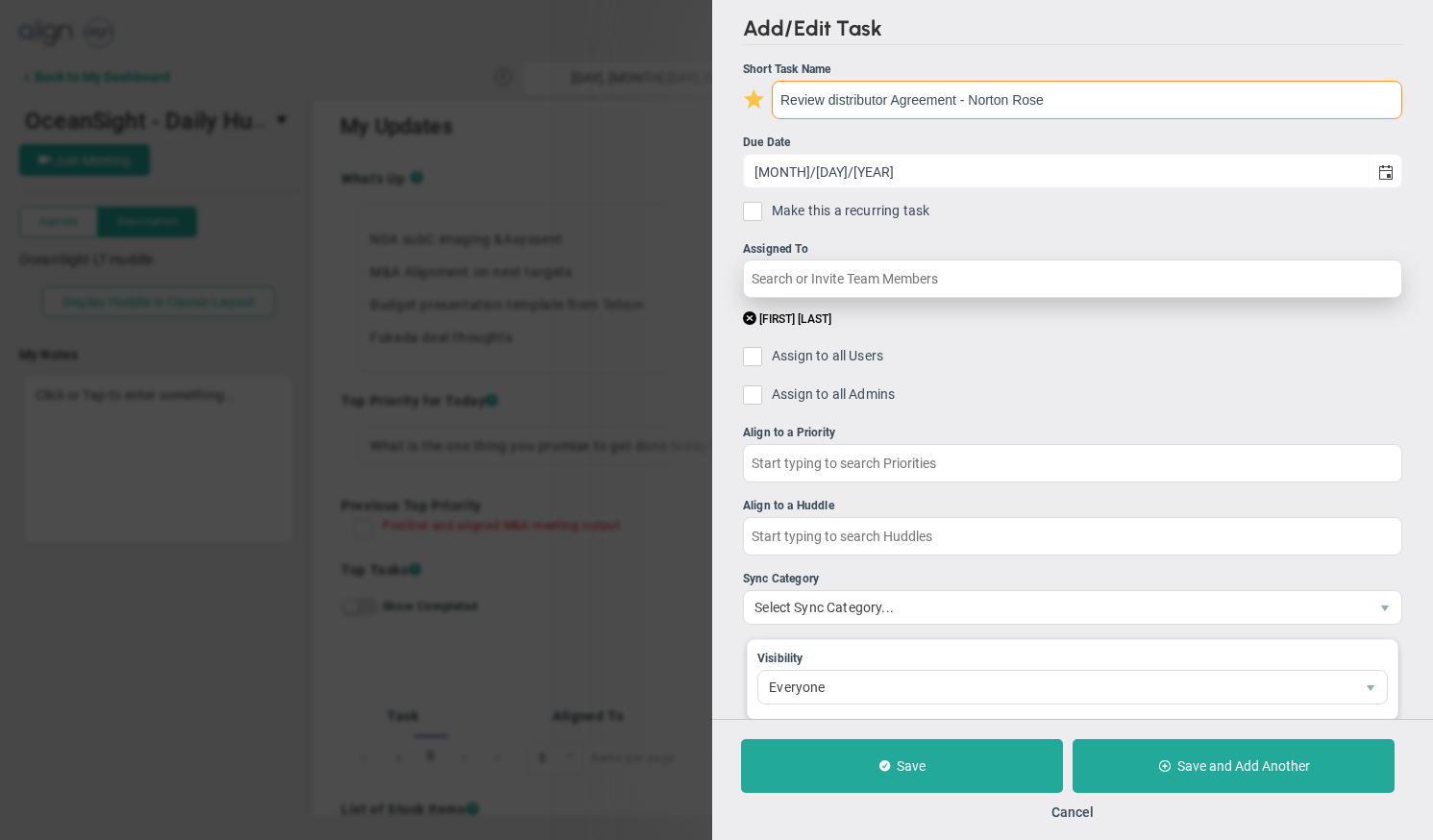 type on "Review distributor Agreement - Norton Rose" 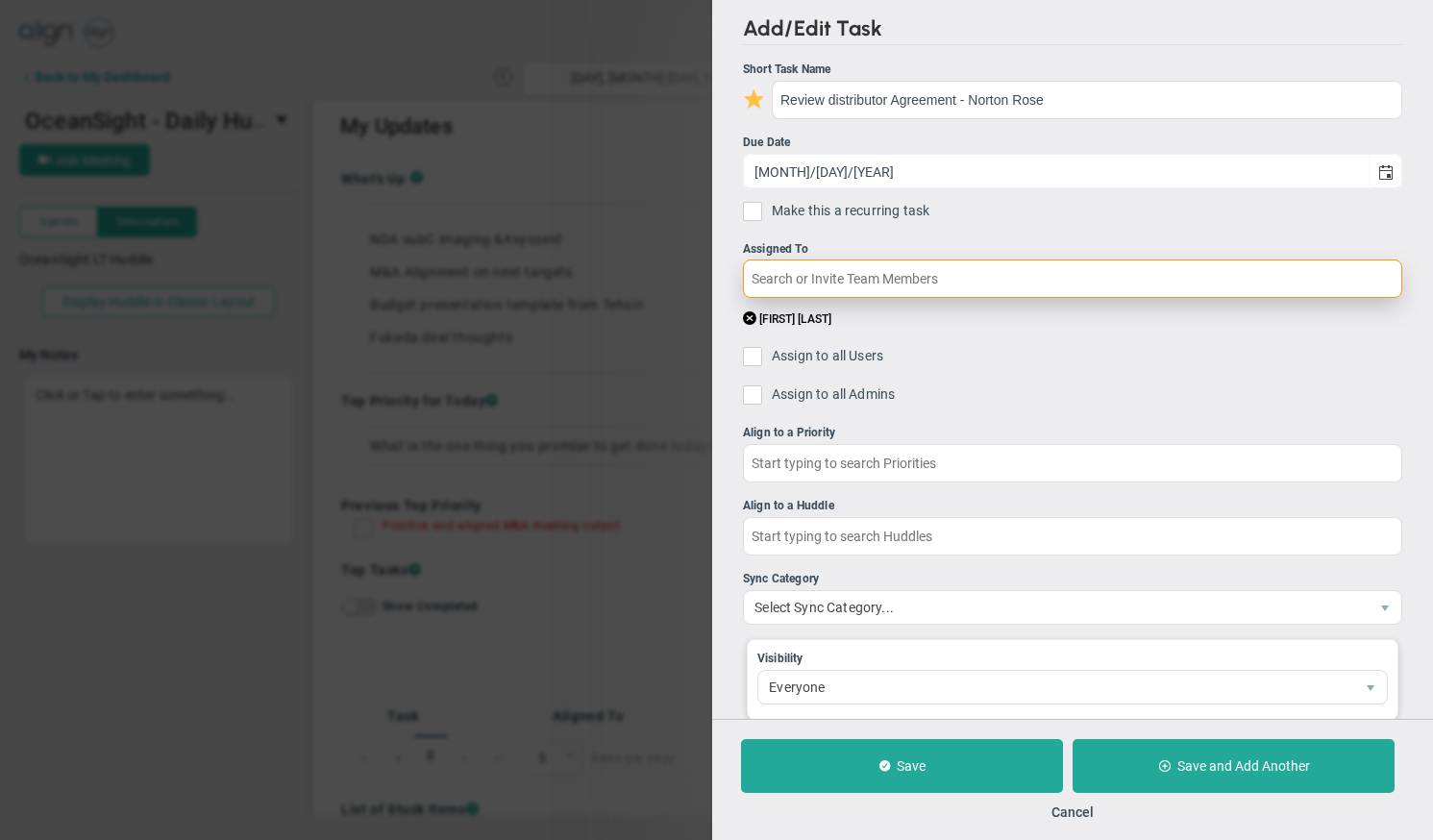 click at bounding box center (1073, 279) 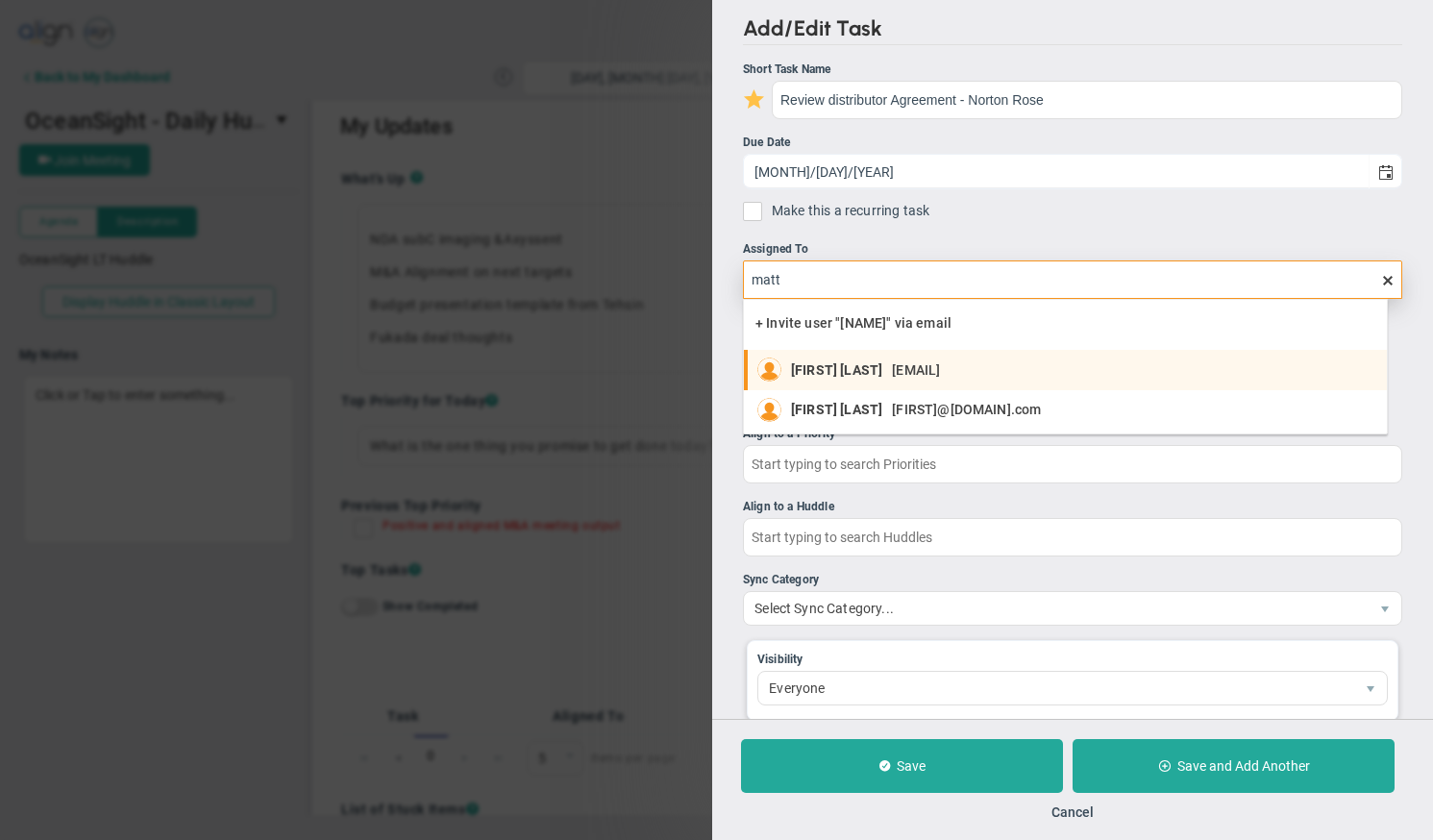click on "[EMAIL]" at bounding box center [916, 370] 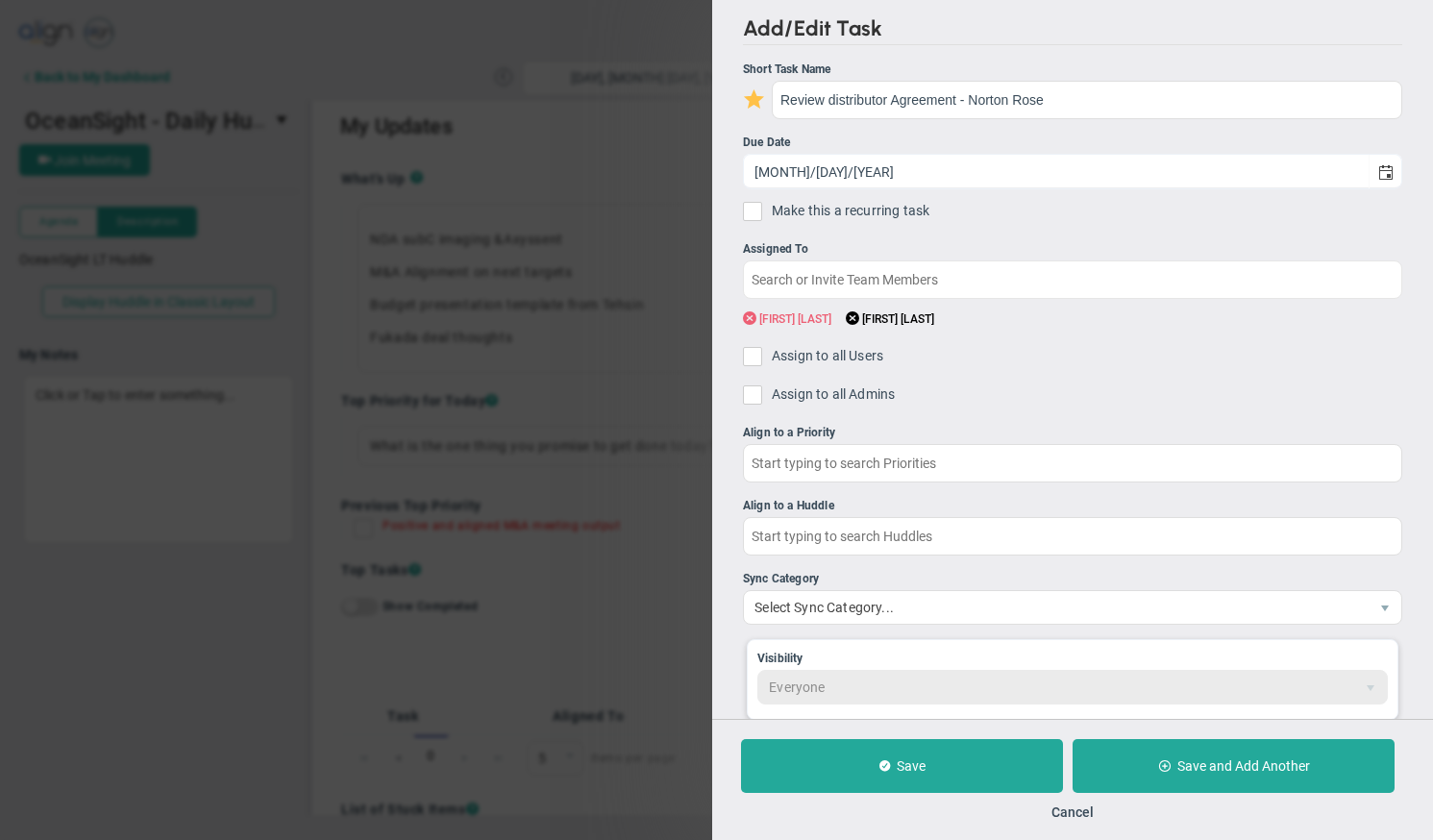 click at bounding box center [750, 318] 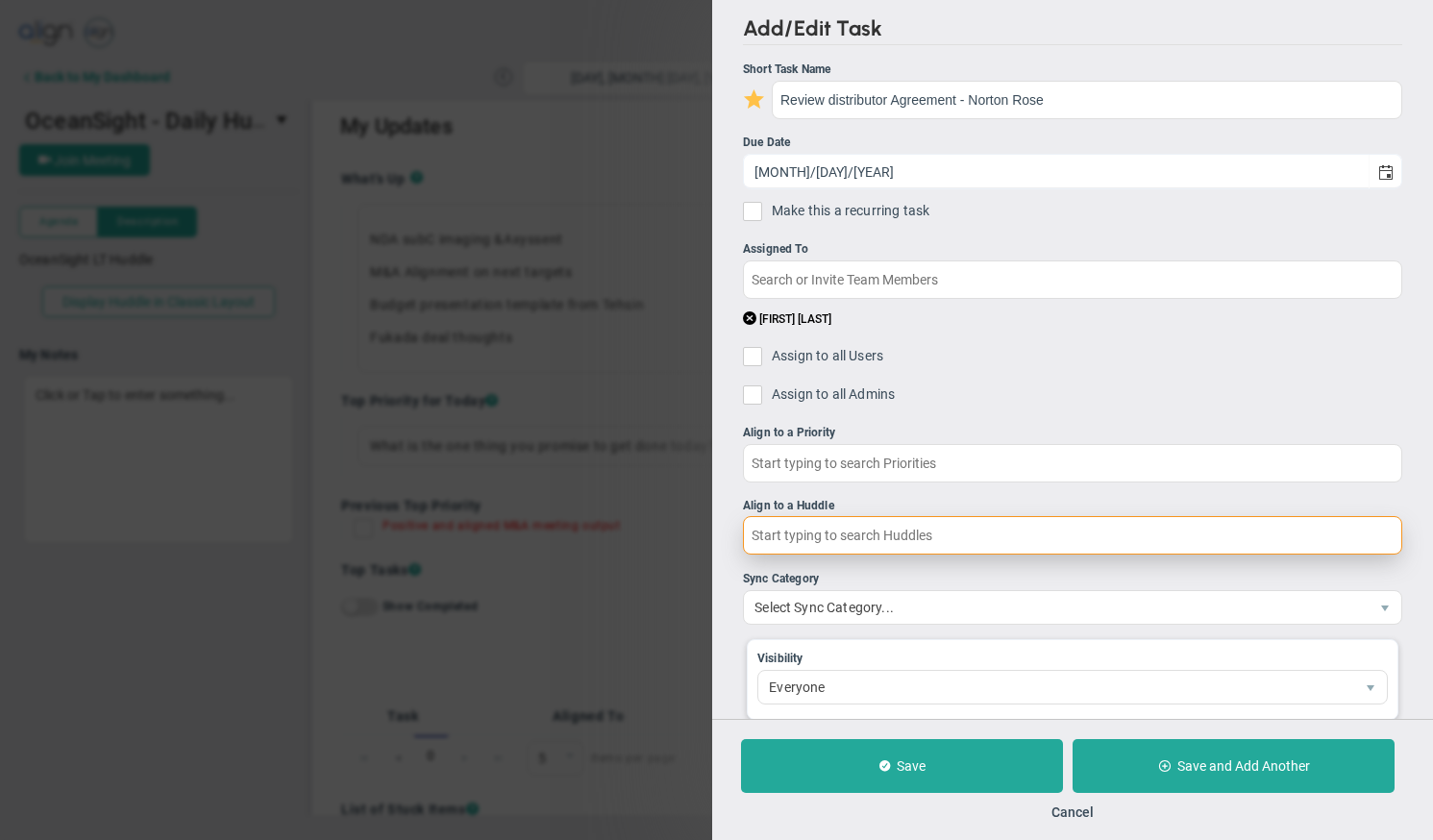 click at bounding box center (1073, 535) 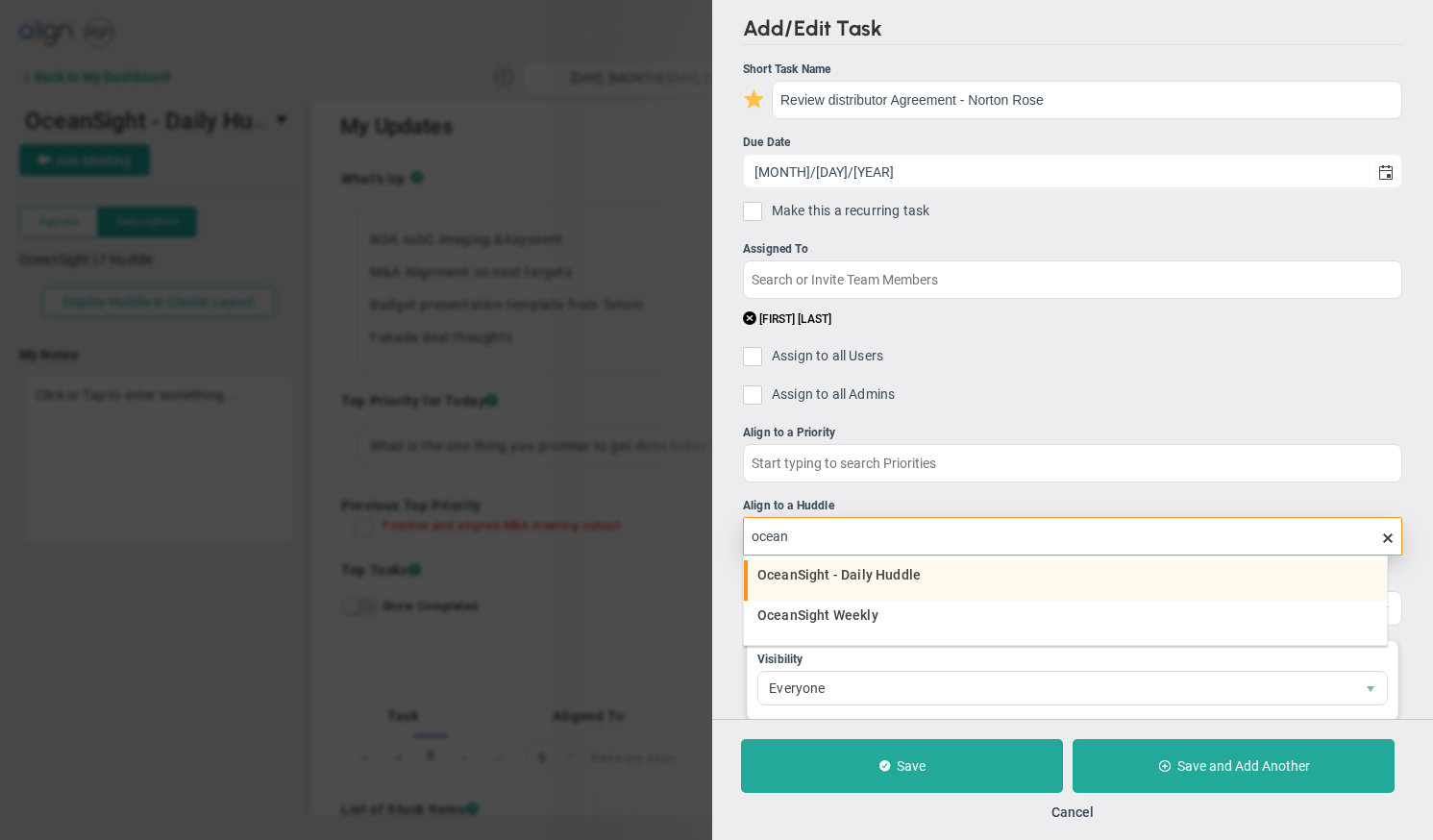 click on "OceanSight - Daily Huddle" at bounding box center [839, 575] 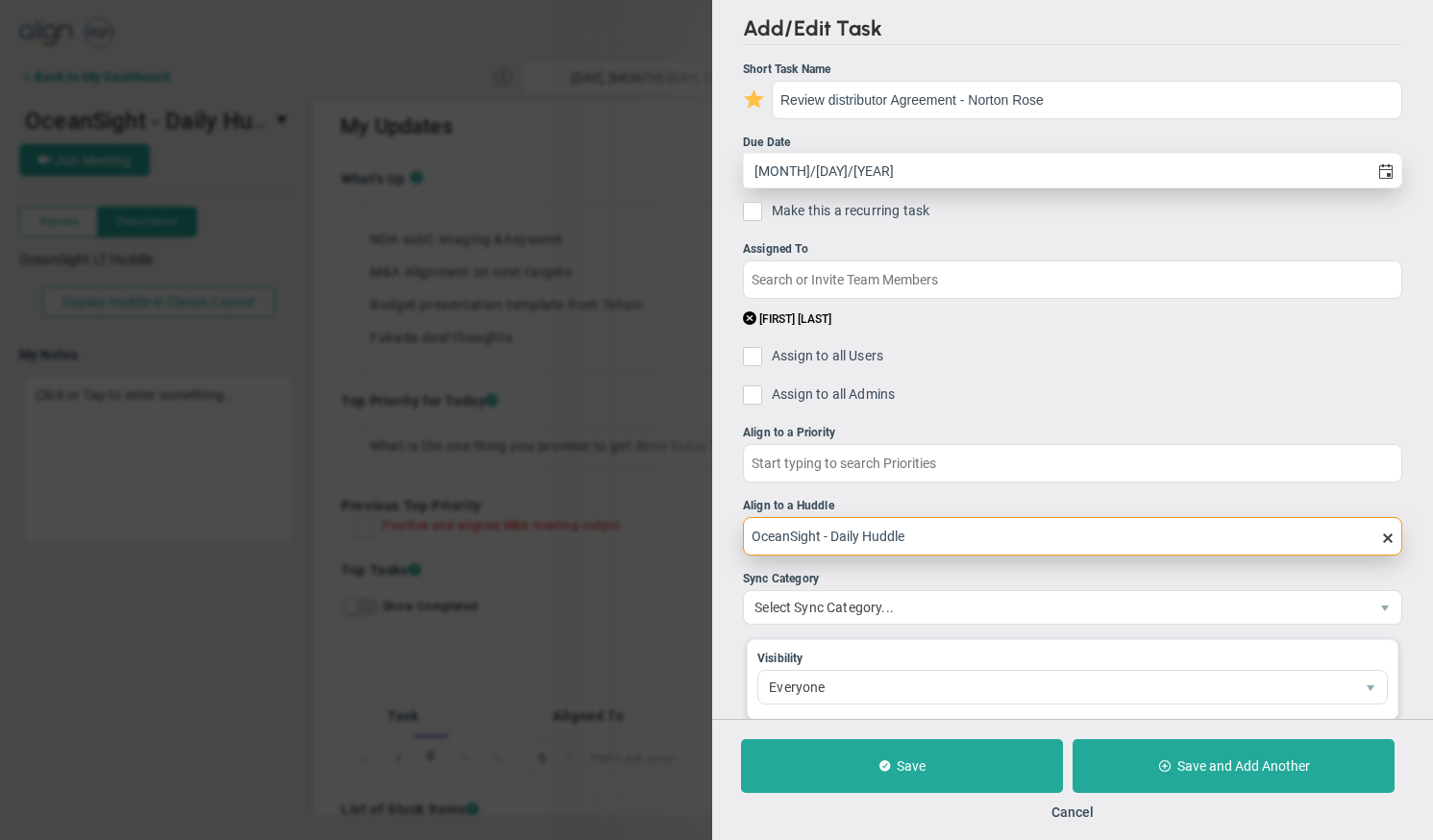 type on "OceanSight - Daily Huddle" 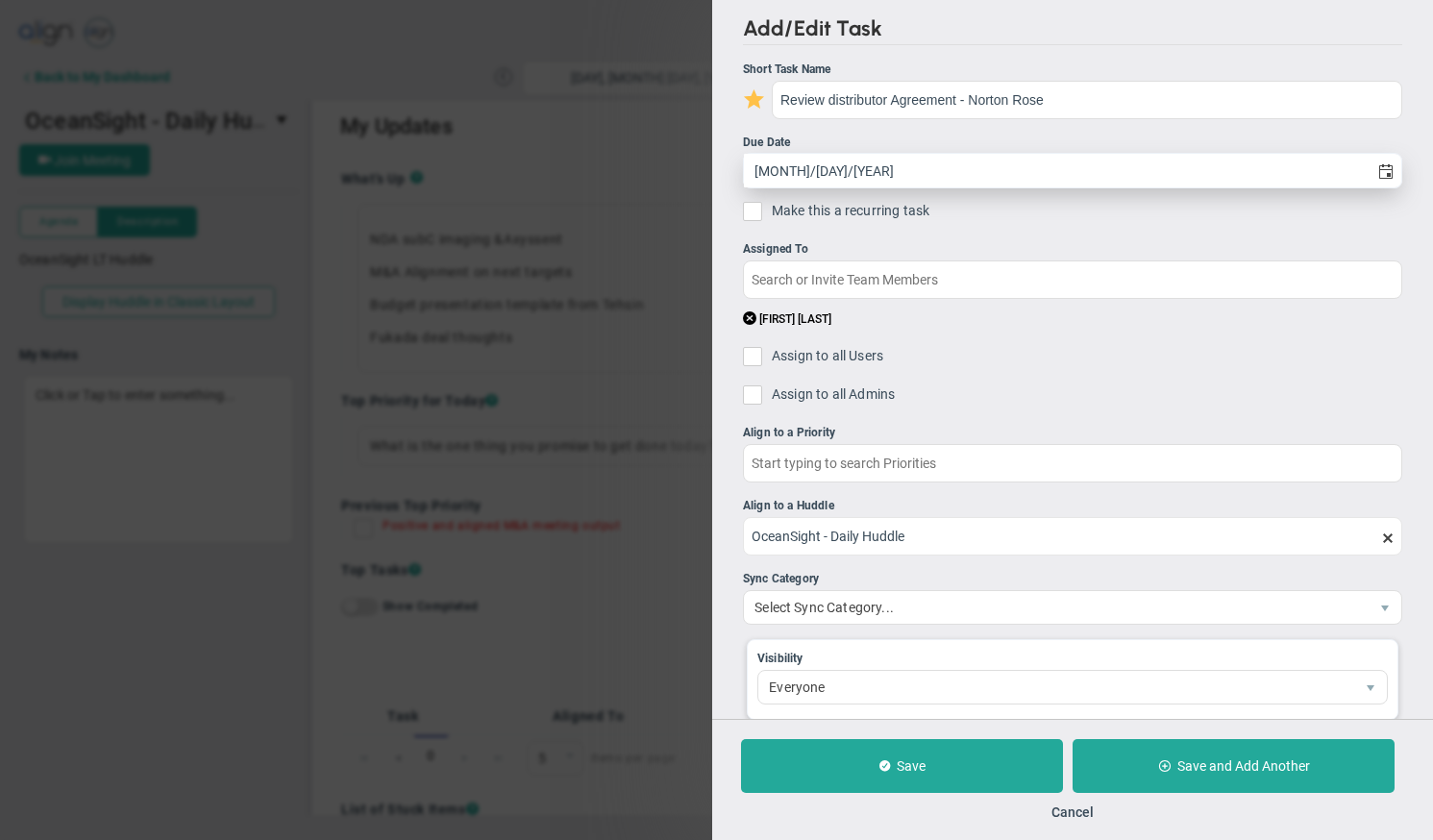 click on "[MONTH]/[DAY]/[YEAR]" at bounding box center [1056, 170] 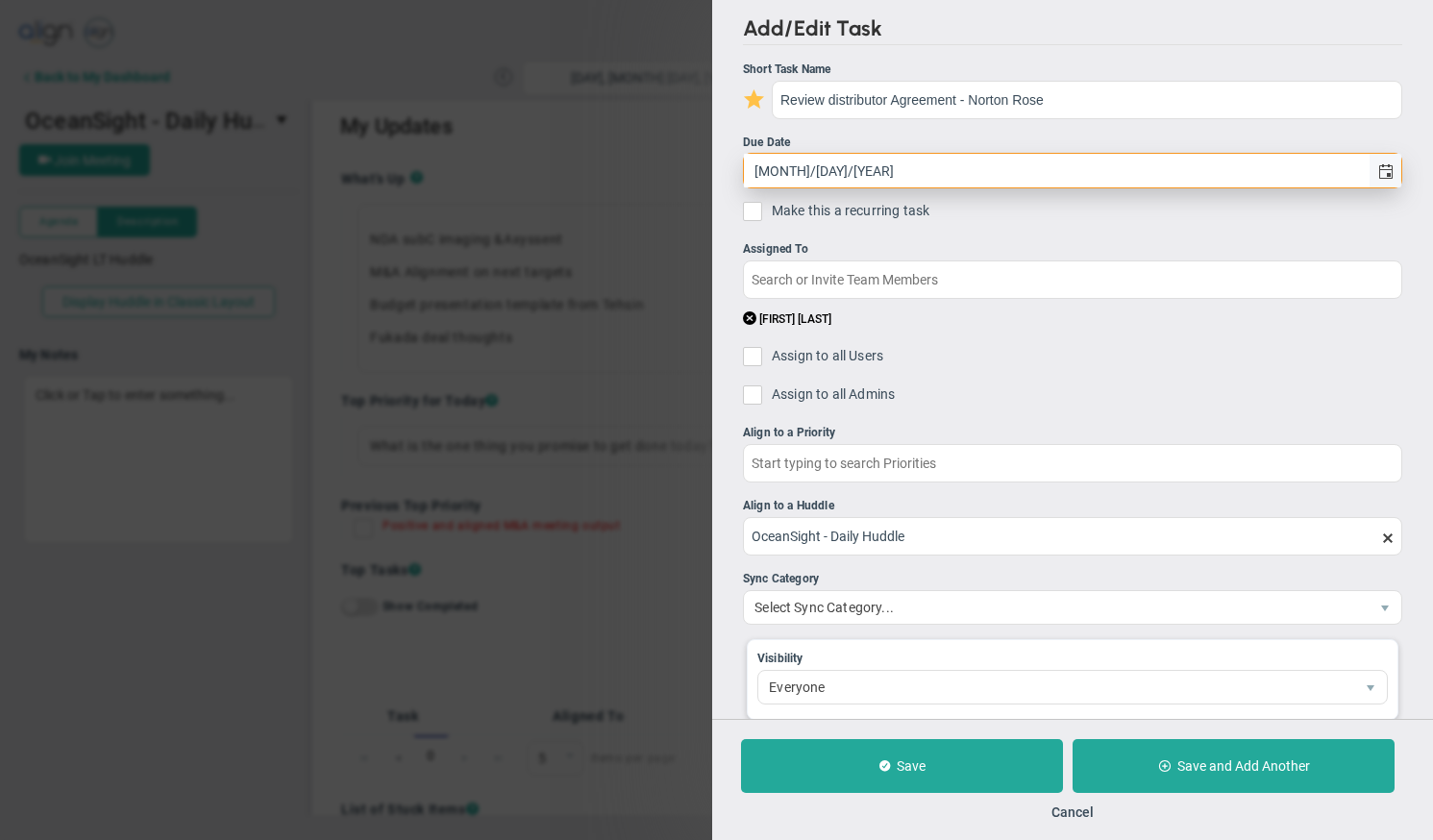 click at bounding box center (1386, 172) 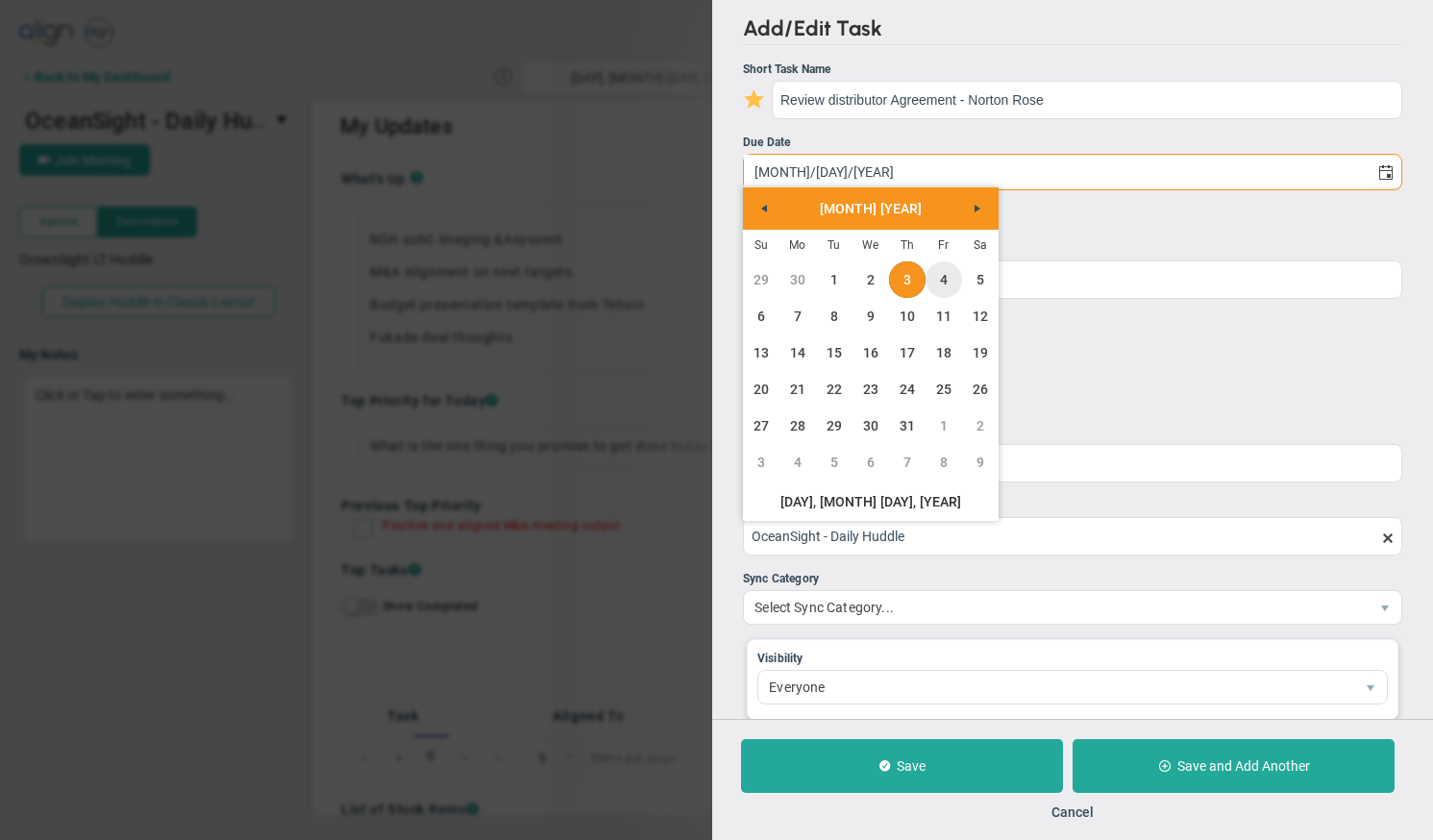 click on "4" at bounding box center [944, 280] 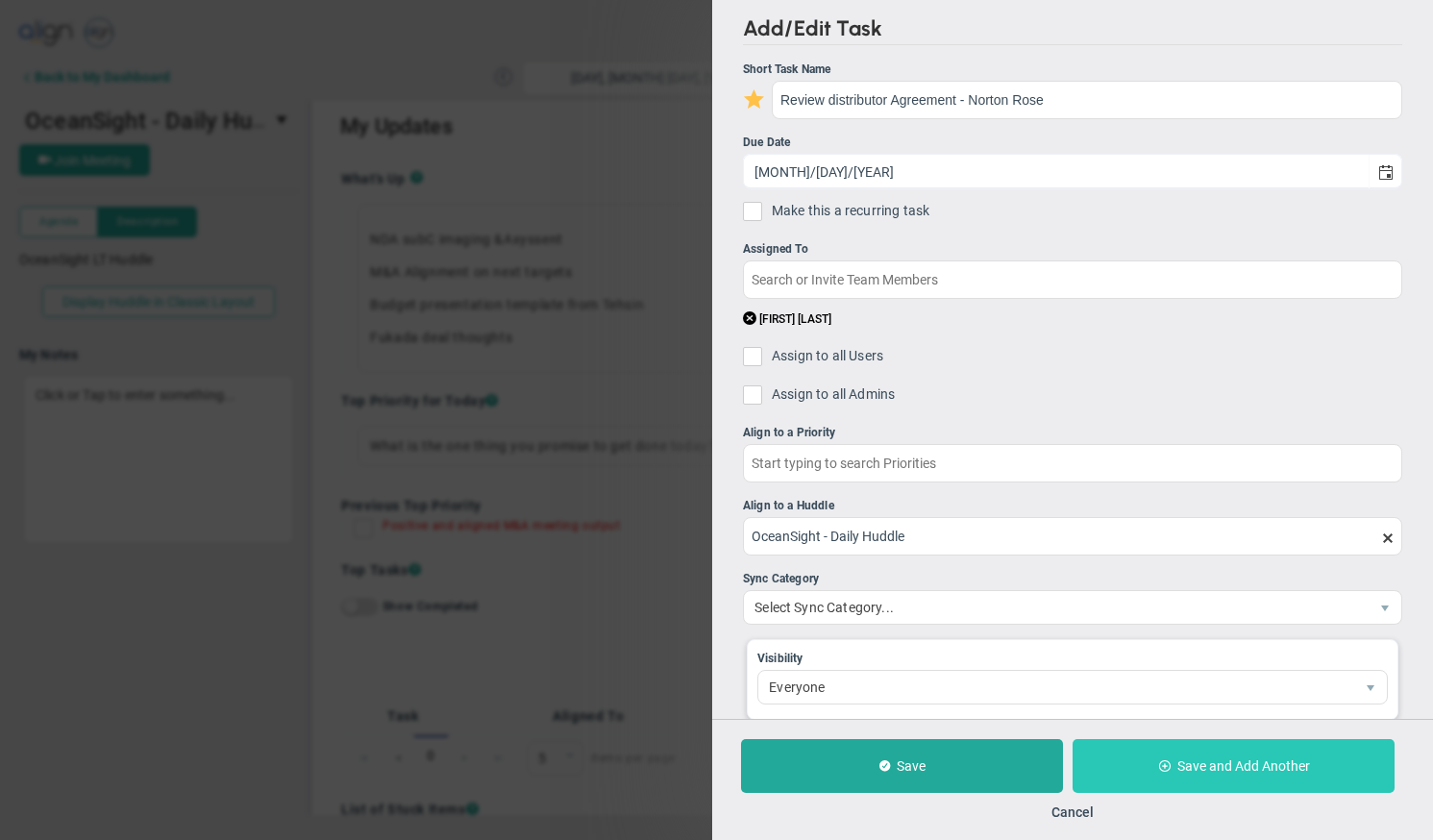 click on "Save and Add Another" at bounding box center [911, 766] 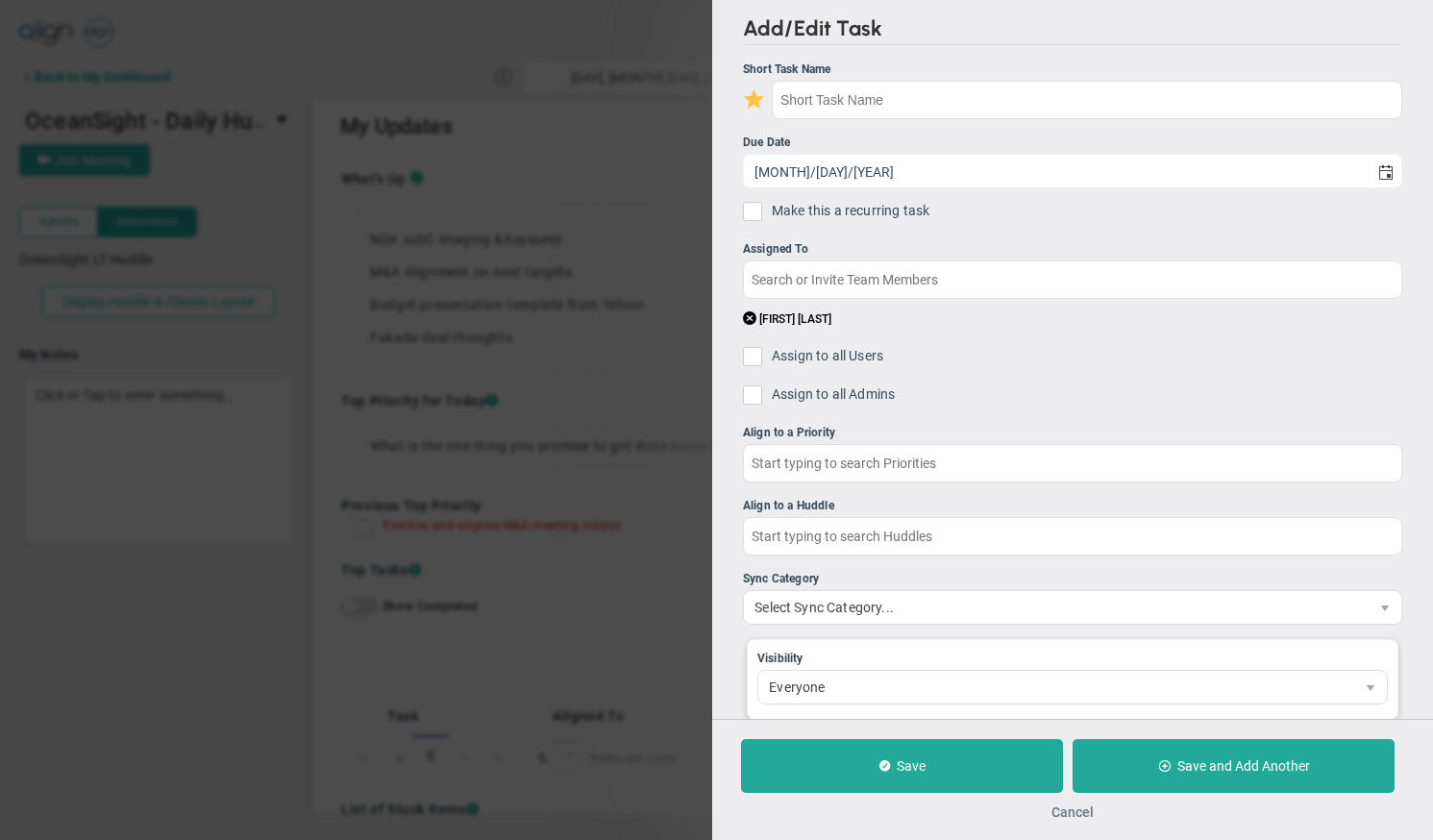 click on "Cancel" at bounding box center [1073, 812] 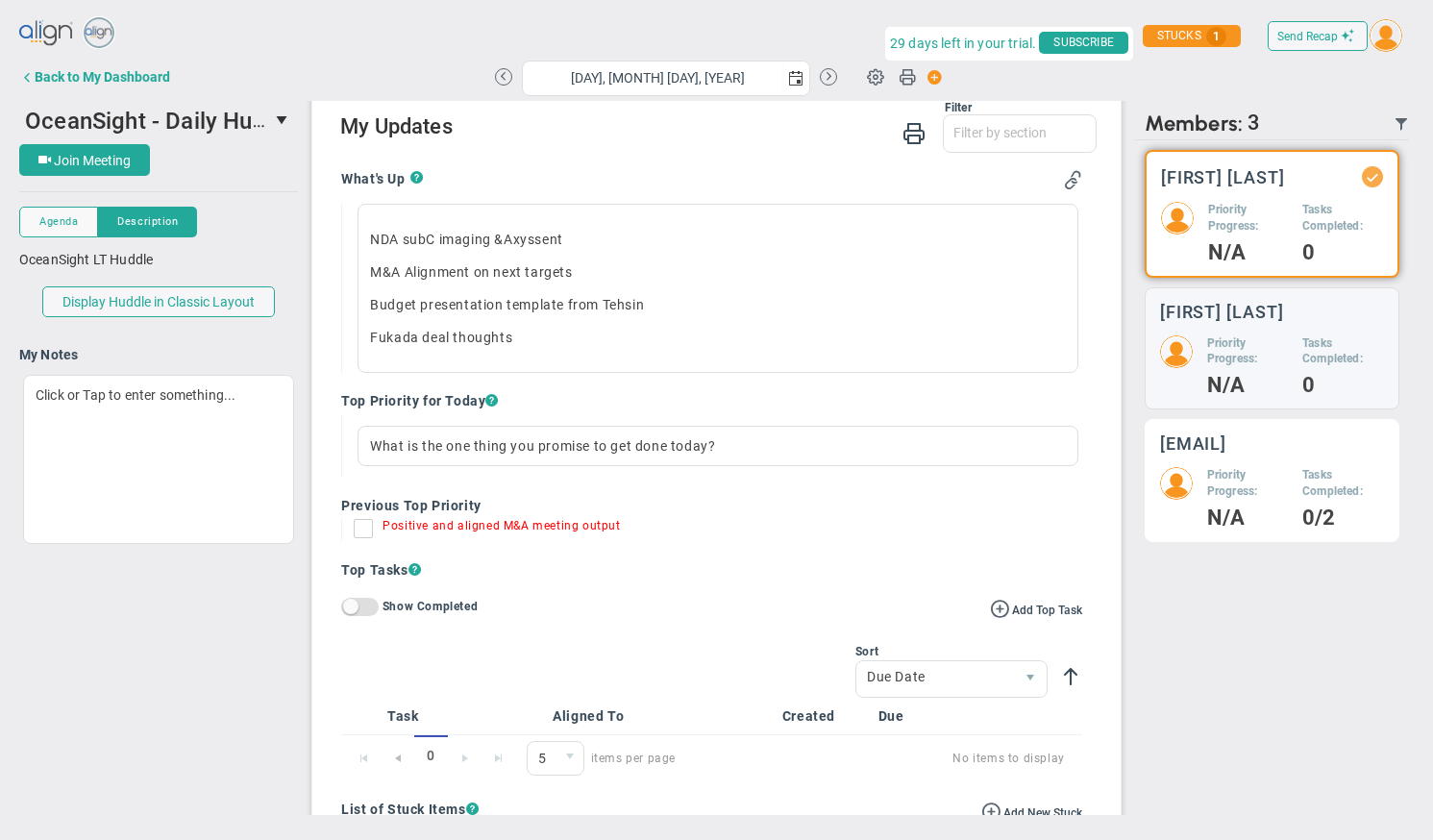 click on "Priority Progress:
N/A" at bounding box center [1248, 232] 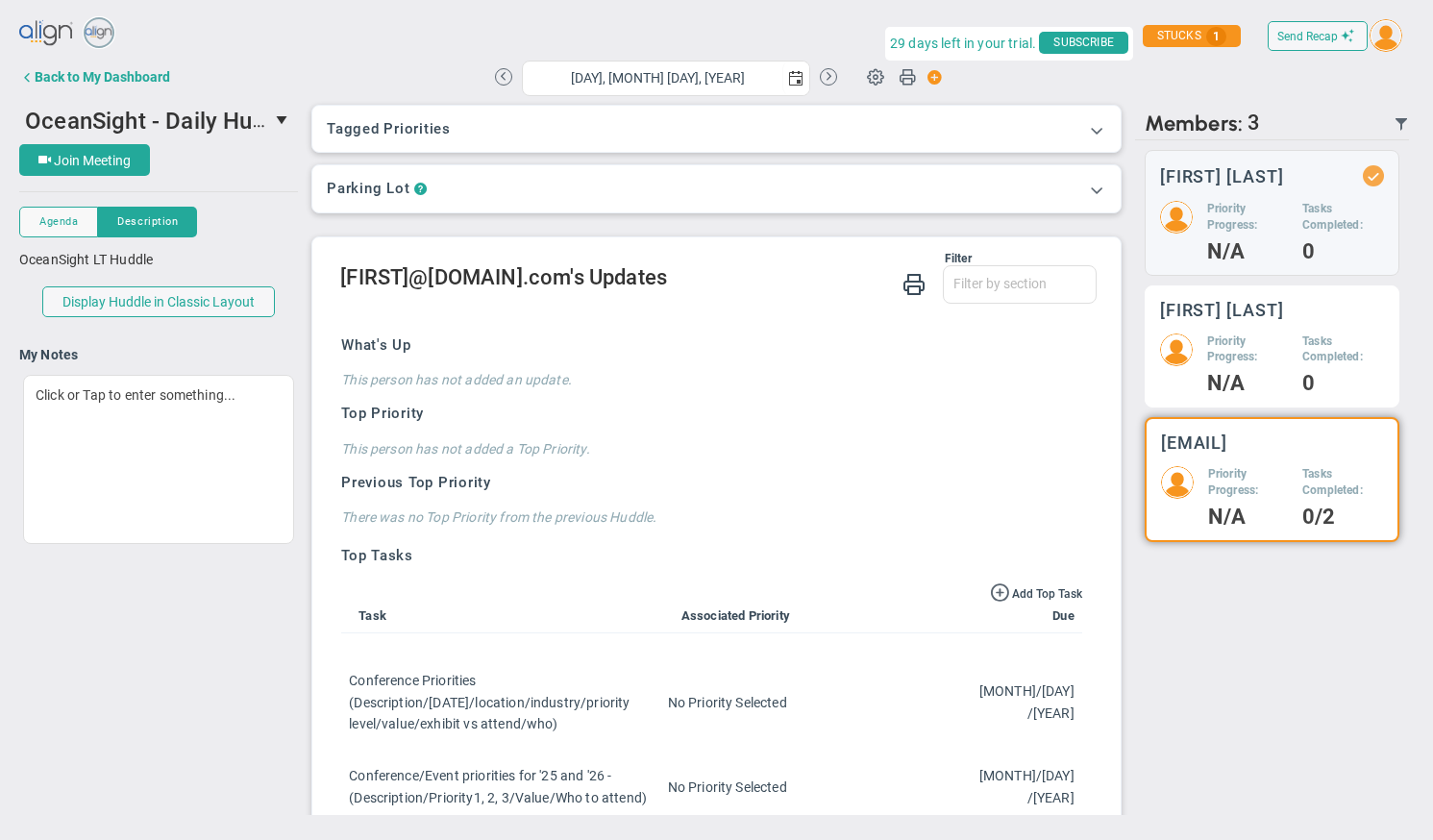 scroll, scrollTop: 0, scrollLeft: 0, axis: both 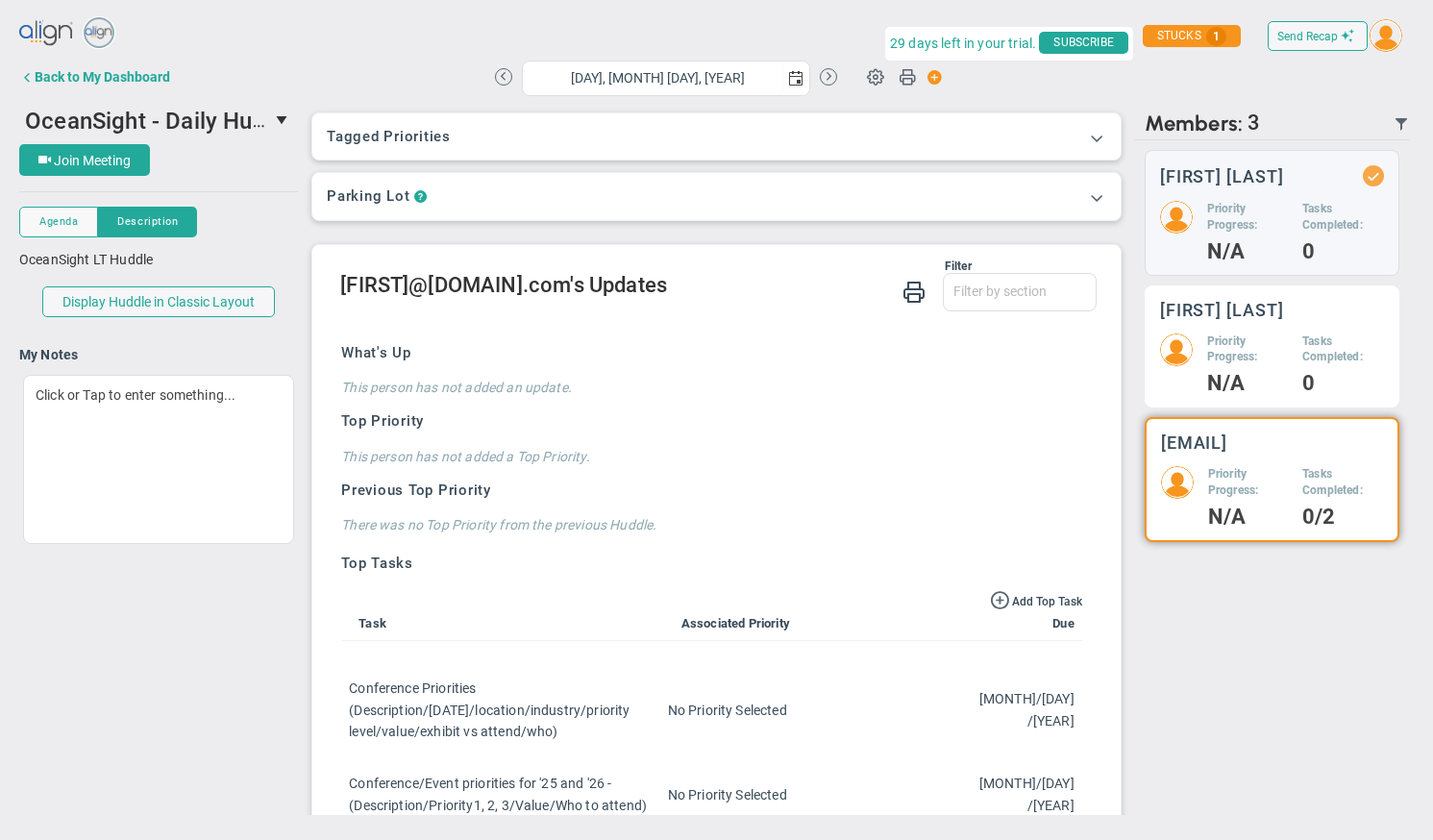 click on "[FIRST] [LAST]" at bounding box center [1222, 176] 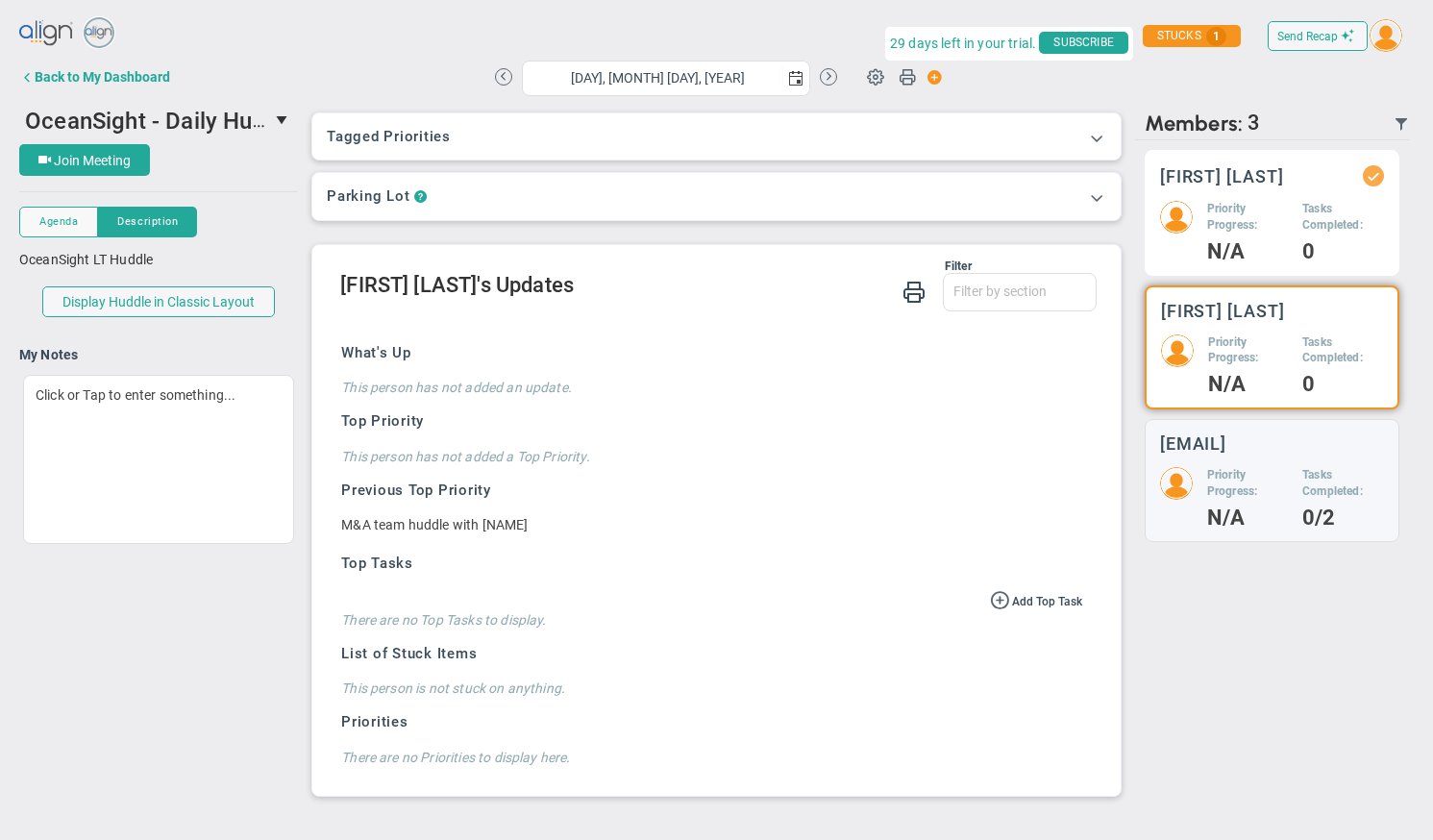 click on "N/A" at bounding box center (1248, 252) 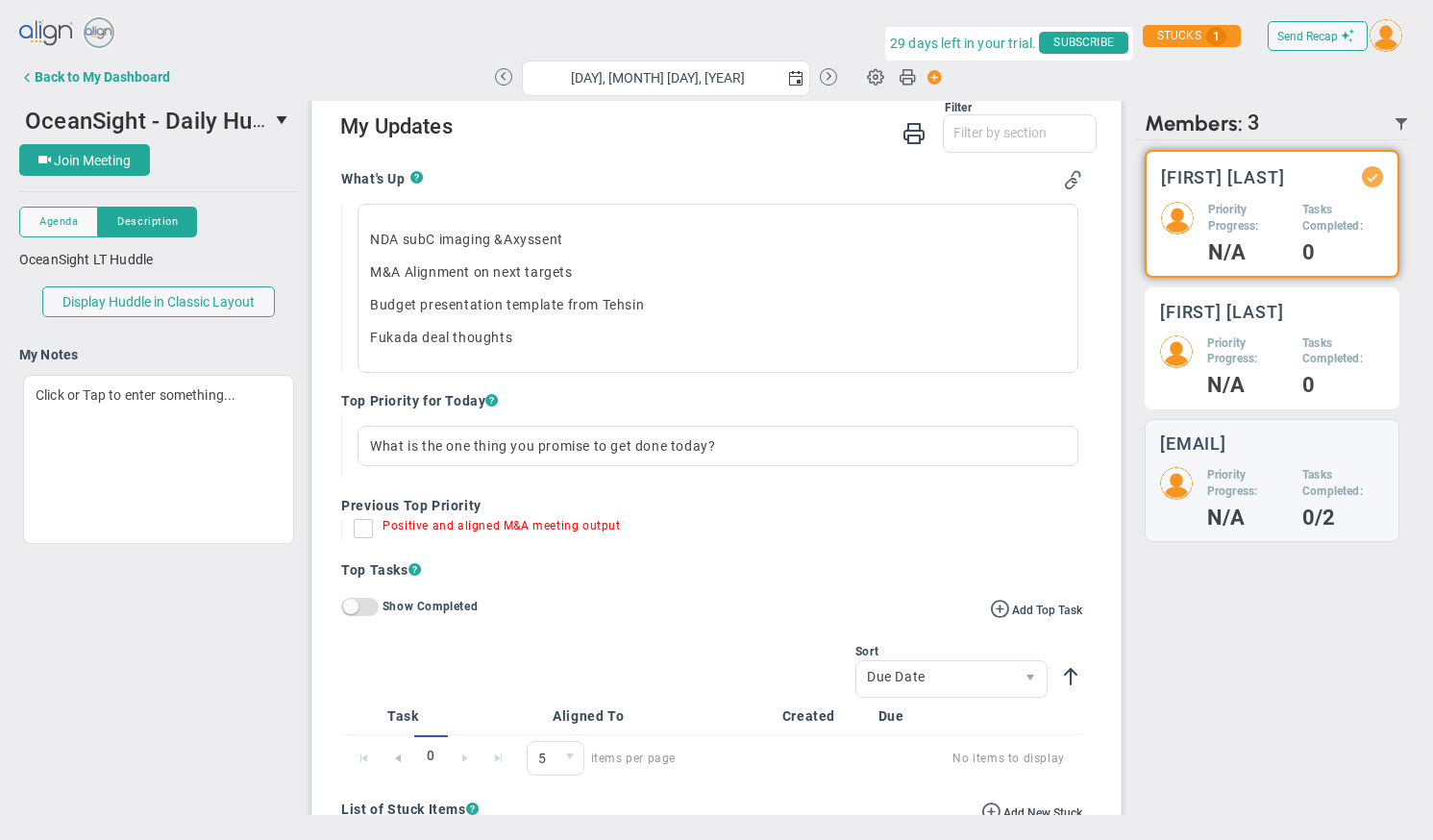click on "Priority Progress:" at bounding box center [1248, 218] 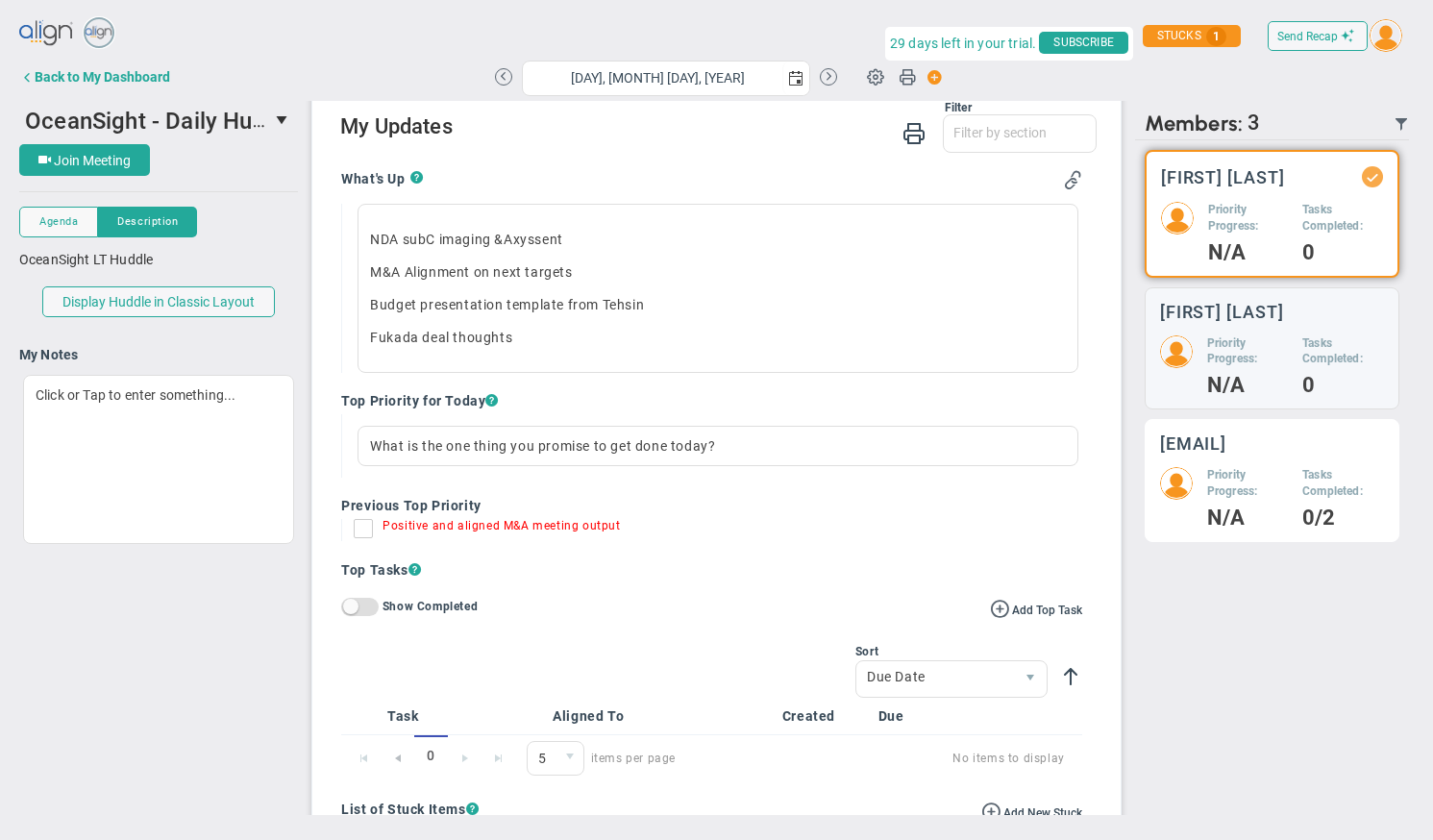 scroll, scrollTop: 0, scrollLeft: 0, axis: both 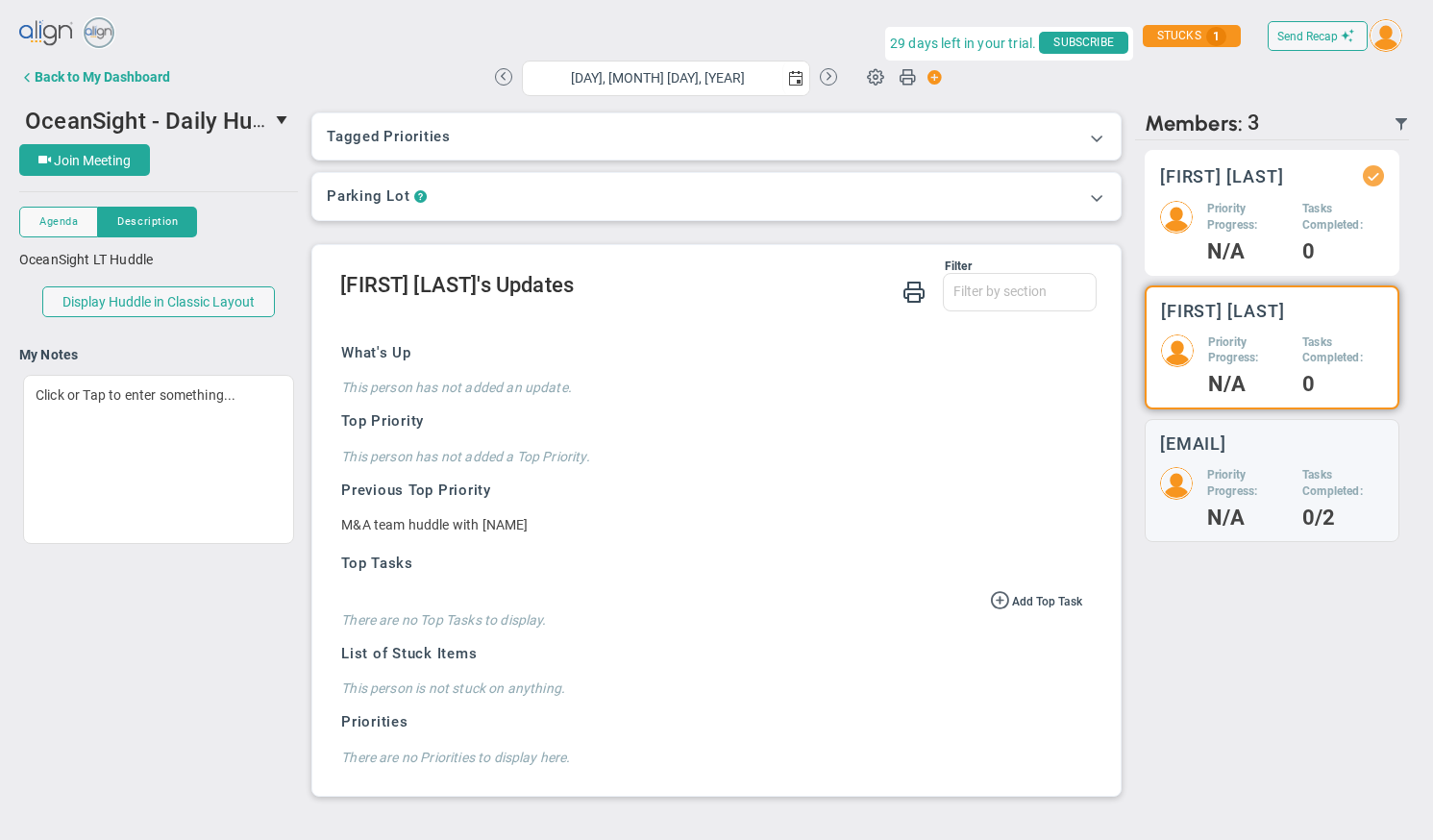 click on "Priority Progress:" at bounding box center (1248, 217) 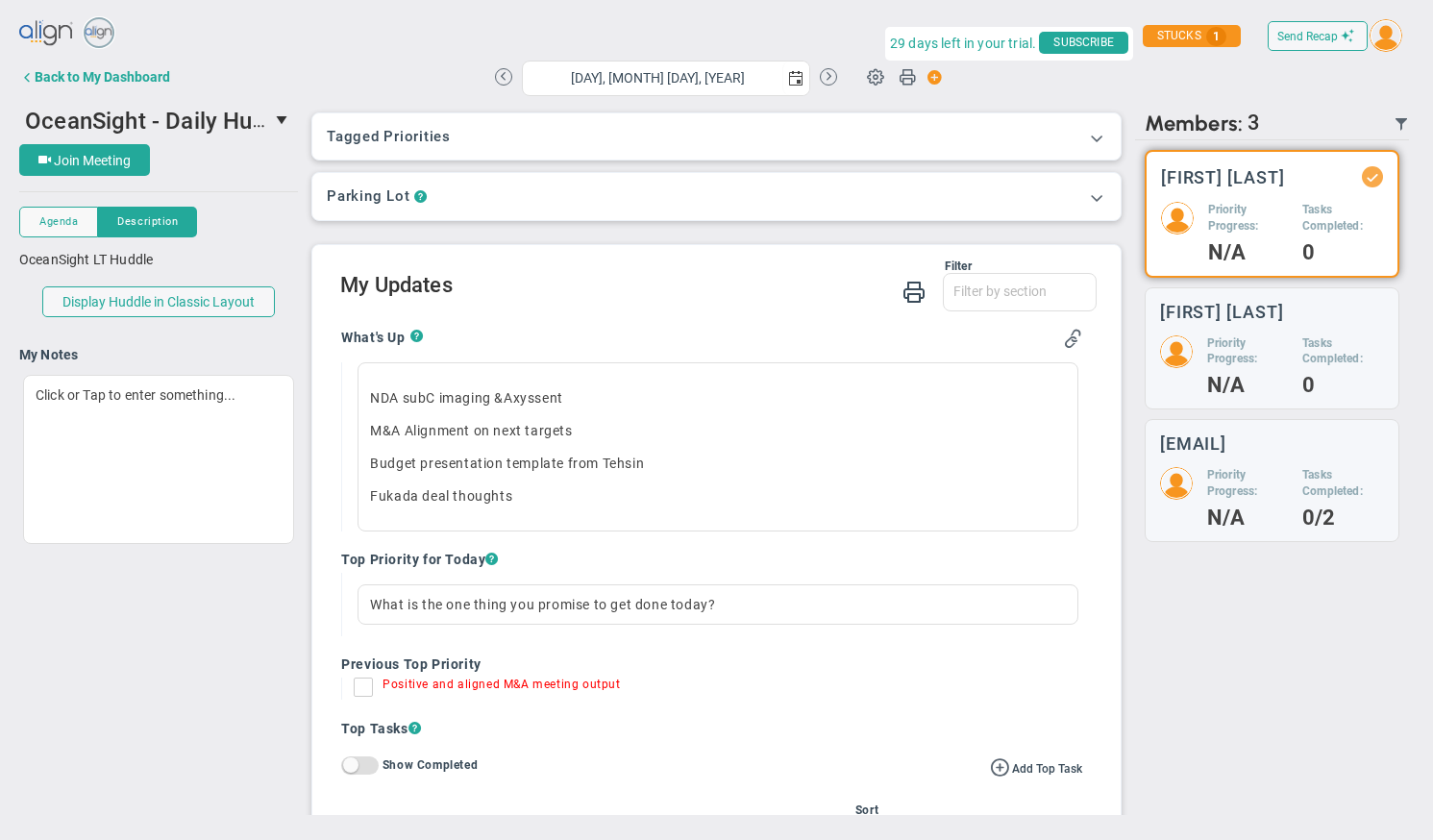 scroll, scrollTop: 159, scrollLeft: 0, axis: vertical 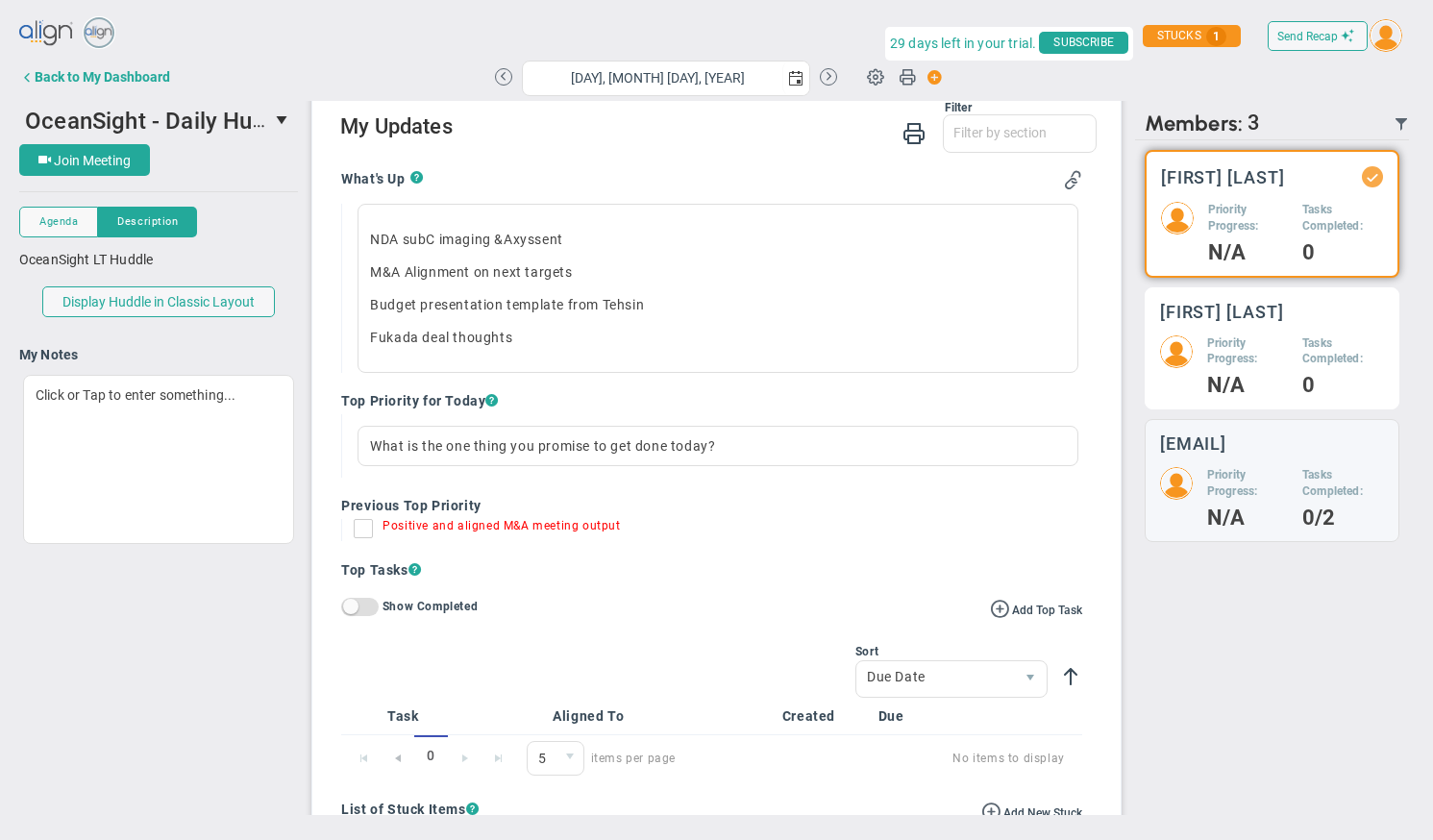 click on "[FIRST] [LAST]" at bounding box center (1223, 177) 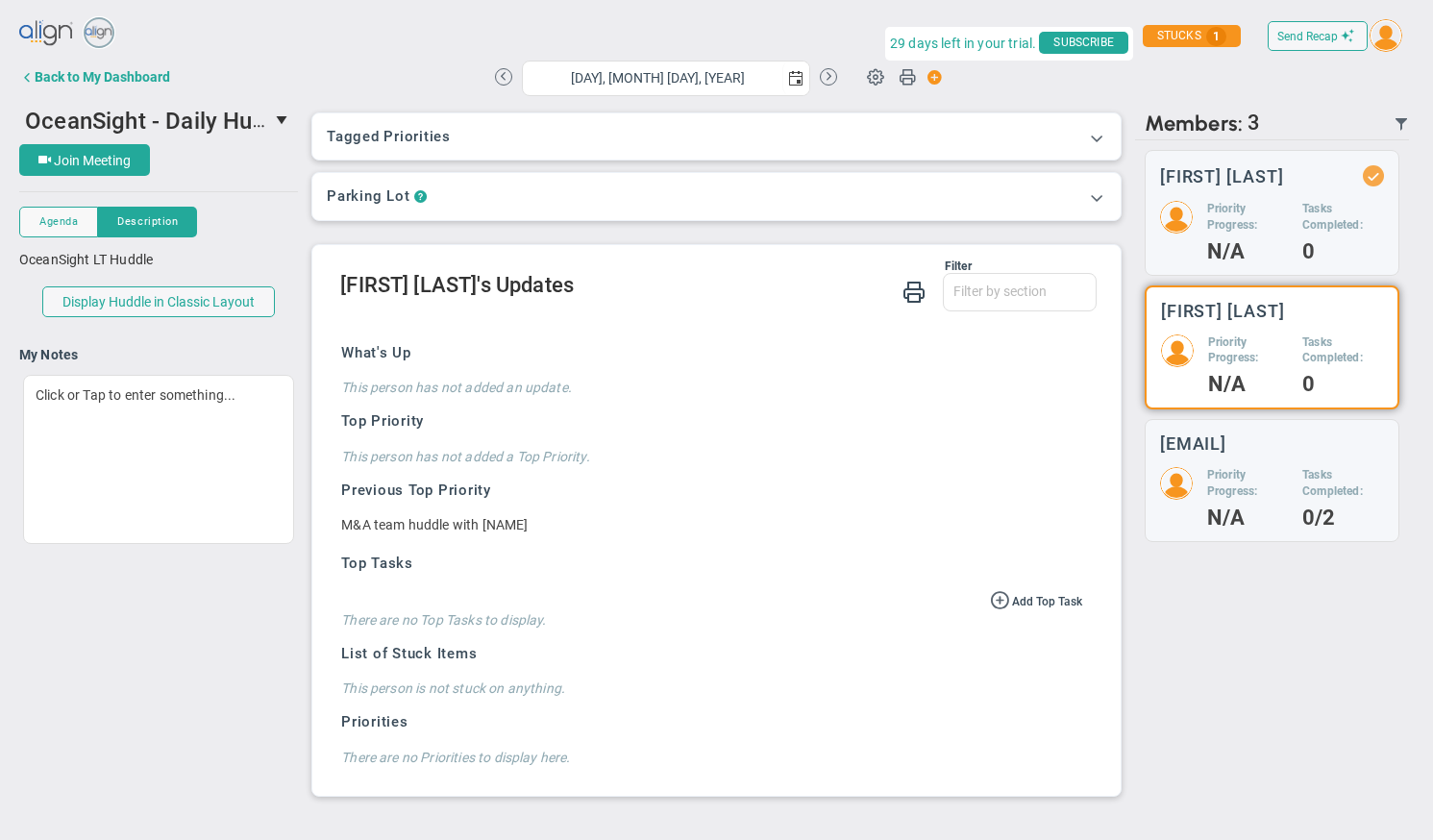 scroll, scrollTop: 0, scrollLeft: 0, axis: both 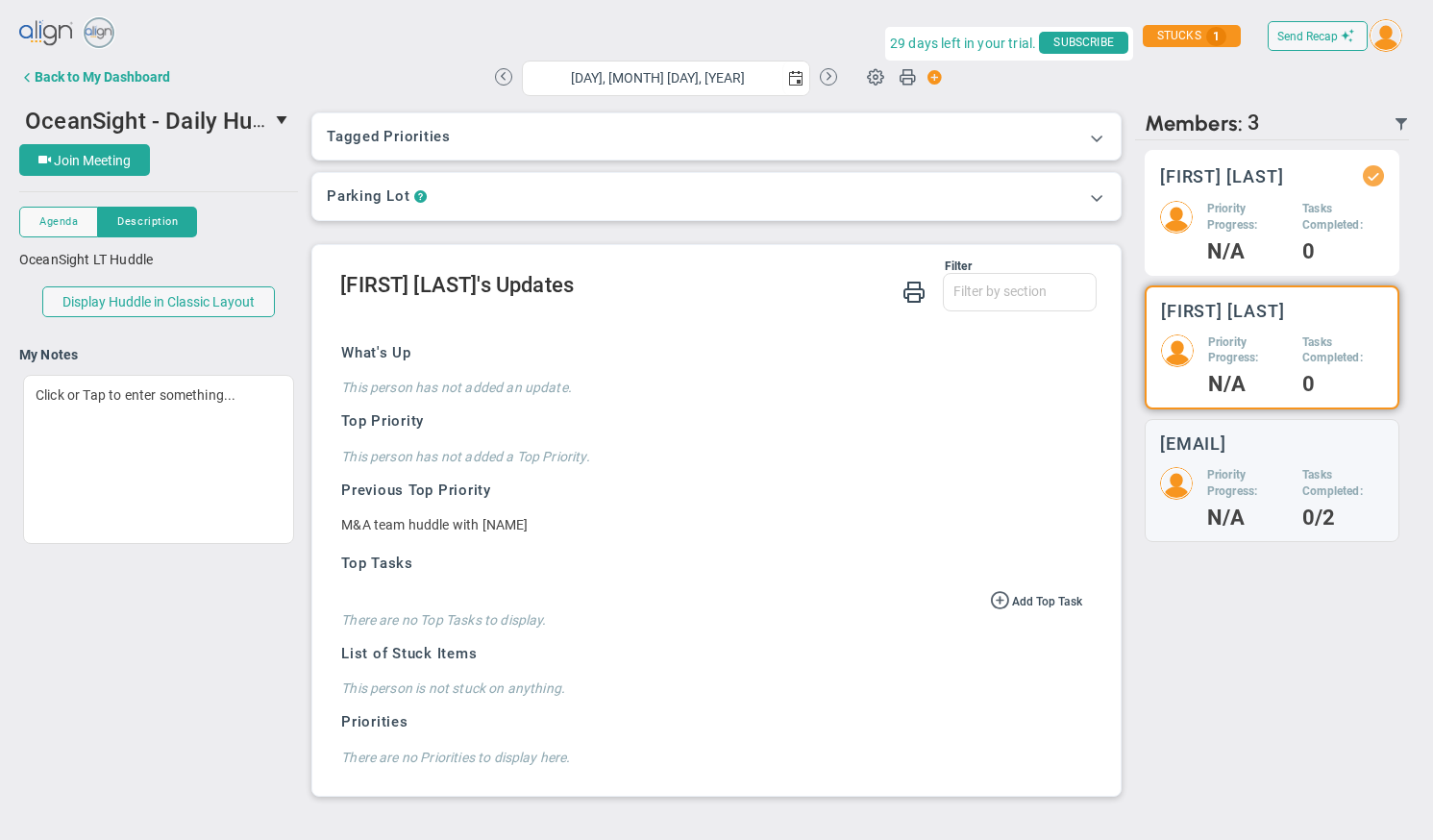 click on "Priority Progress:" at bounding box center (1248, 217) 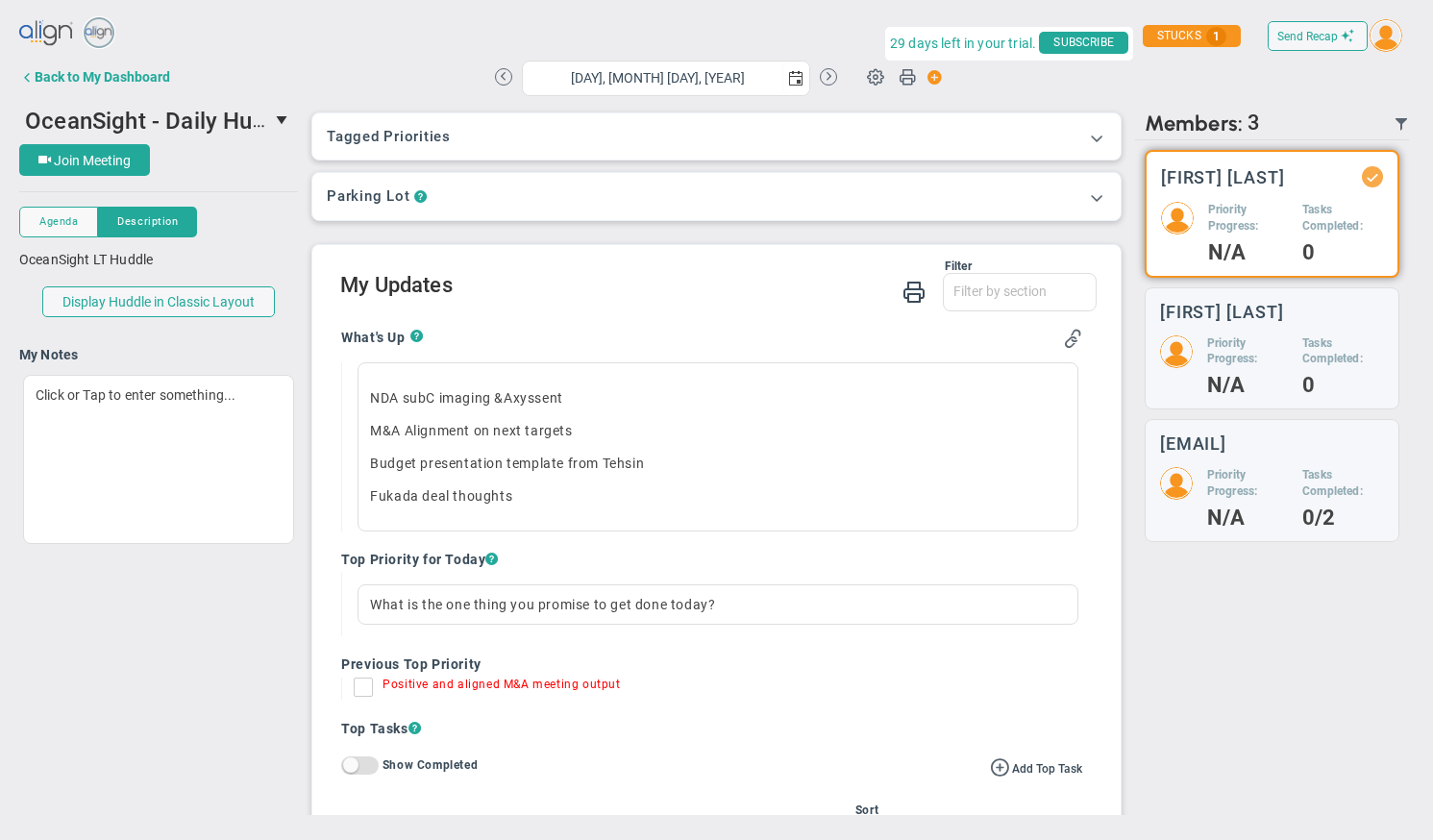 scroll, scrollTop: 159, scrollLeft: 0, axis: vertical 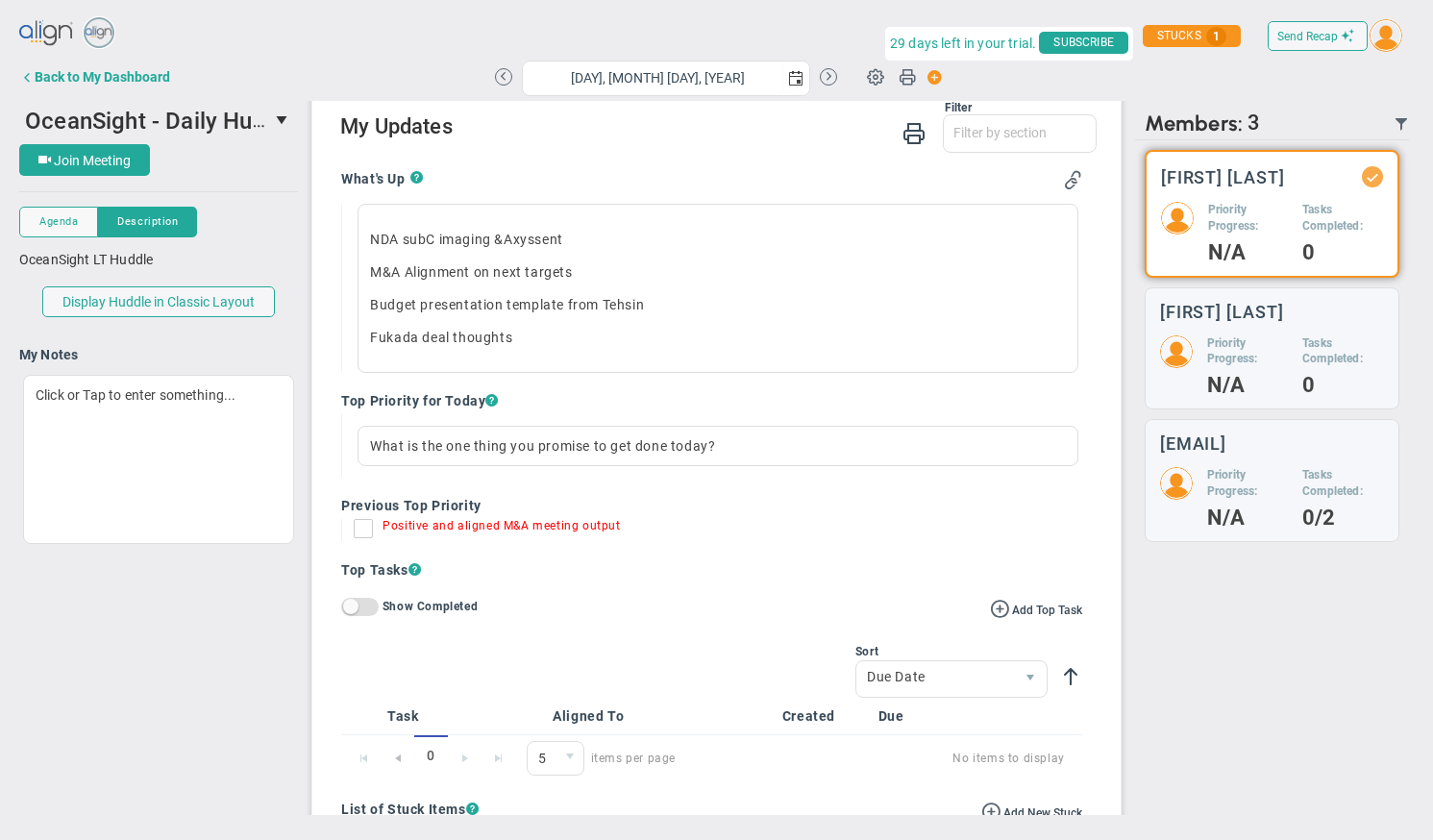 click on "Positive and aligned M&A meeting output" at bounding box center (368, 532) 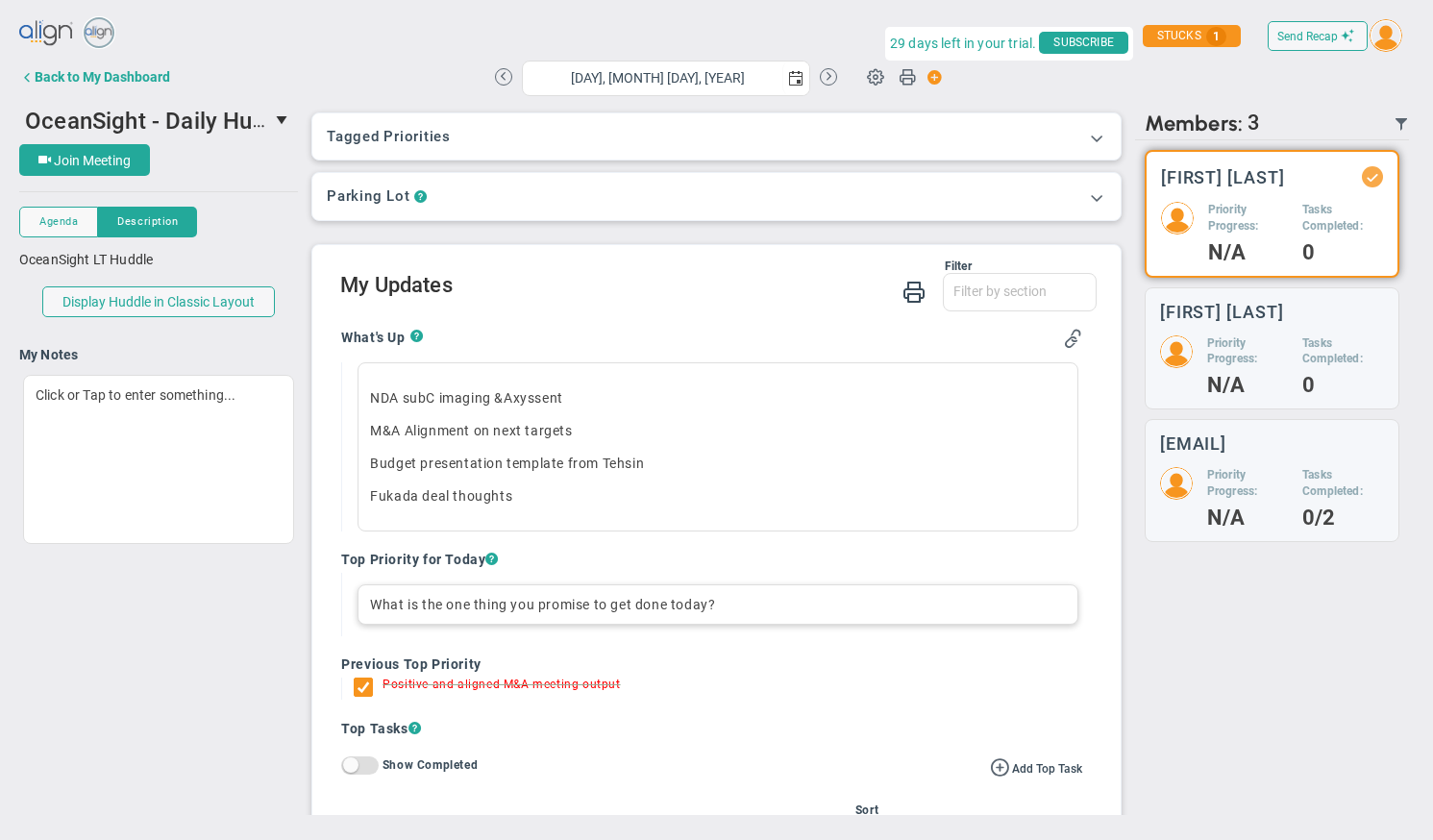 click on "What is the one thing you promise to get done today?" at bounding box center (718, 605) 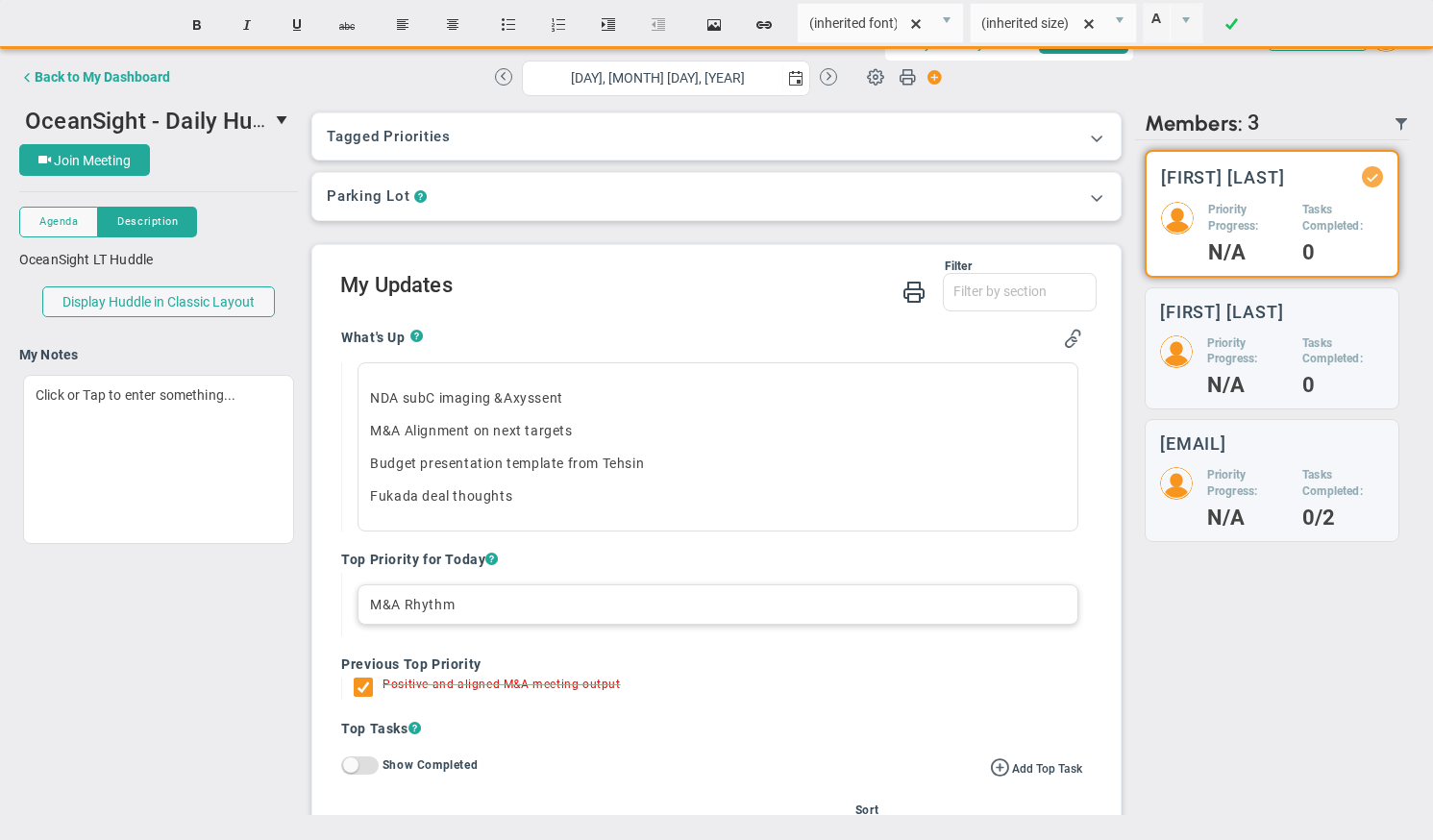 click on "M&A Rhythm" at bounding box center [718, 605] 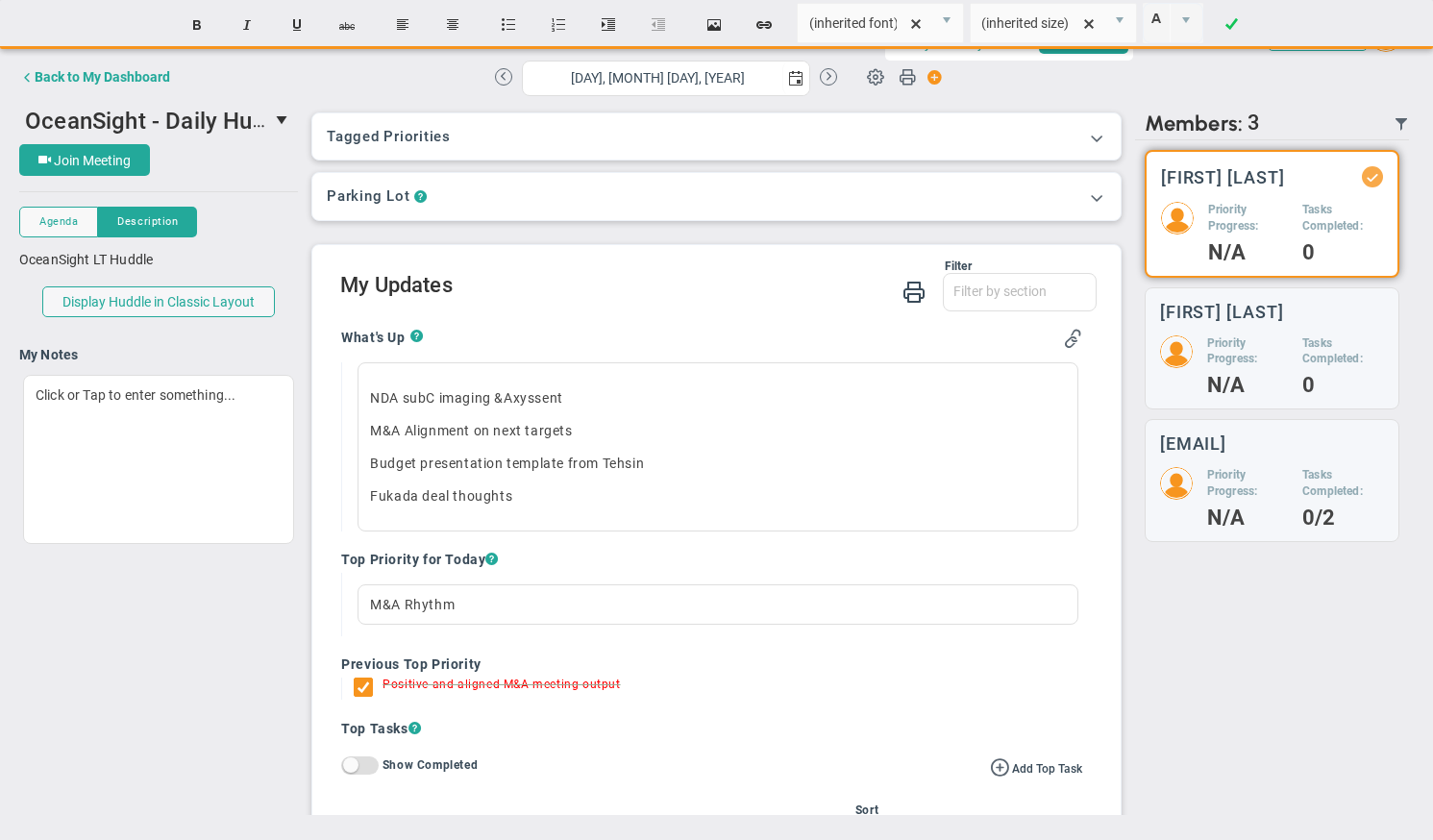 click on "Send Recap
Profile
Contact your Advisor
Share!" at bounding box center (716, 420) 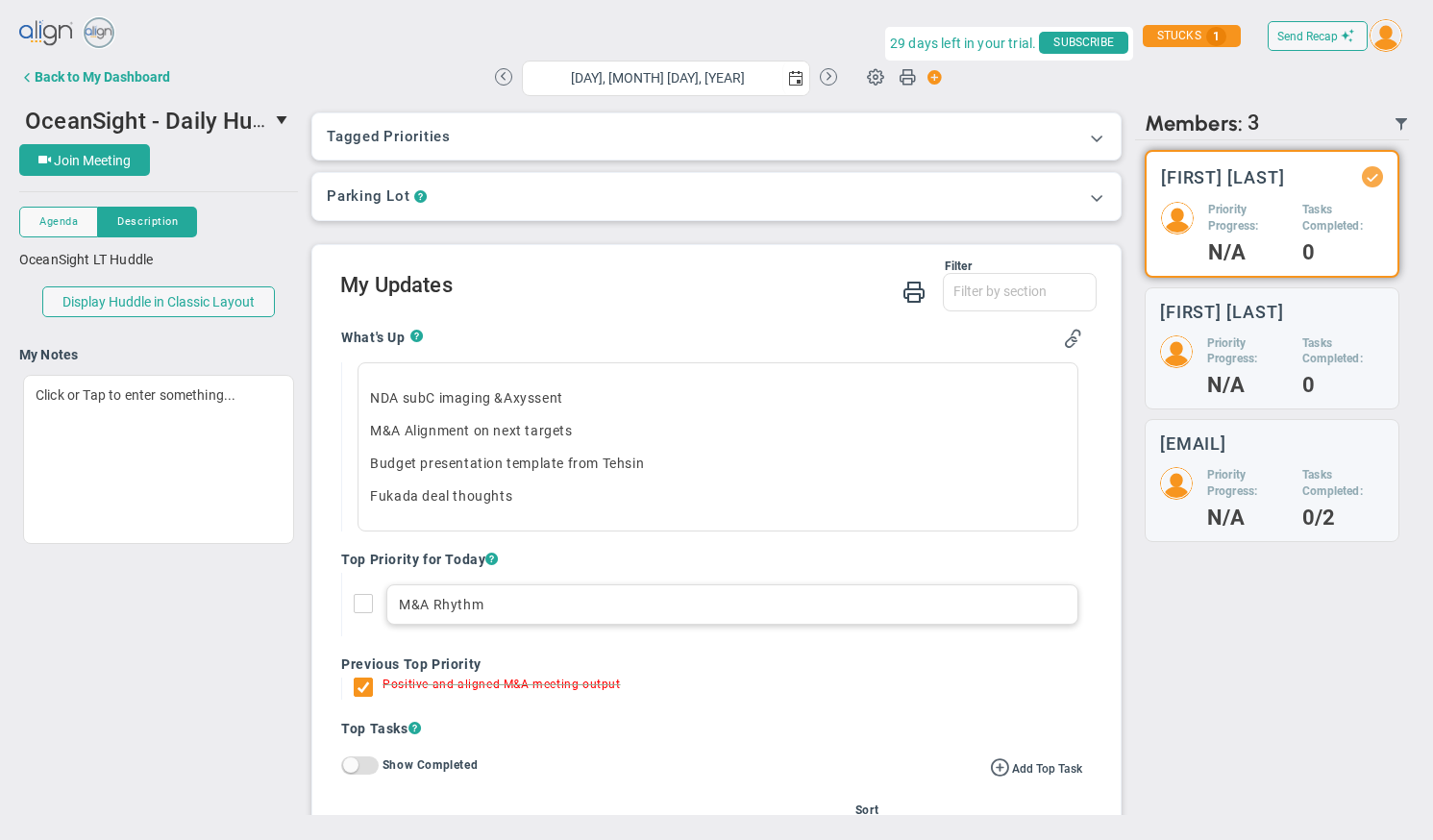 click on "M&A Rhythm" at bounding box center (732, 605) 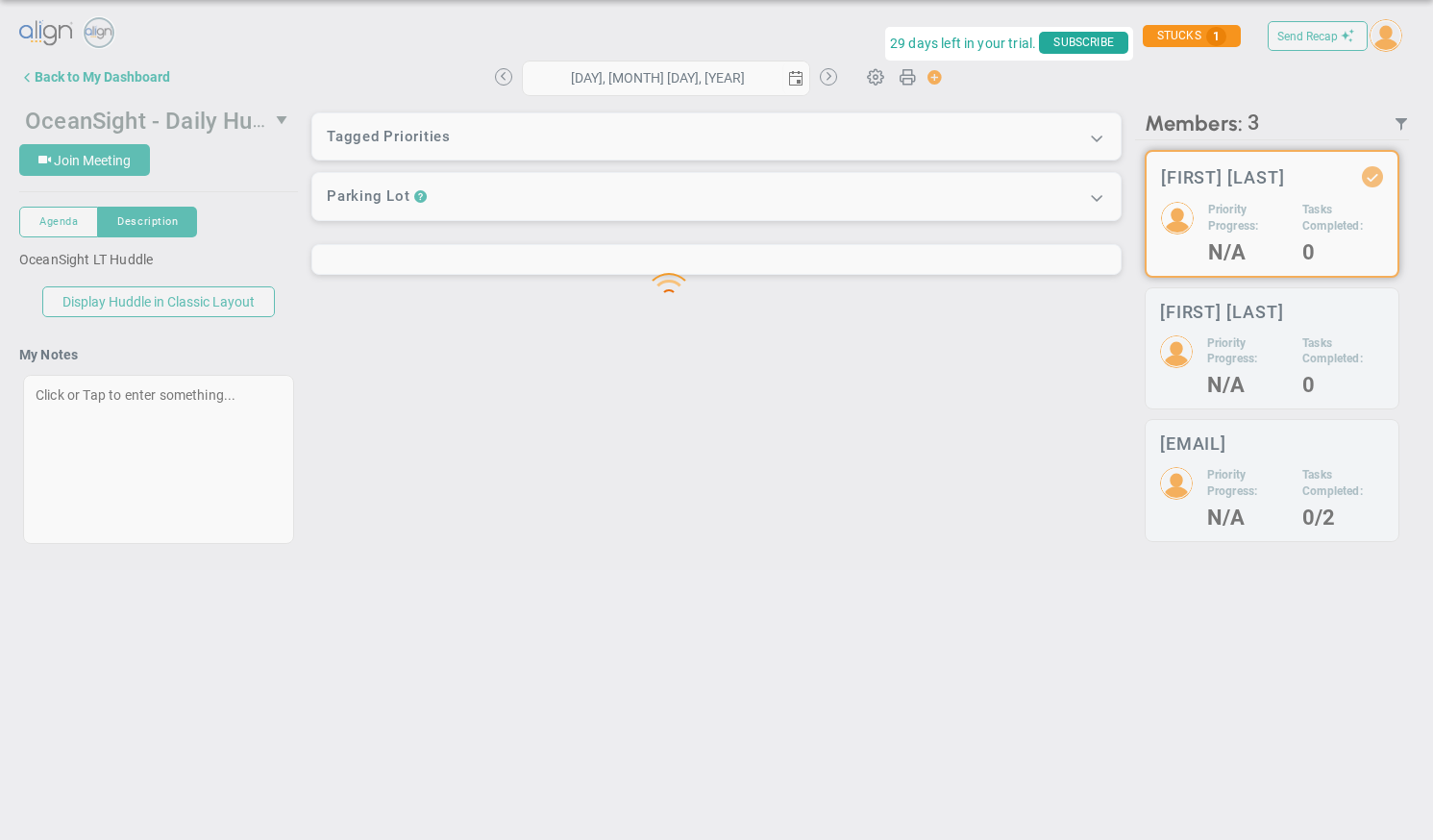 click on "Loading...
Send Recap
Profile
Contact your Advisor
Share!
Become an Affiliate" at bounding box center [716, 297] 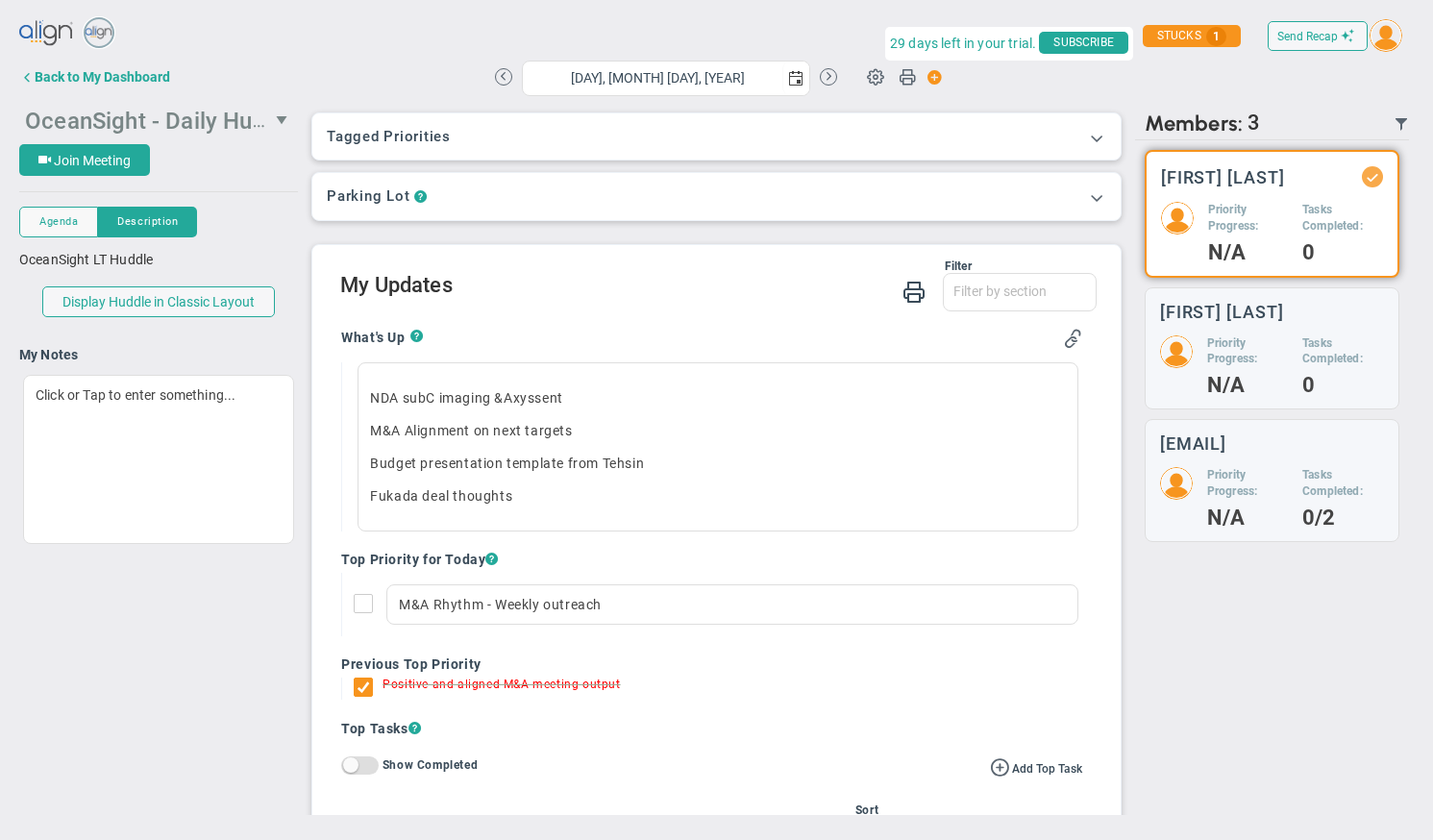 click on "OceanSight - Daily Huddle" at bounding box center [161, 119] 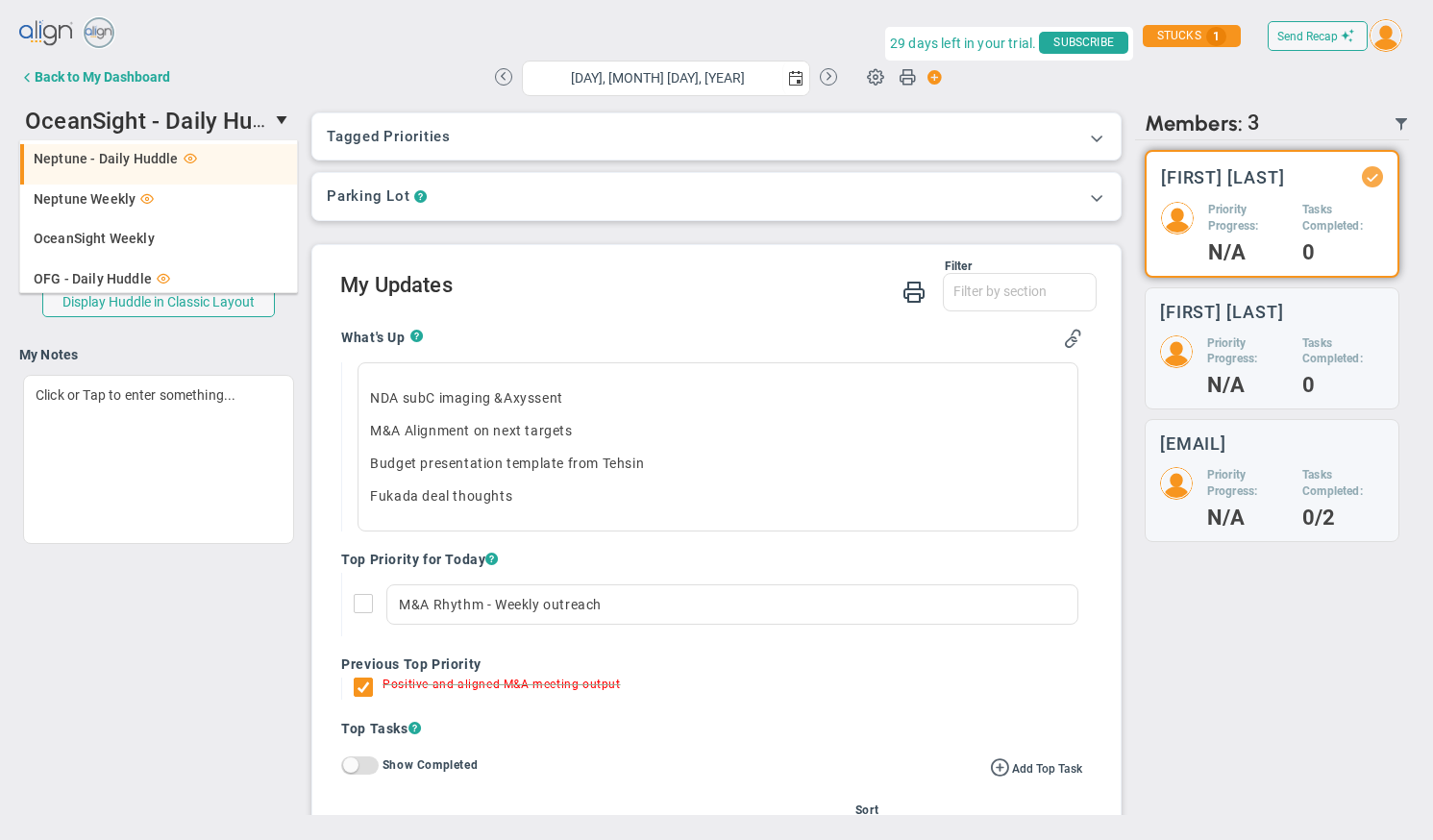 click on "Neptune - Daily Huddle" at bounding box center [106, 159] 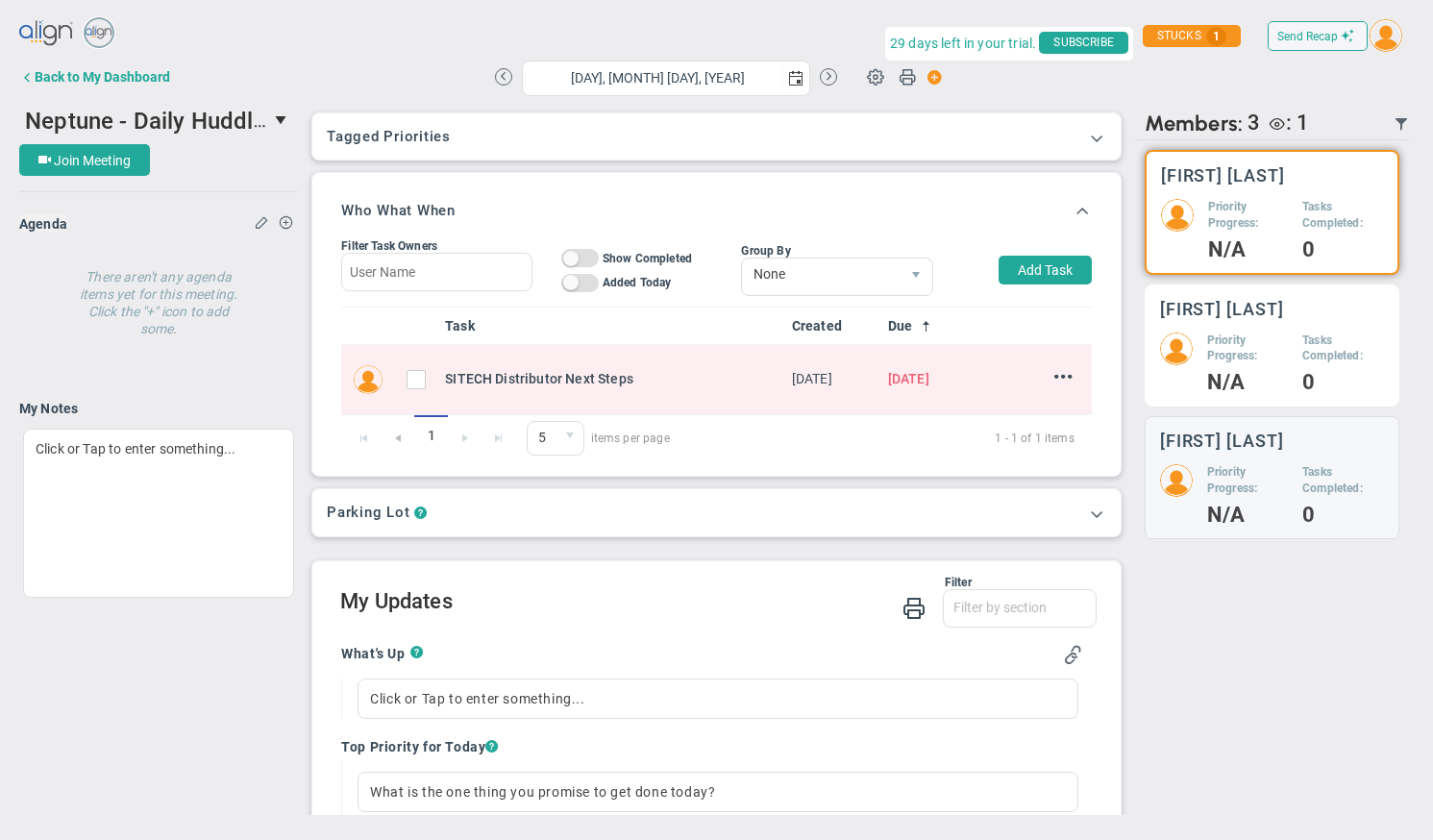 click on "Priority Progress:" at bounding box center (1248, 215) 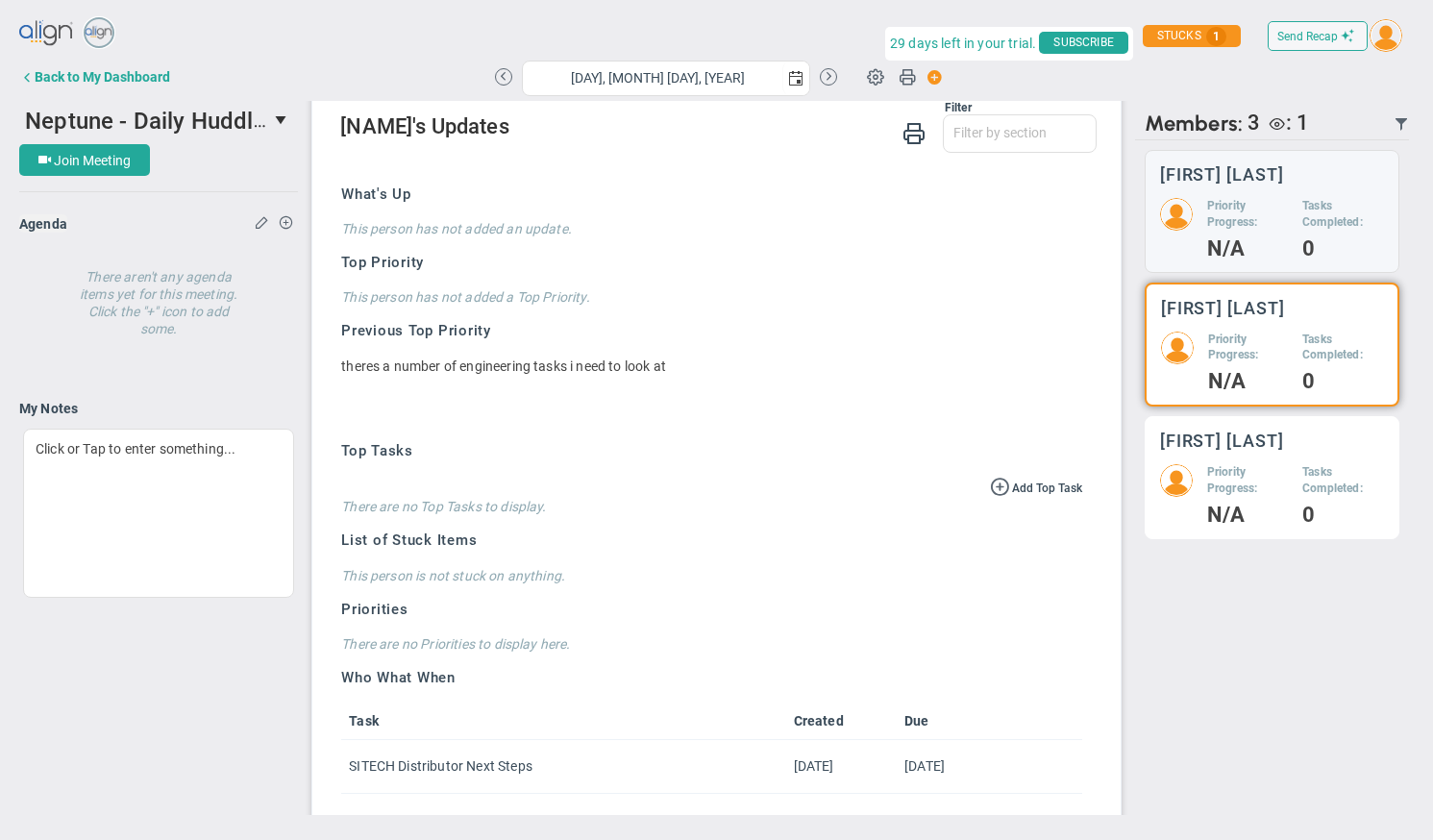 click on "Priority Progress:
N/A
Tasks Completed:
0" at bounding box center [1272, 228] 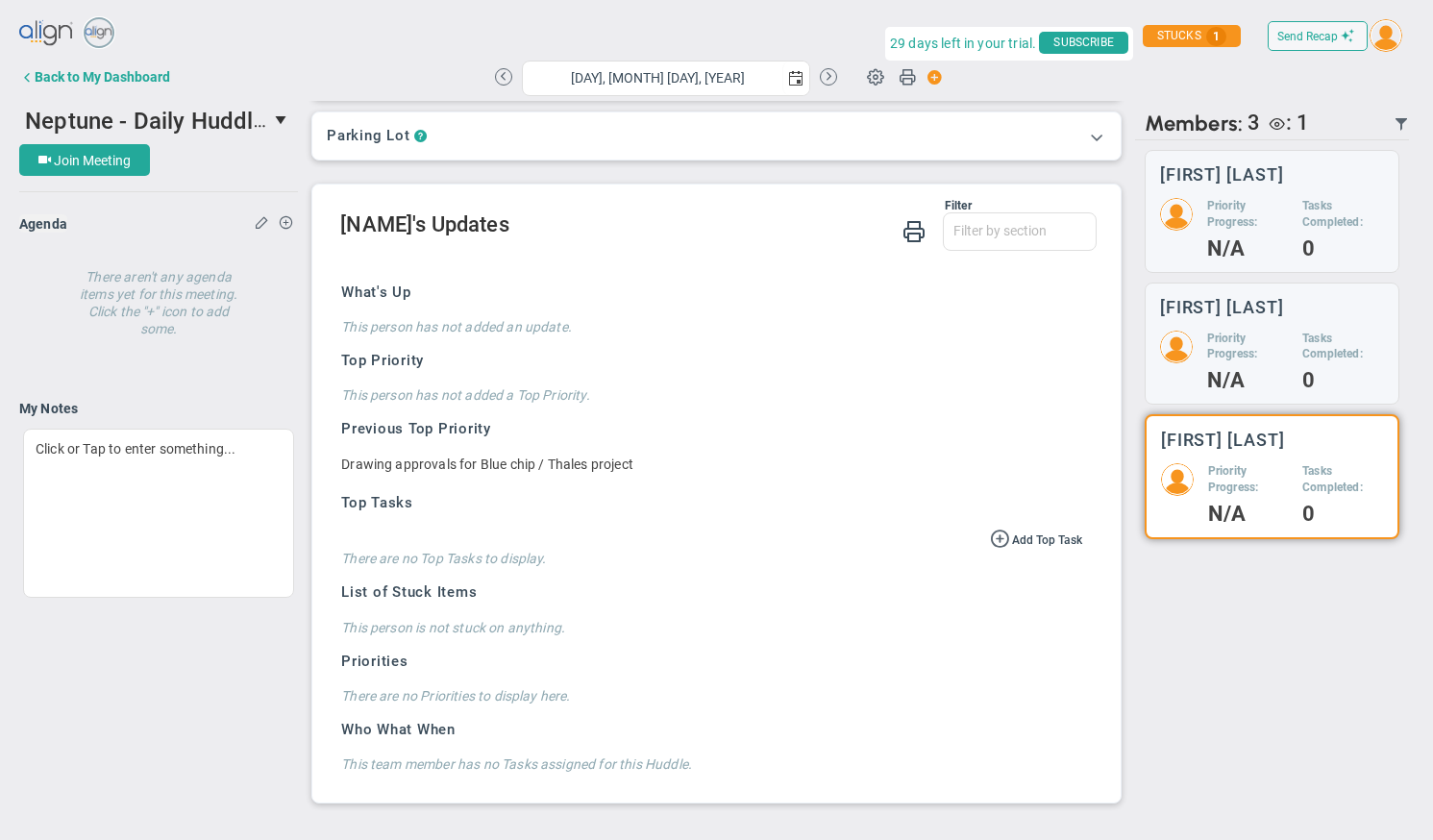 scroll, scrollTop: 377, scrollLeft: 0, axis: vertical 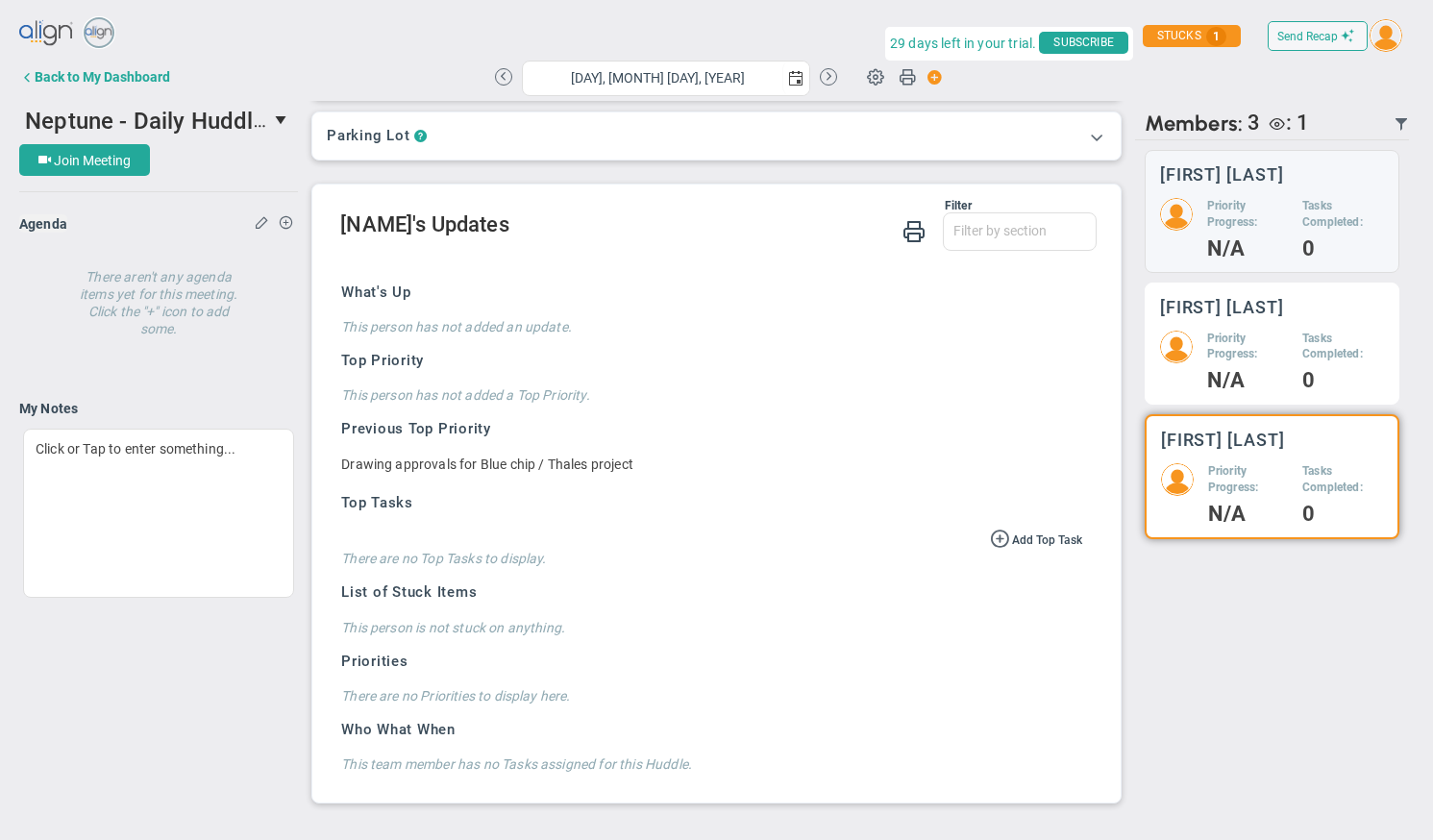 click on "Priority Progress:" at bounding box center [1248, 214] 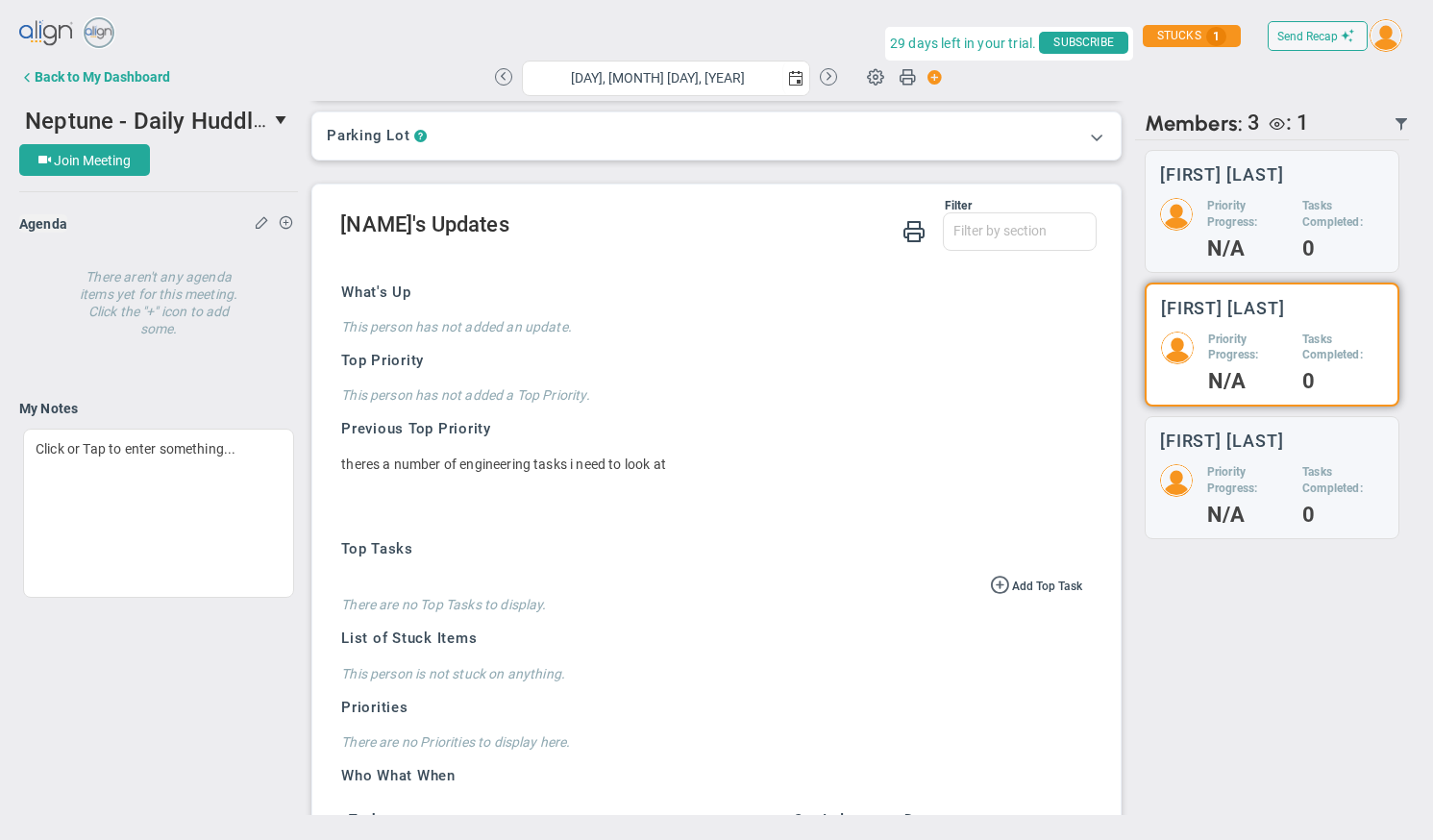 scroll, scrollTop: 475, scrollLeft: 0, axis: vertical 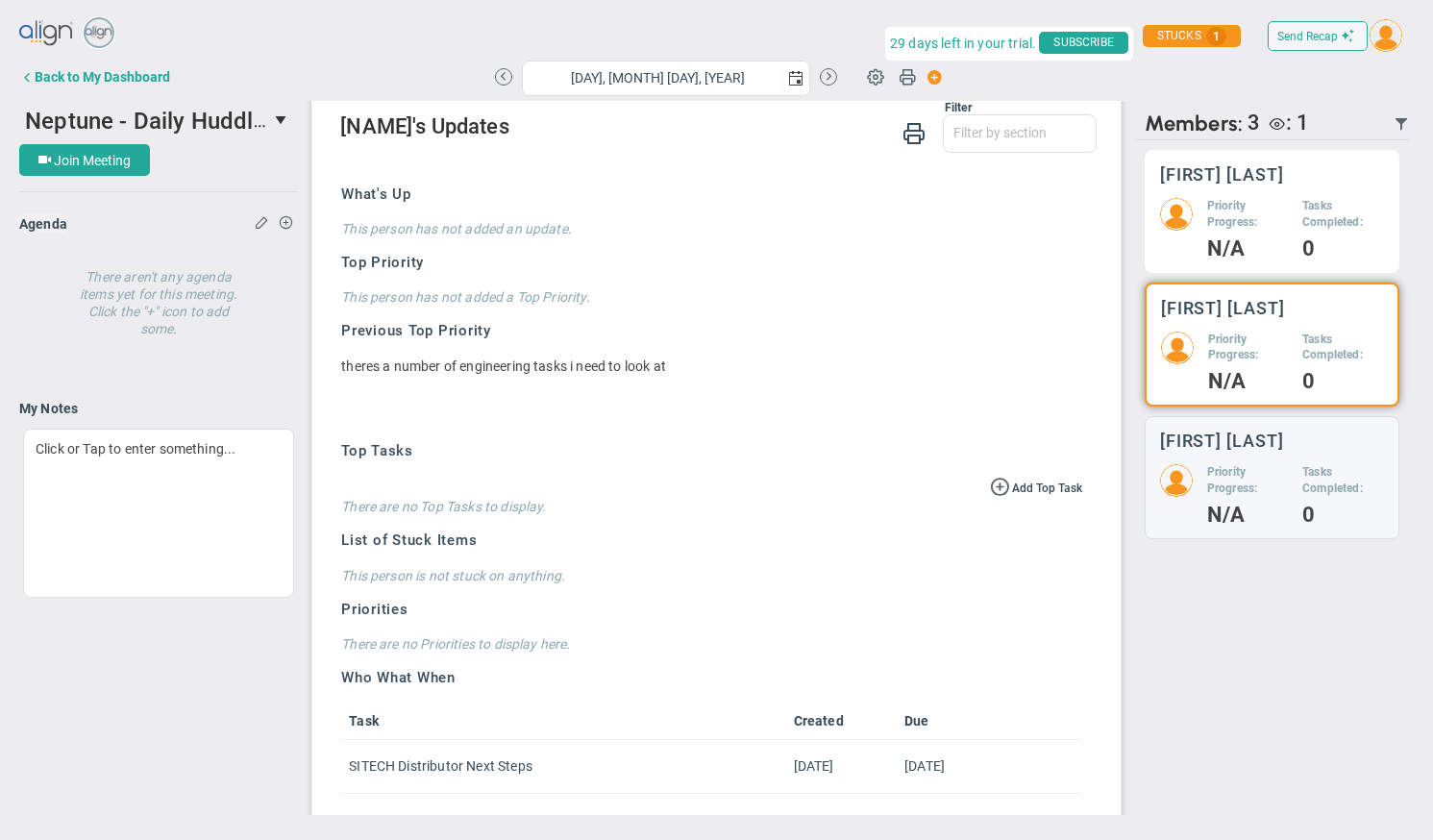 click on "Priority Progress:
N/A
Tasks Completed:
0" at bounding box center [1272, 228] 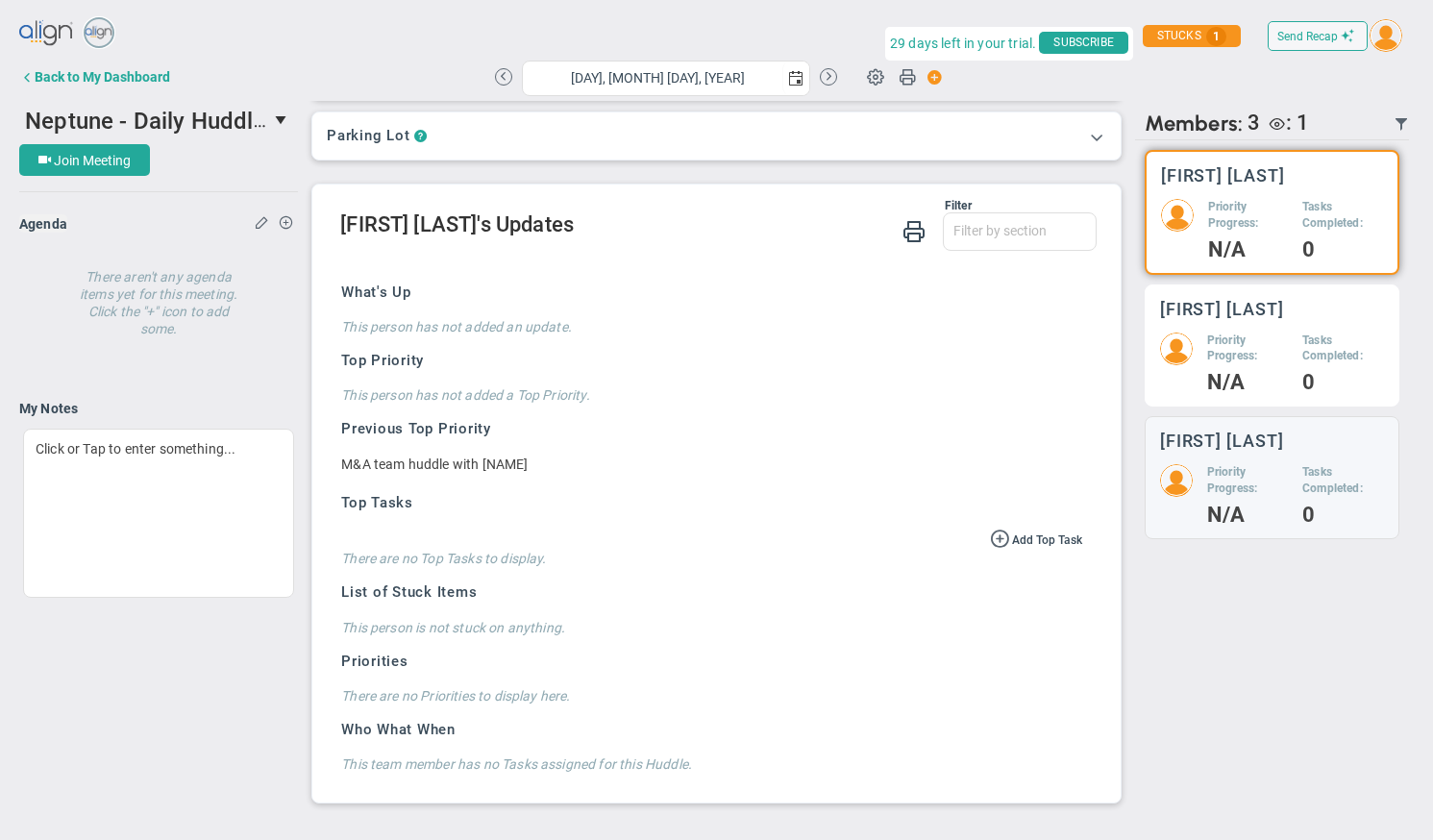 click on "[NAME]
Priority Progress:
N/A
Tasks Completed:
0" at bounding box center [1272, 212] 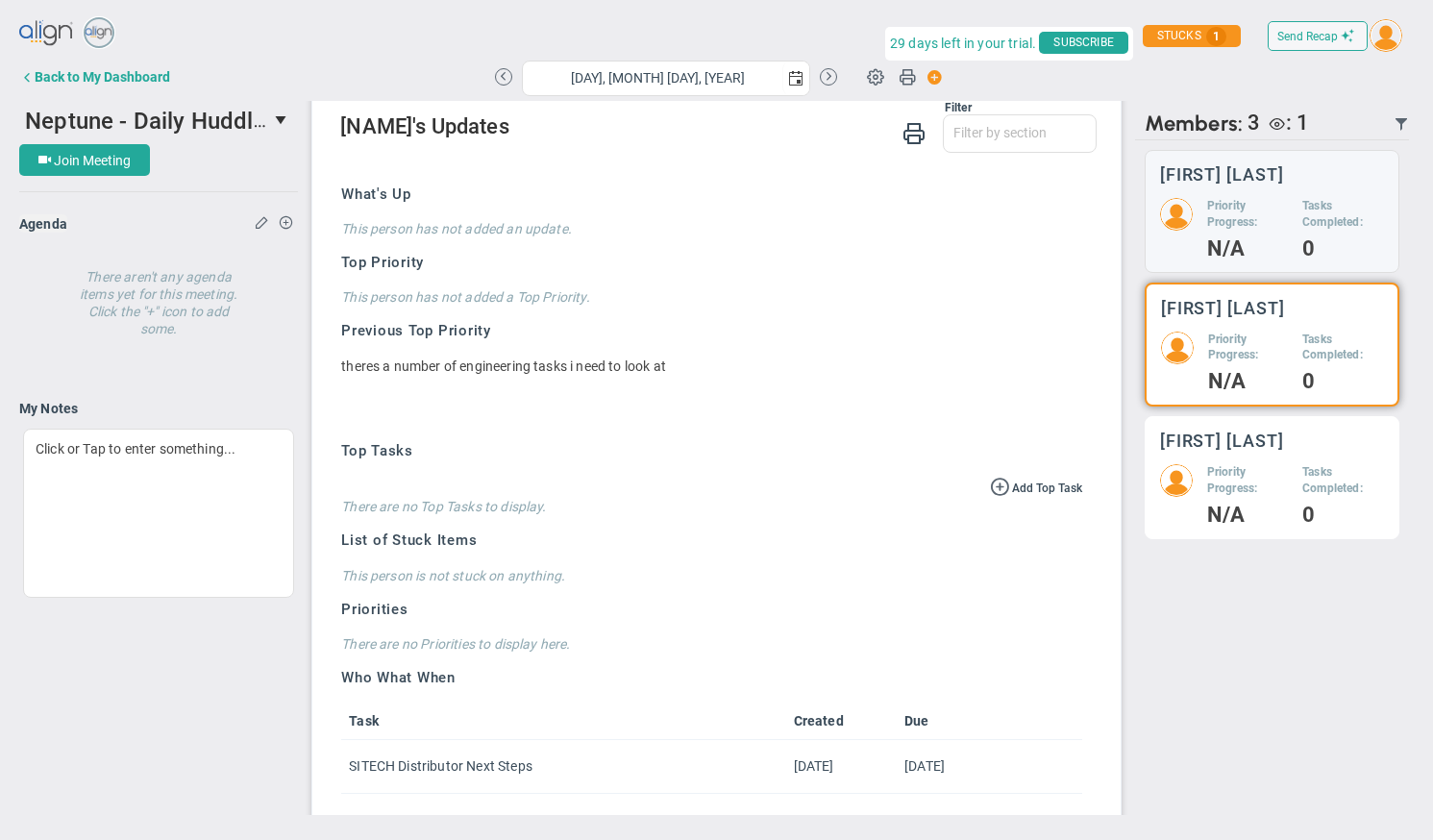 click on "[FIRST] [LAST]
Priority Progress:
N/A
Tasks Completed:
0" at bounding box center [1272, 211] 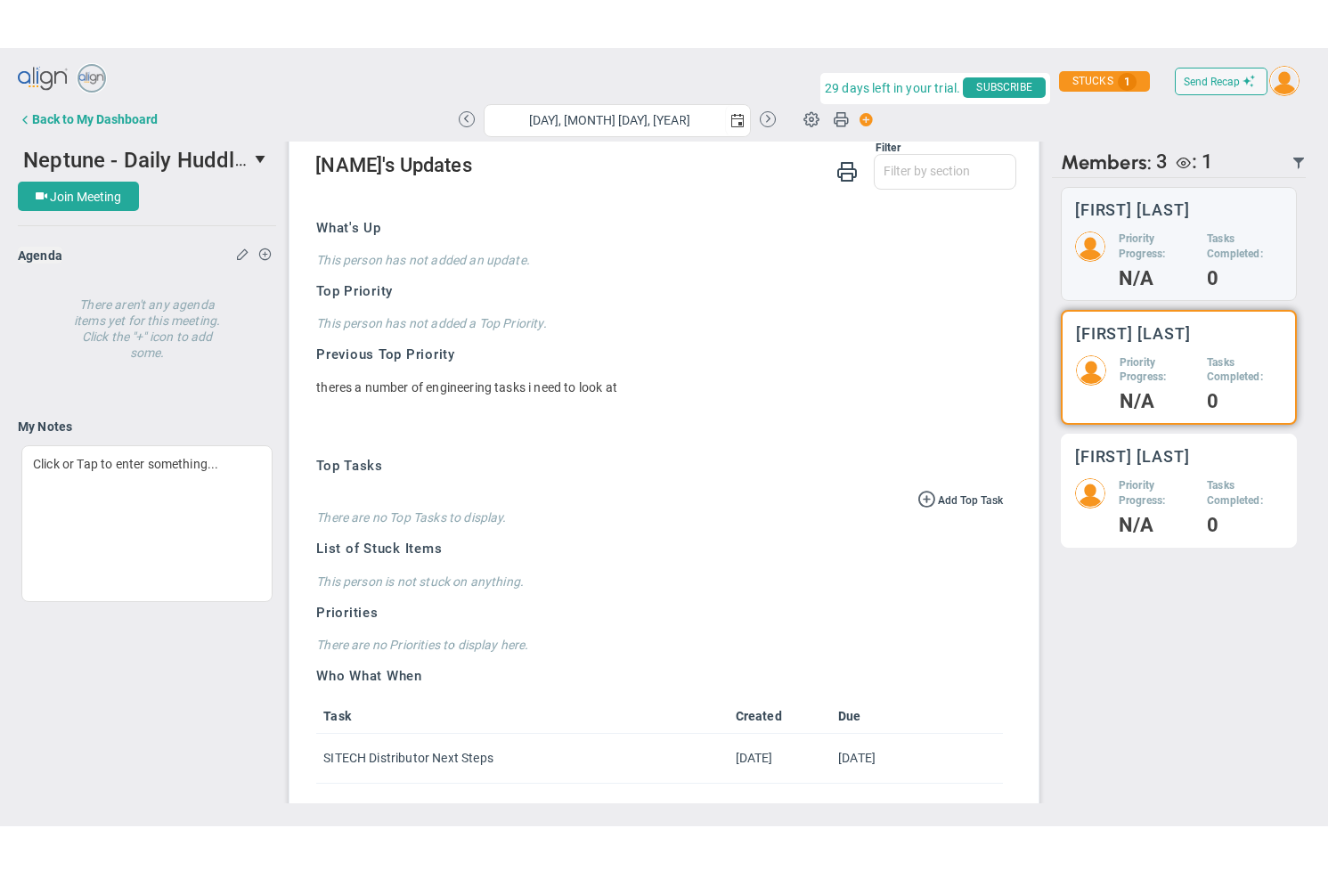 scroll, scrollTop: 392, scrollLeft: 0, axis: vertical 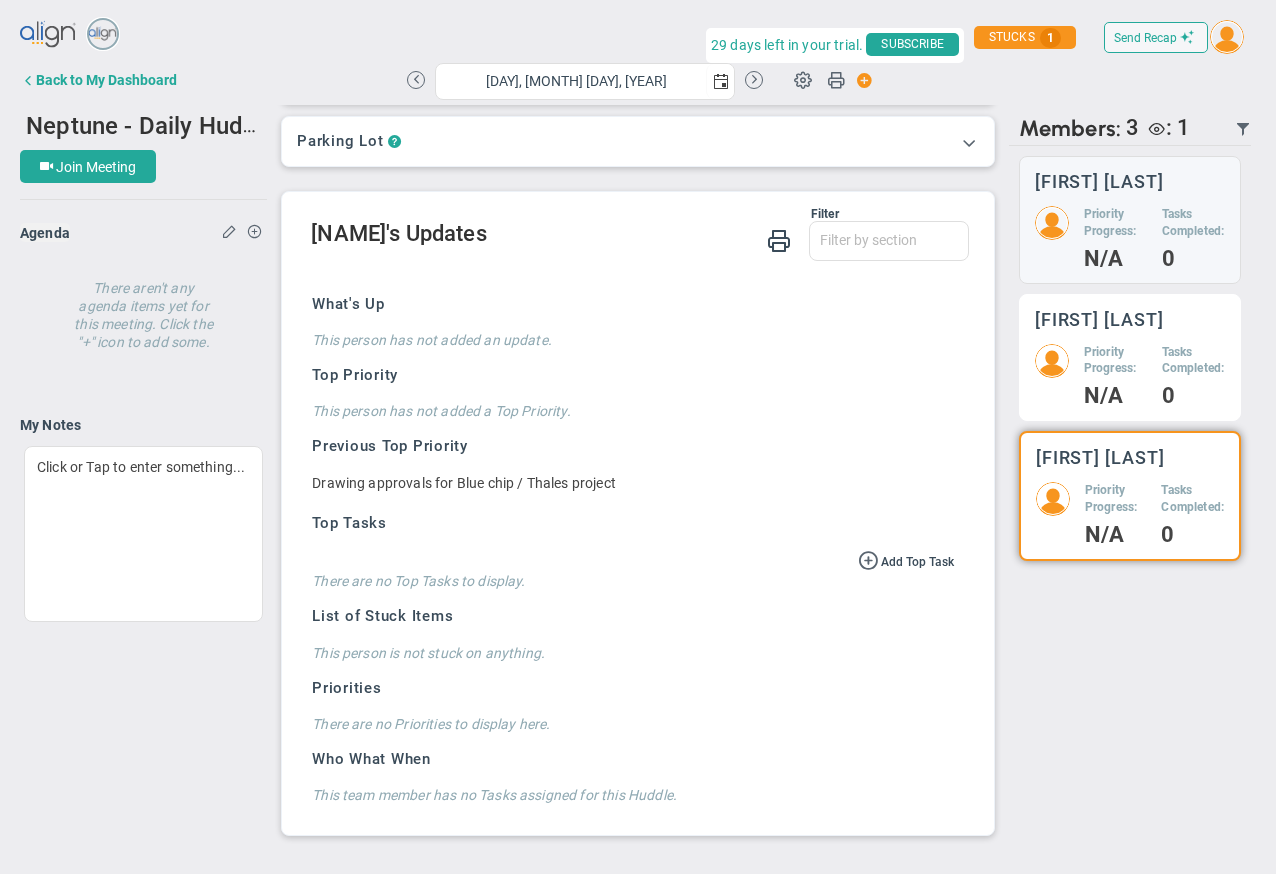 click on "Priority Progress:
N/A
Tasks Completed:
0" at bounding box center [1130, 237] 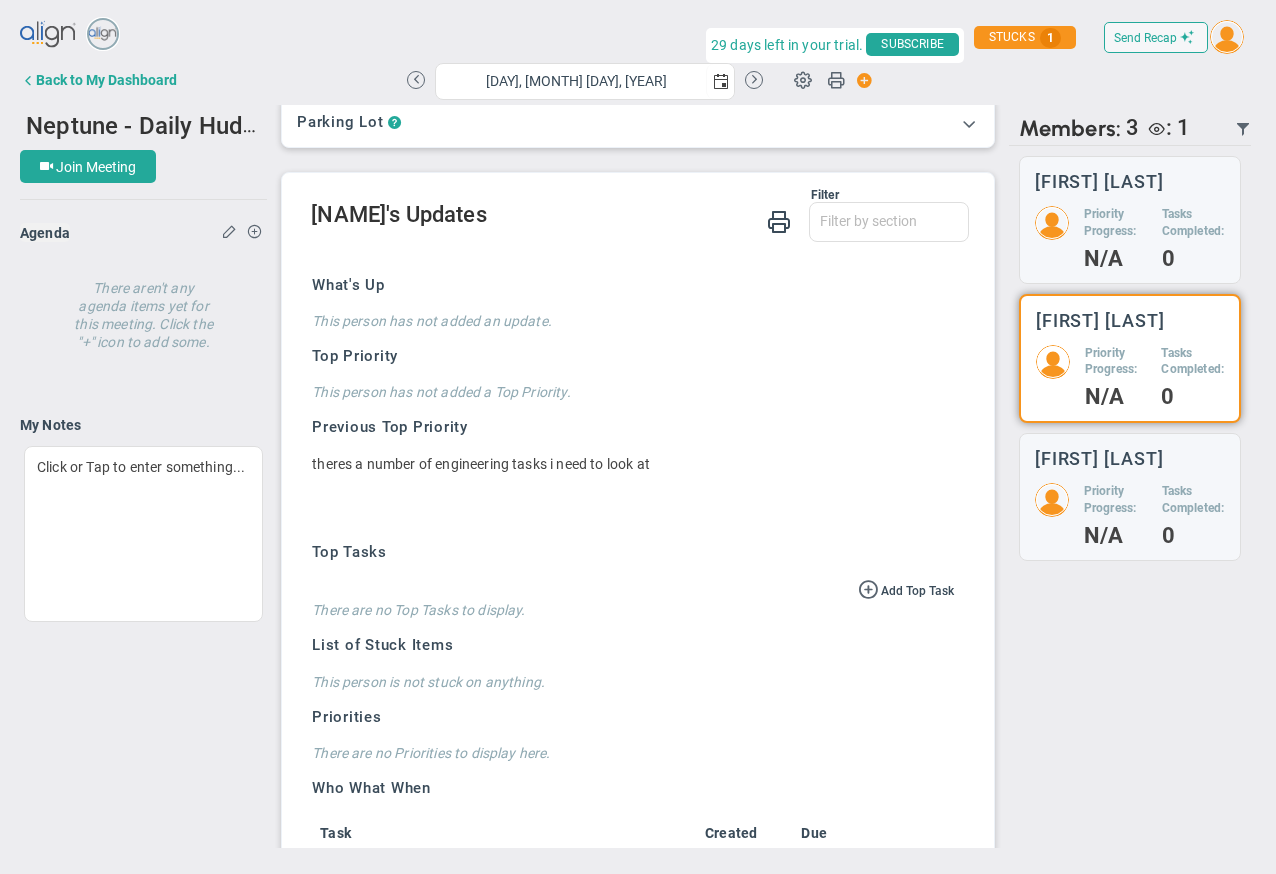 scroll, scrollTop: 532, scrollLeft: 0, axis: vertical 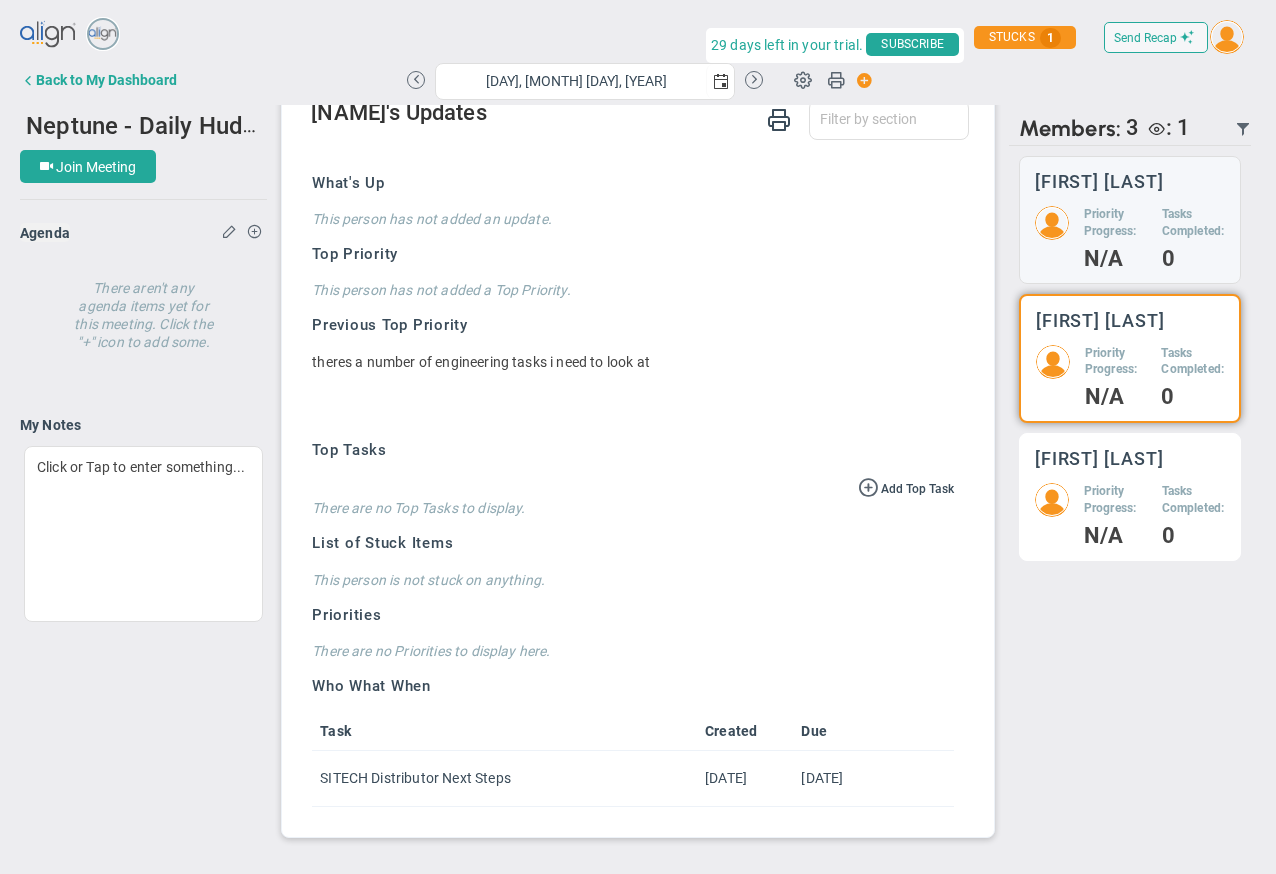 click on "[FIRST] [LAST]
Priority Progress:
N/A
Tasks Completed:
0" at bounding box center [1130, 220] 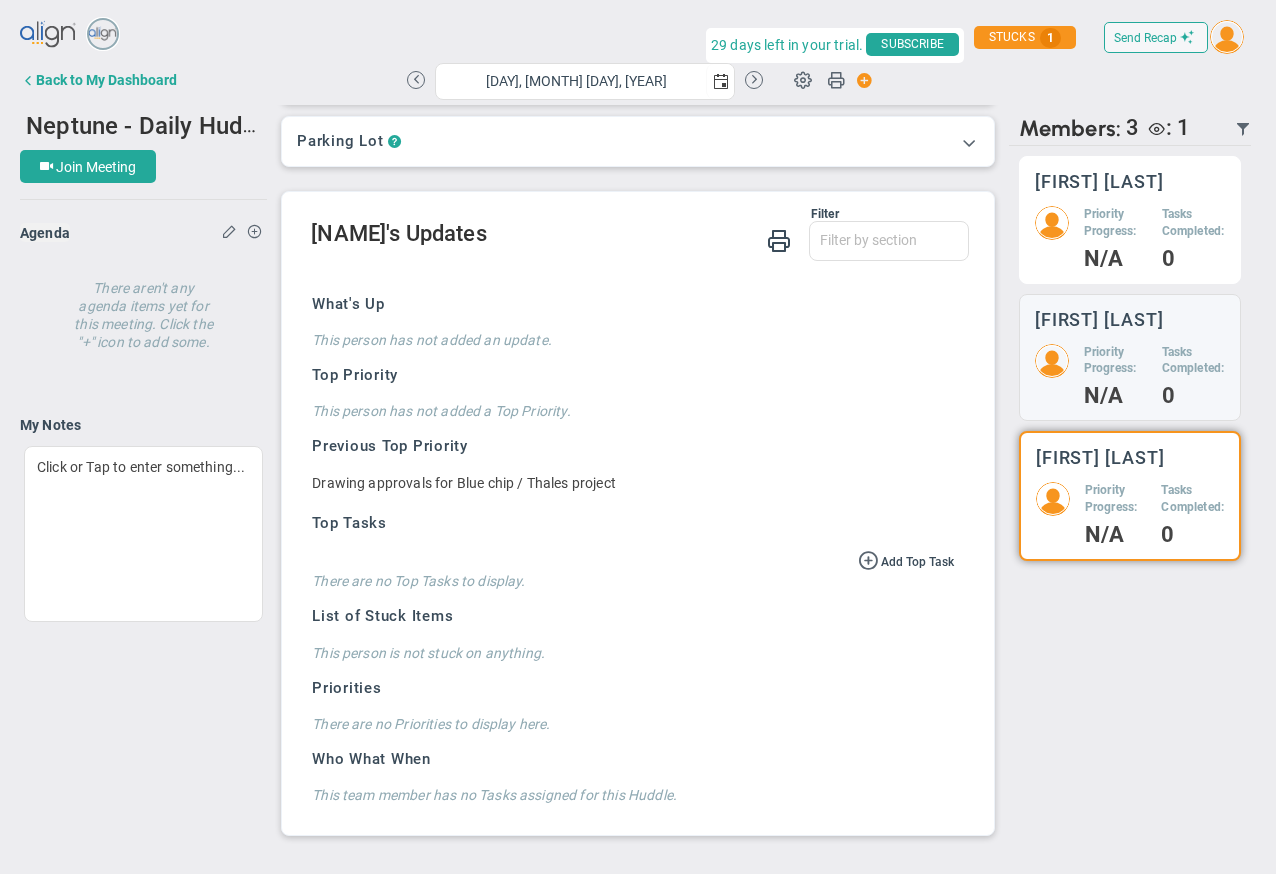 click on "Priority Progress:" at bounding box center [1115, 223] 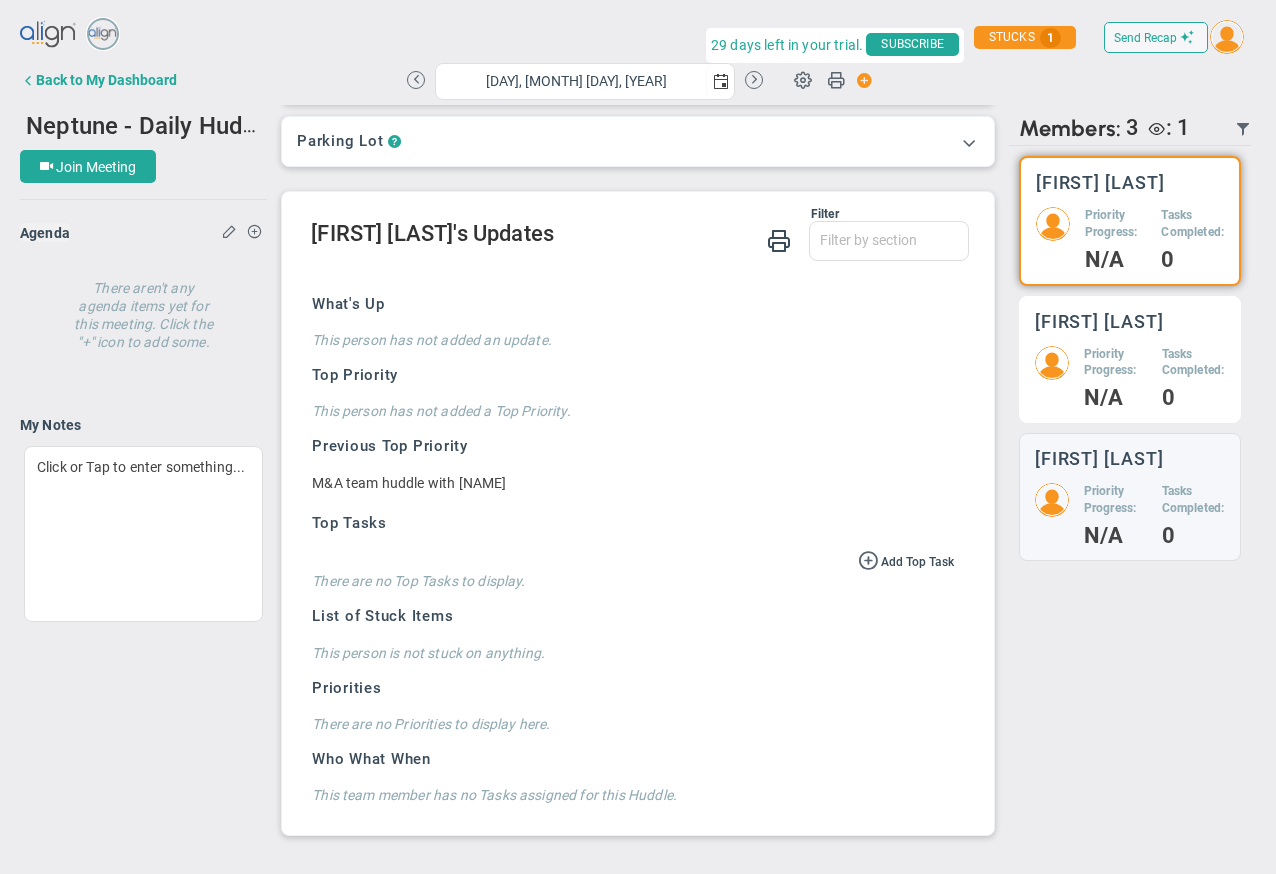 click on "[FIRST] [LAST]" at bounding box center [1100, 182] 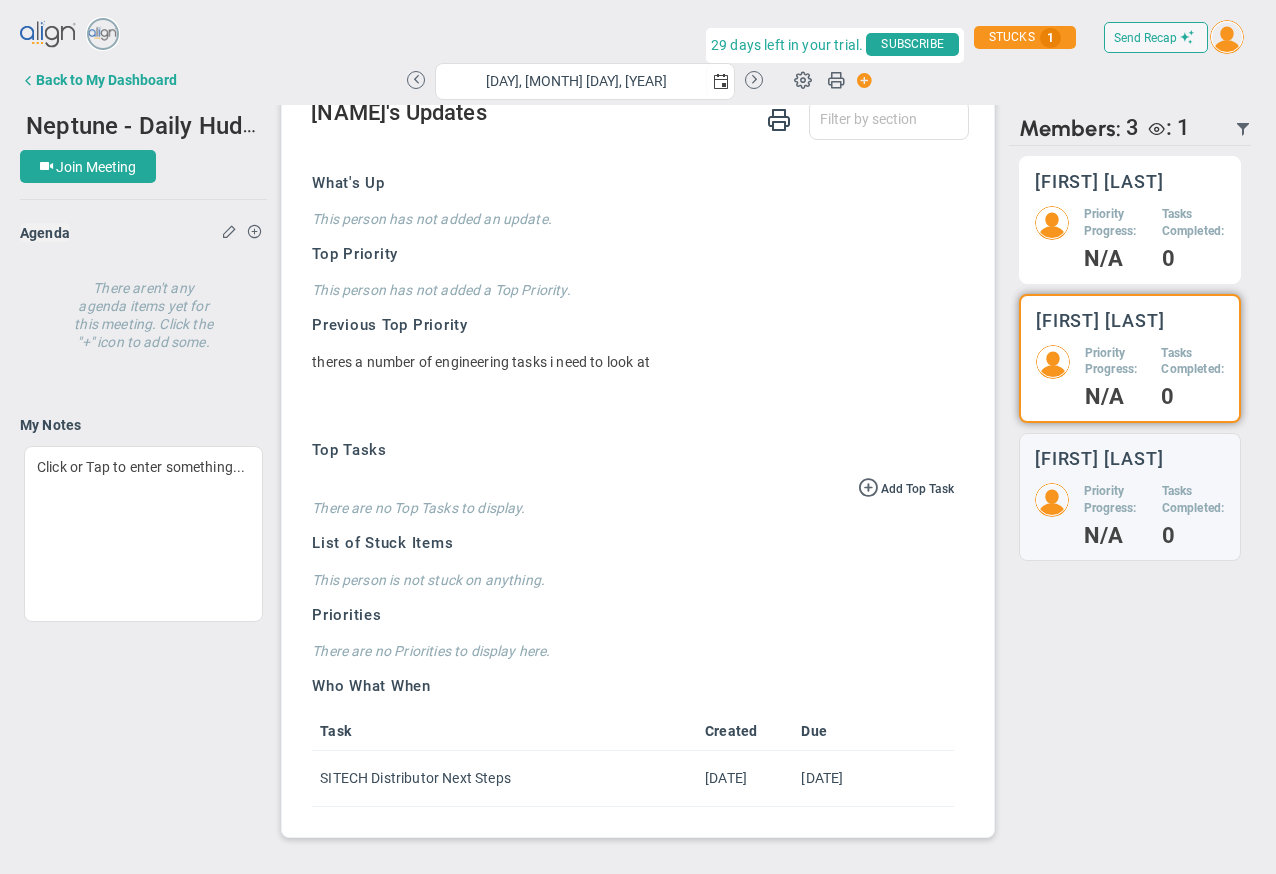 click on "Priority Progress:" at bounding box center (1115, 223) 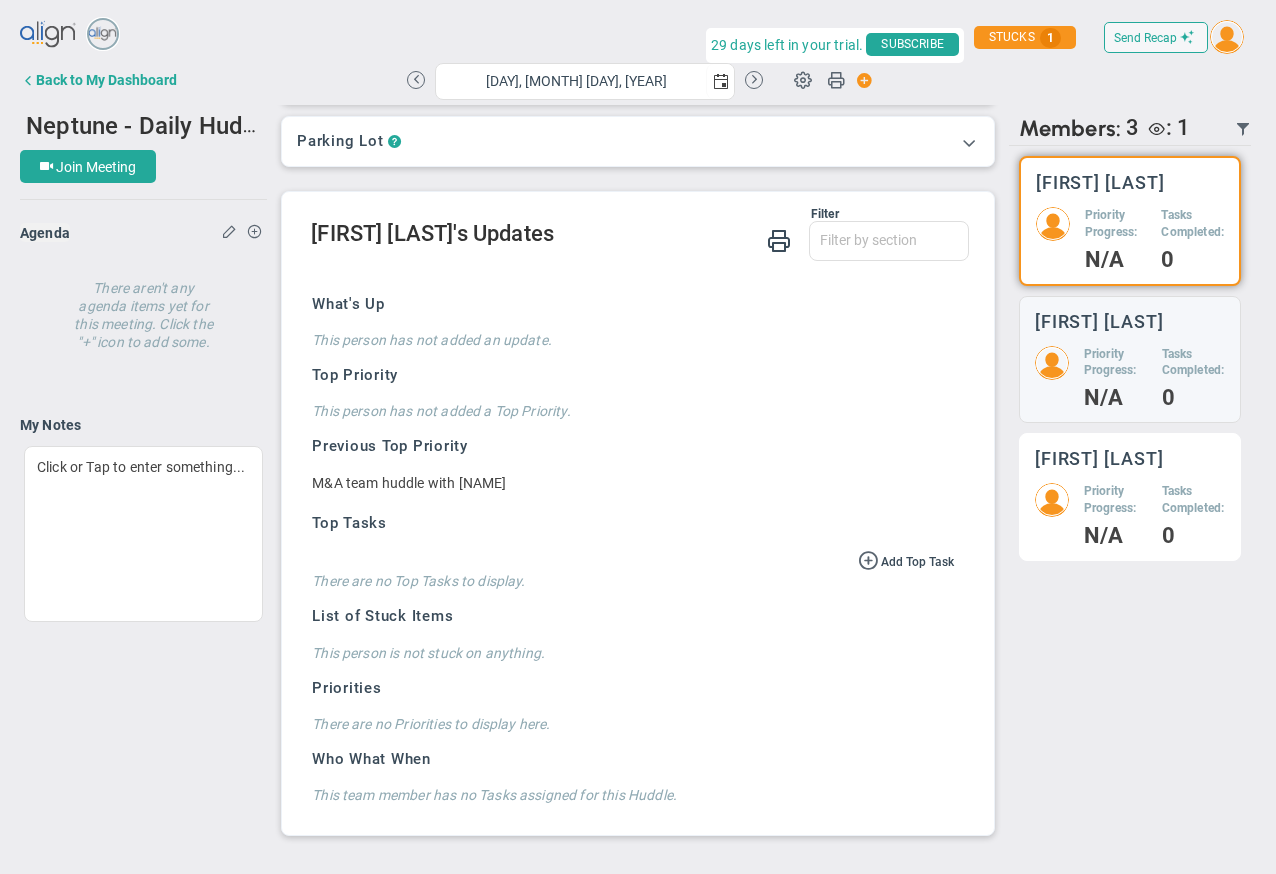 click on "Priority Progress:" at bounding box center (1116, 224) 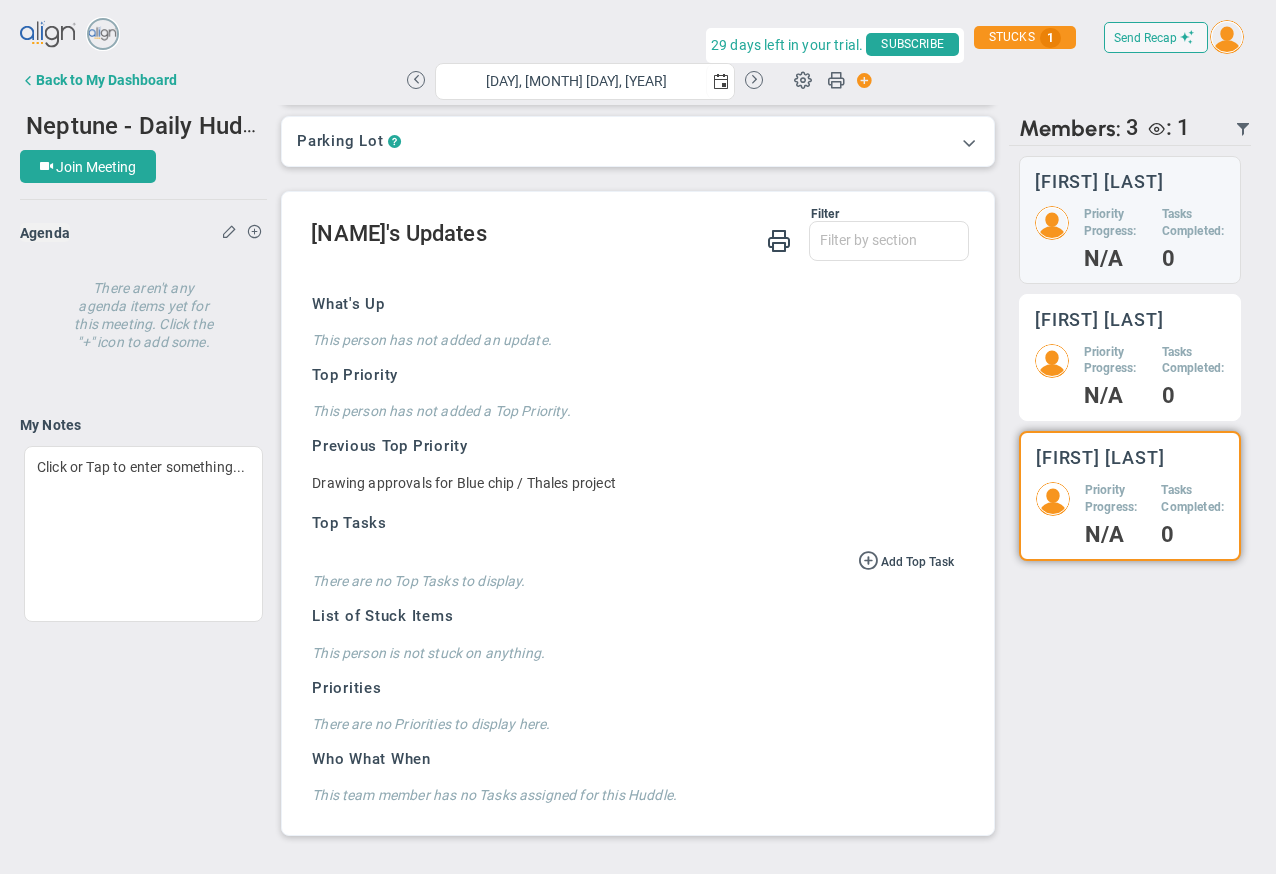 click on "N/A" at bounding box center (1115, 259) 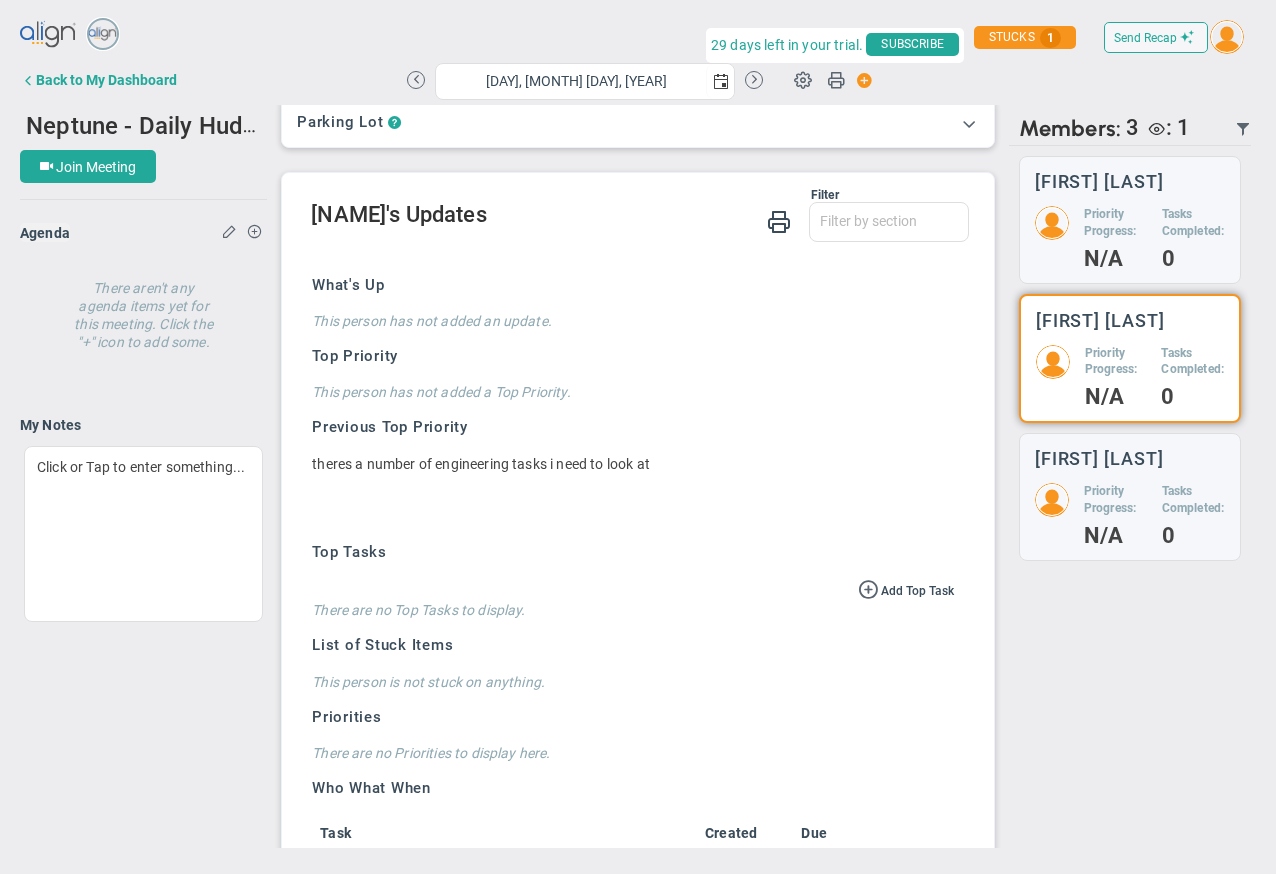 scroll, scrollTop: 532, scrollLeft: 0, axis: vertical 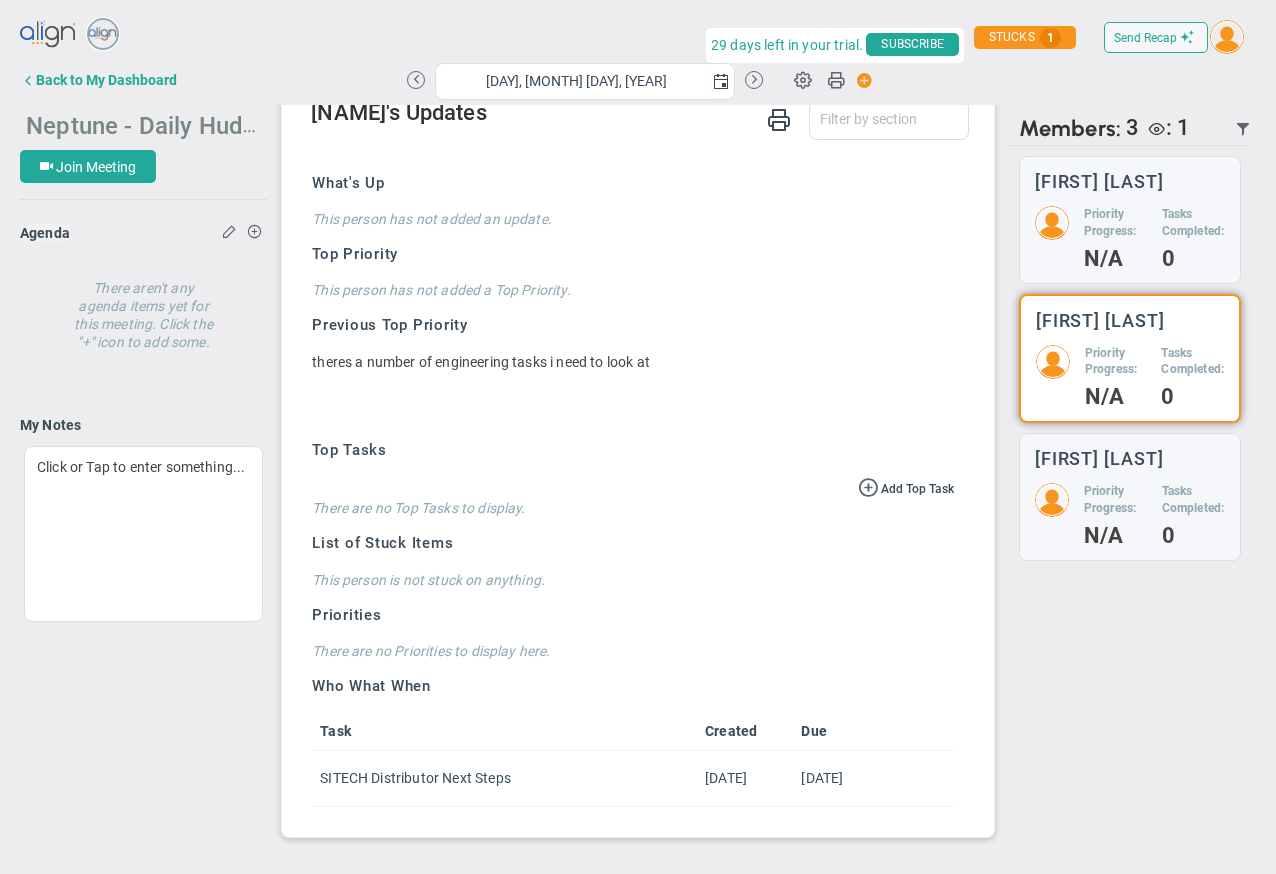 click on "Neptune - Daily Huddle" at bounding box center (151, 124) 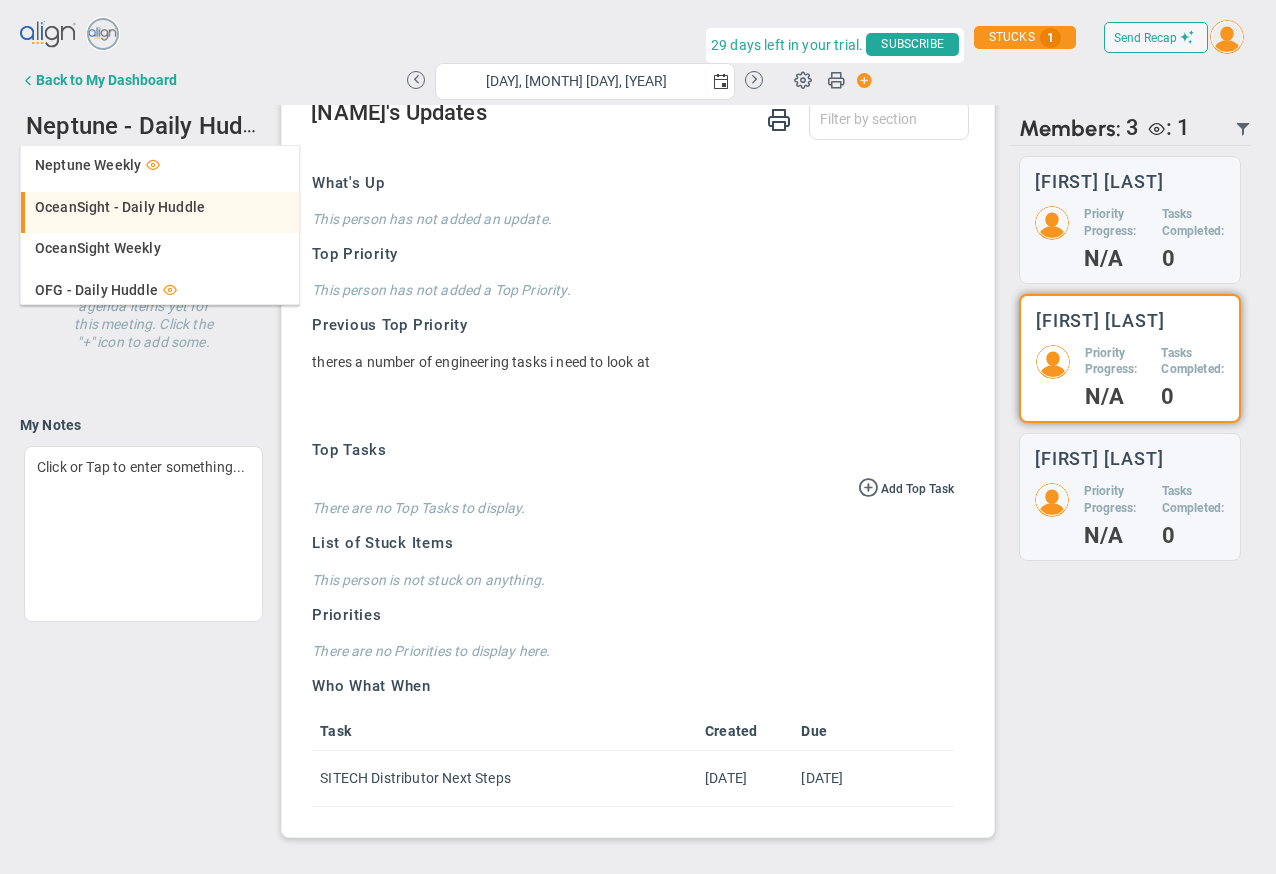 click on "OceanSight - Daily Huddle" at bounding box center (120, 207) 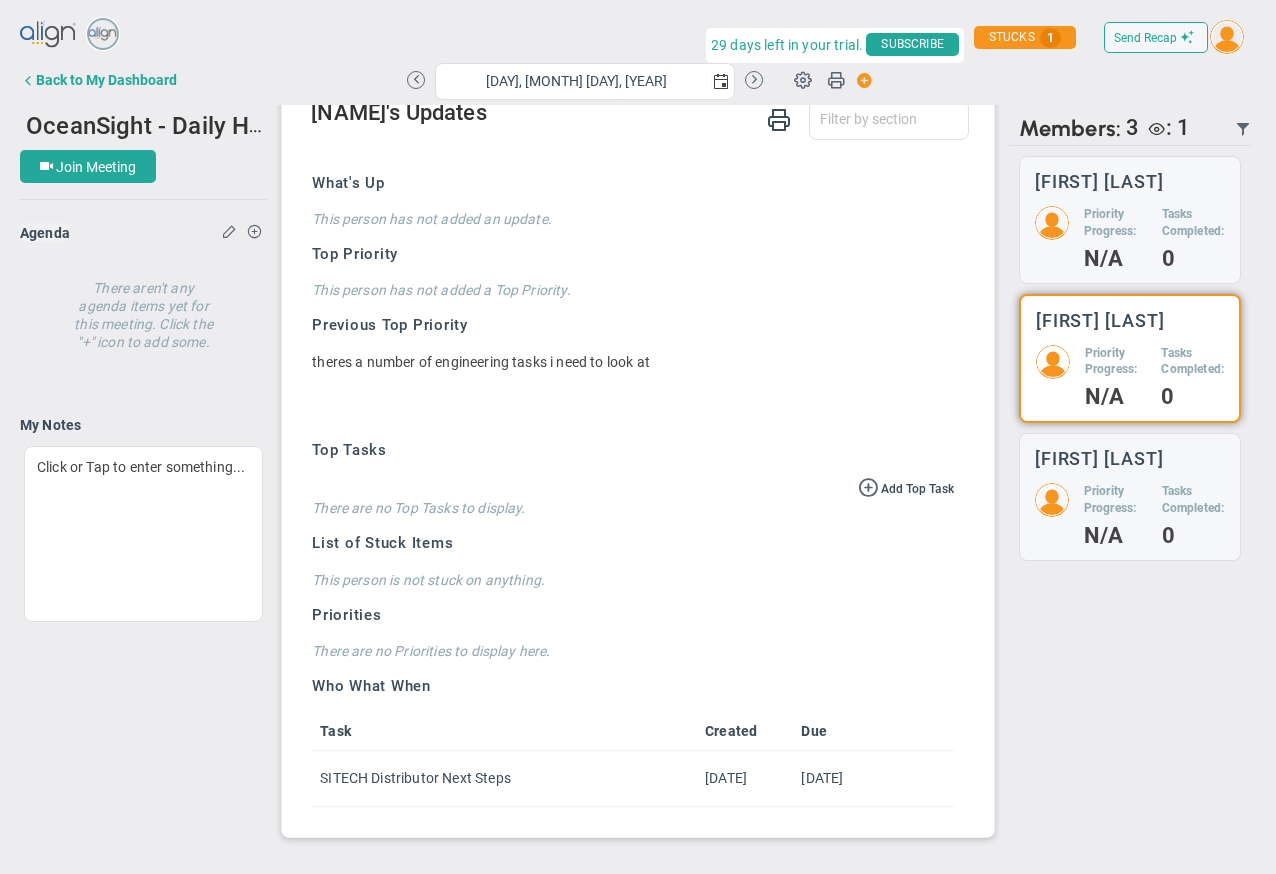 scroll, scrollTop: 0, scrollLeft: 0, axis: both 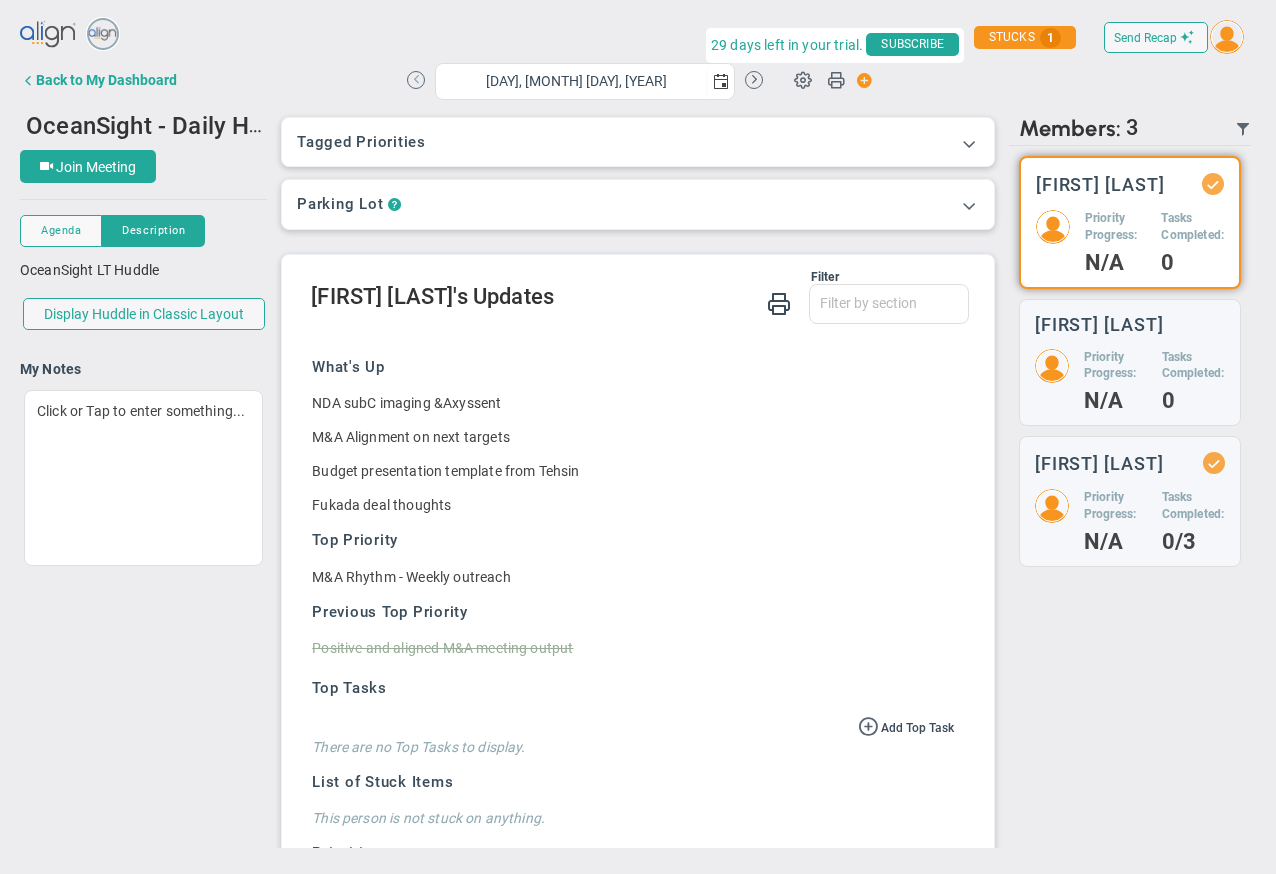 click at bounding box center (416, 80) 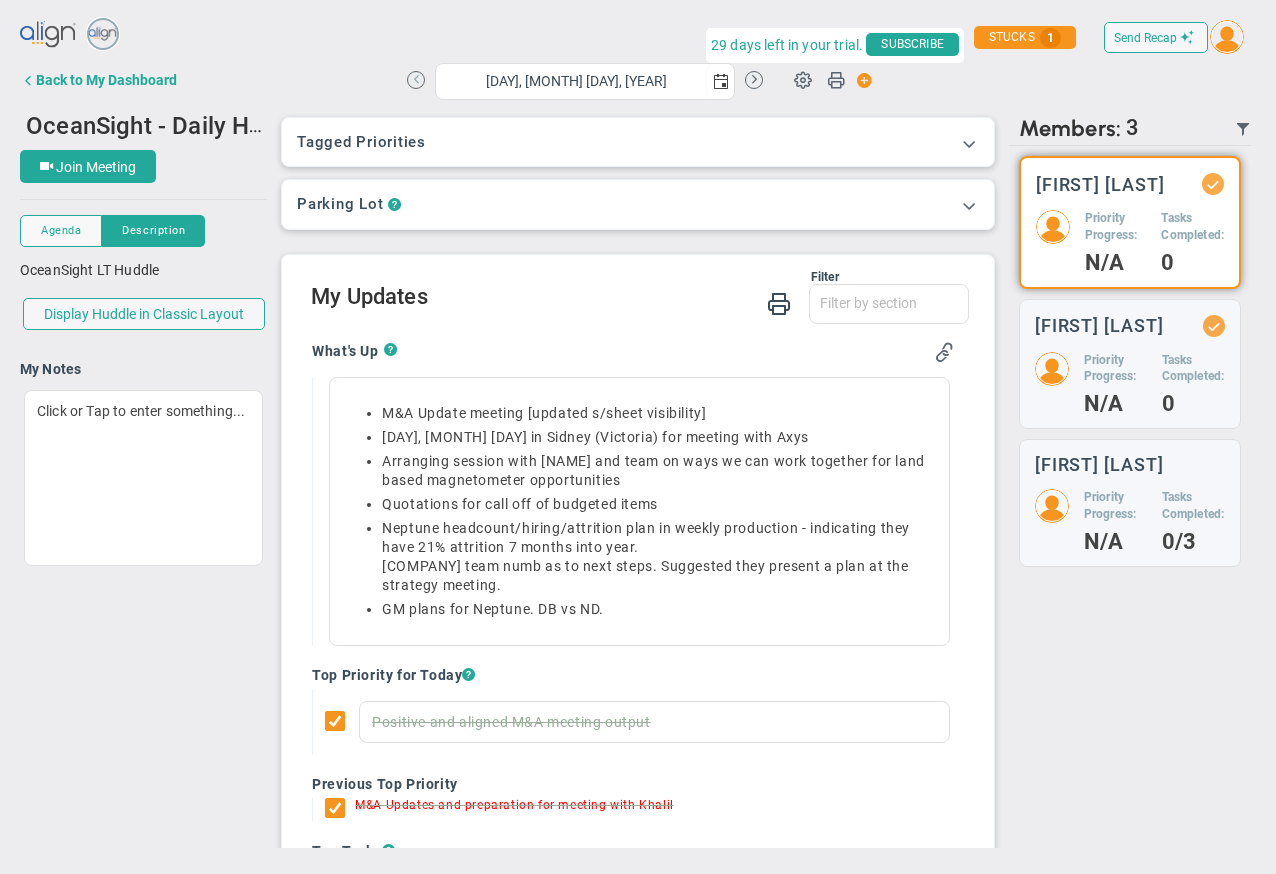 click at bounding box center [416, 80] 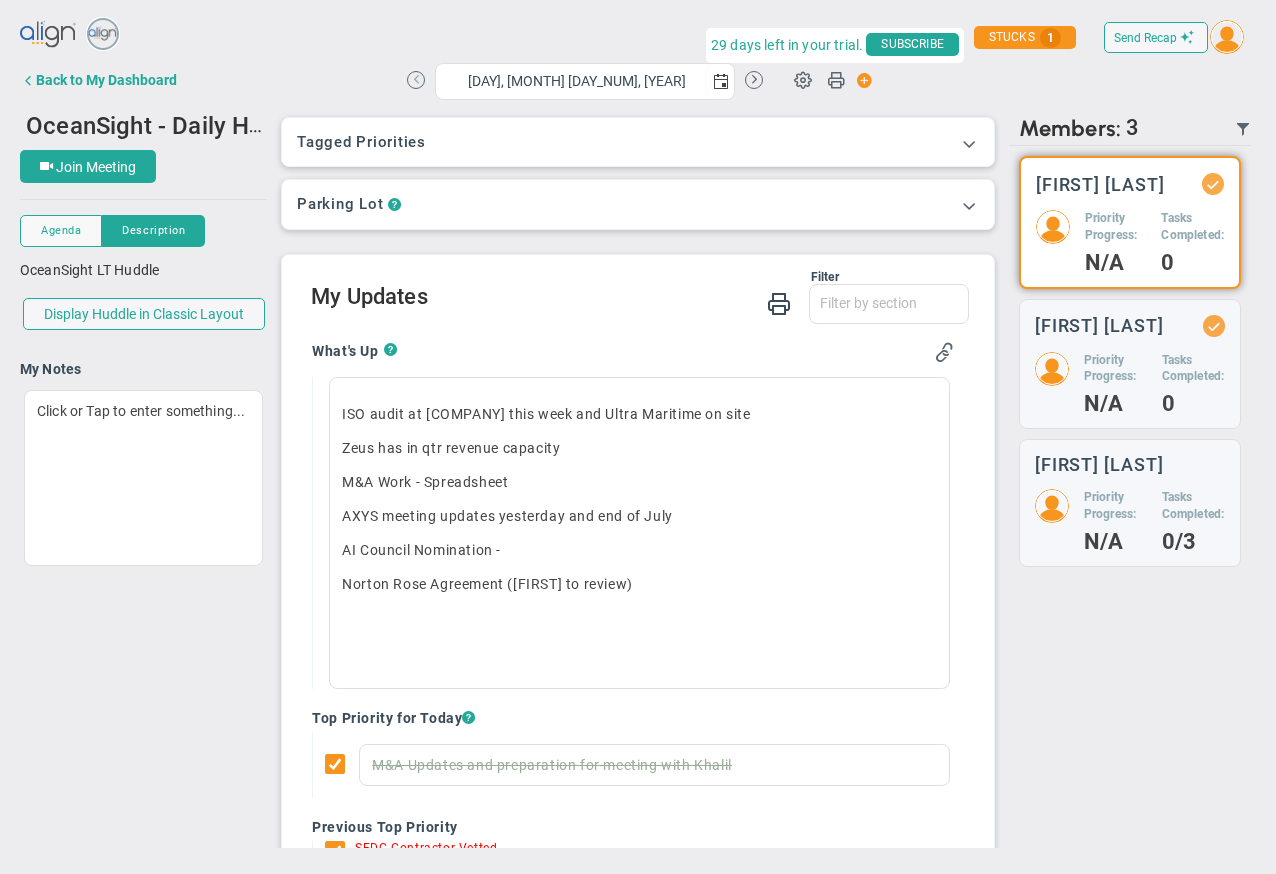 click at bounding box center [416, 80] 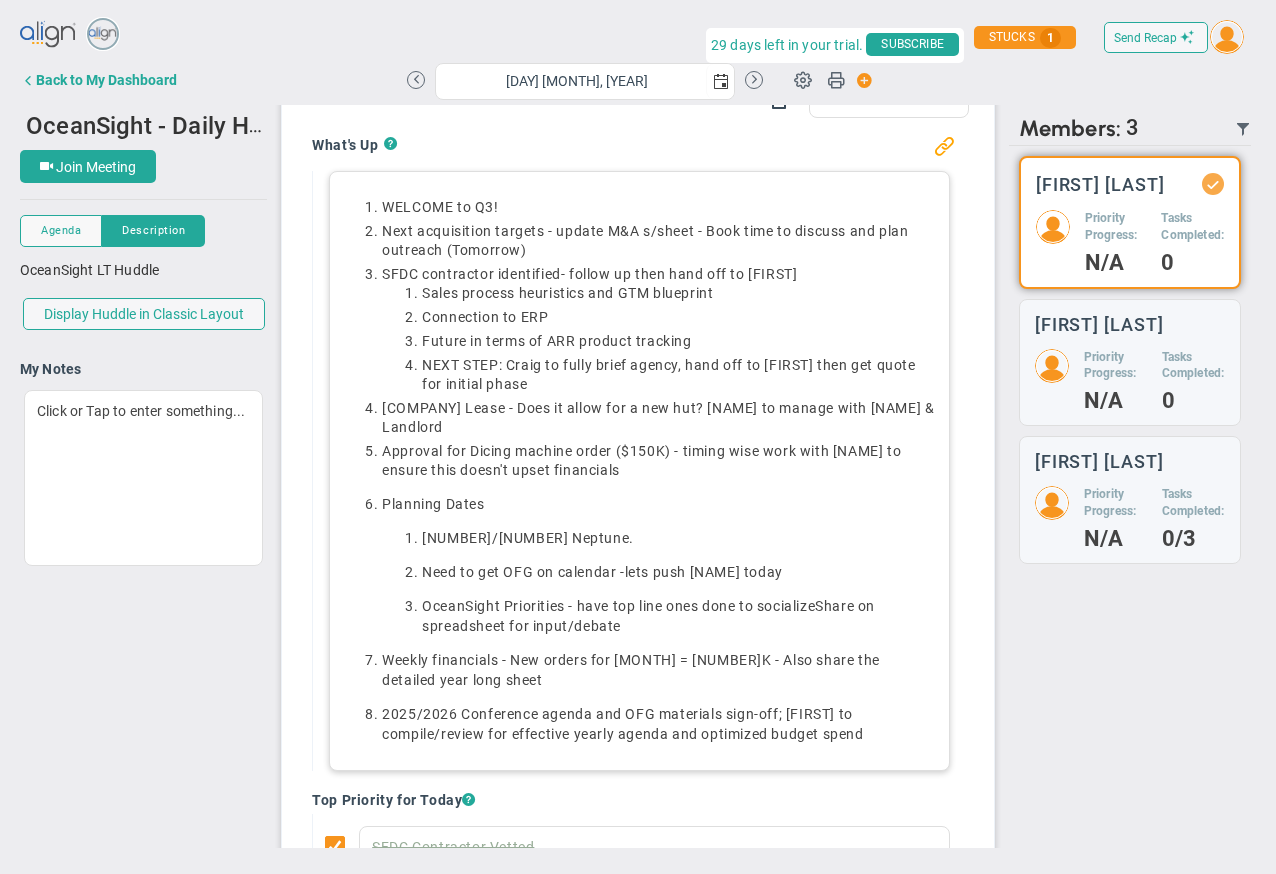scroll, scrollTop: 205, scrollLeft: 0, axis: vertical 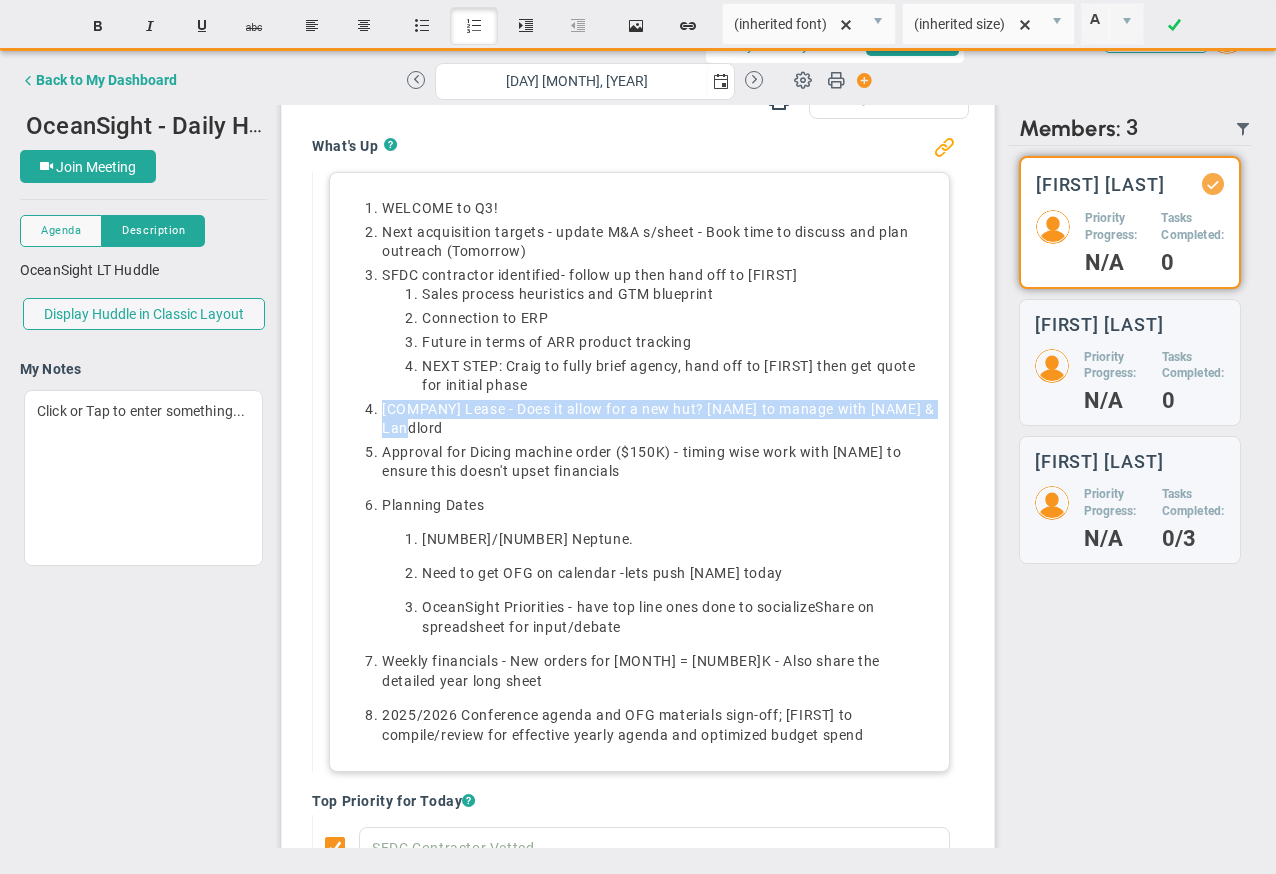 drag, startPoint x: 363, startPoint y: 409, endPoint x: 499, endPoint y: 423, distance: 136.71869 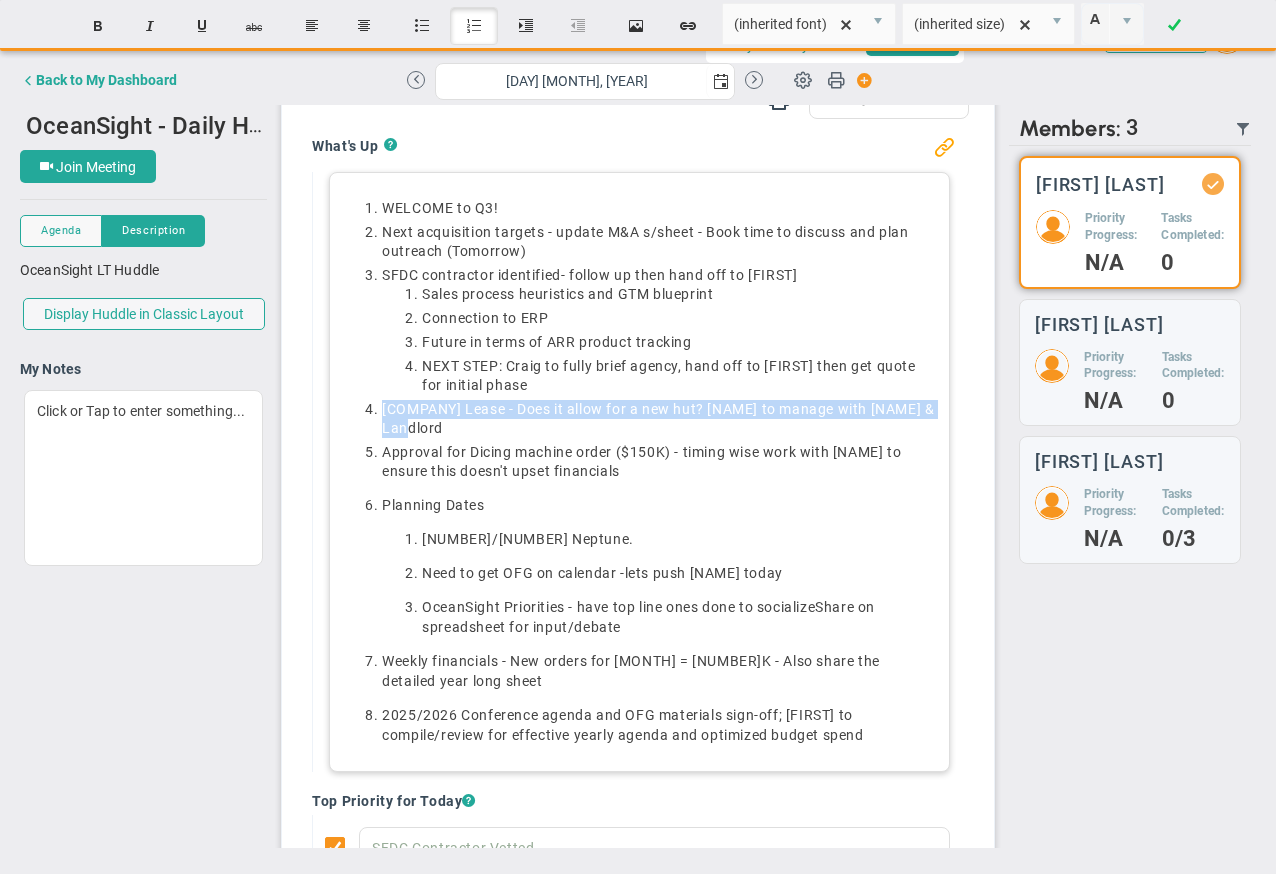 click on "WELCOME to Q3! Next acquisition targets - update M&A s/sheet - Book time to discuss and plan outreach (Tomorrow) SFDC contractor identified  - follow up then hand off to [NAME] Sales process heuristics and GTM blueprint Connection to ERP Future in terms of ARR product tracking NEXT STEP: [NAME] to fully brief agency, hand off to [NAME] then get quote for initial phase [COMPANY] Lease - Does it allow for a new hut? [NAME] to manage with [NAME] & Landlord Approval for Dicing machine order ($150K) - timing wise work with [NAME] to ensure this doesn't upset financials Planning Dates  28/29 [COMPANY].&nbsp;Need to get OFG on calendar -  lets push [NAME] today OceanSight Priorities - have top line ones done to socialize  Share on spreadsheet for input/debate Weekly financials - New orders for June = 294K - Also share the detailed year long sheet 2025/26 Conference agenda and OFG materials sign-off;  [NAME] to compile/review for effective yearly agenda and optimized budget spend" at bounding box center (639, 472) 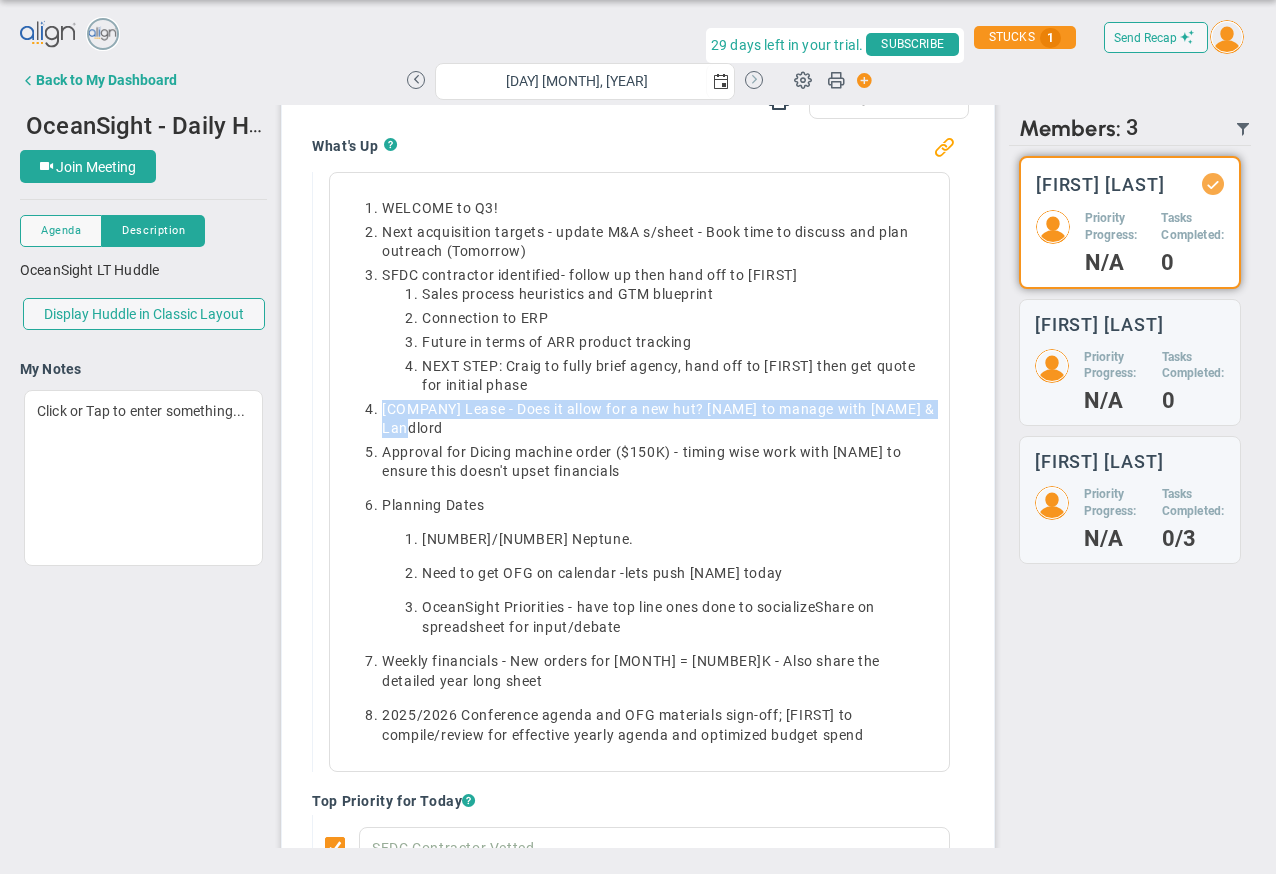 click at bounding box center (754, 80) 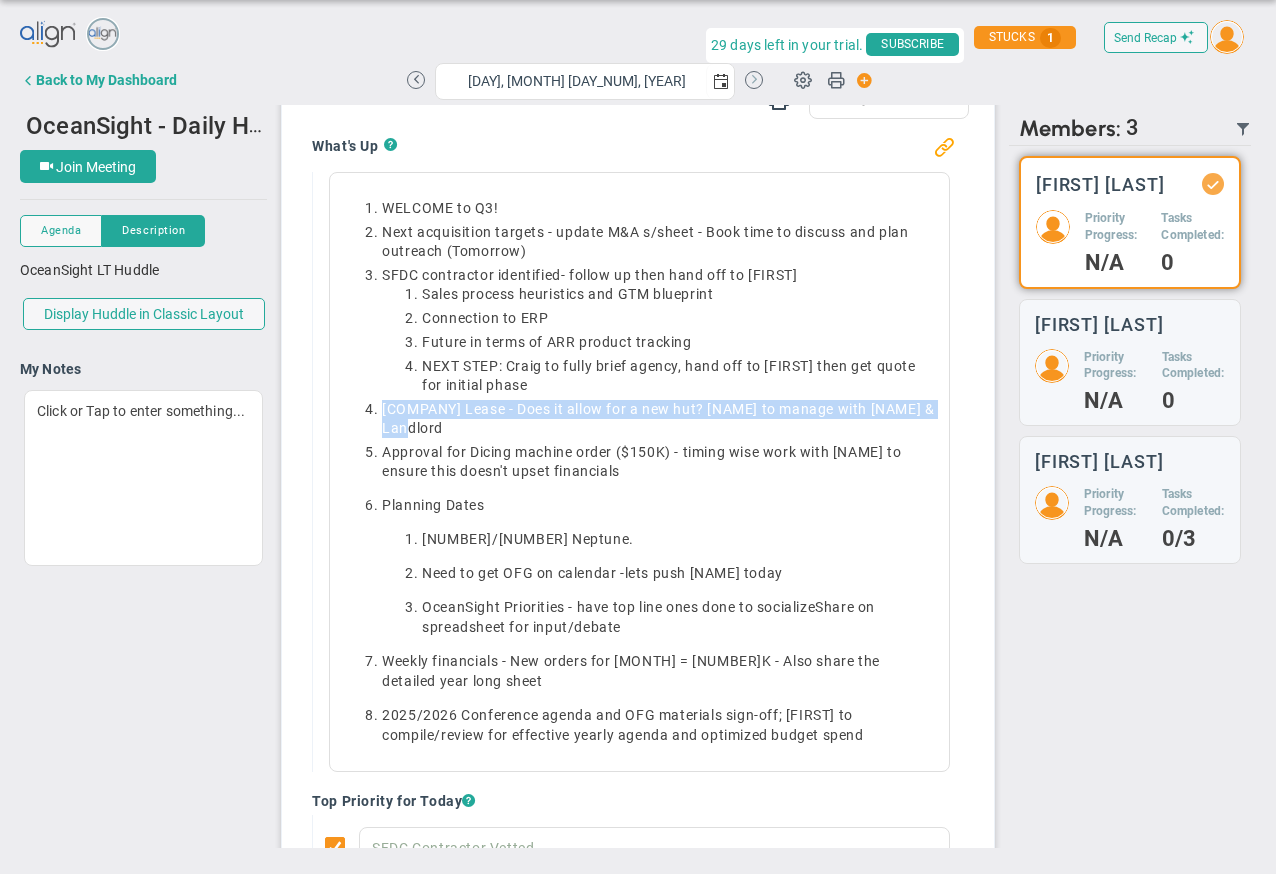 scroll, scrollTop: 0, scrollLeft: 0, axis: both 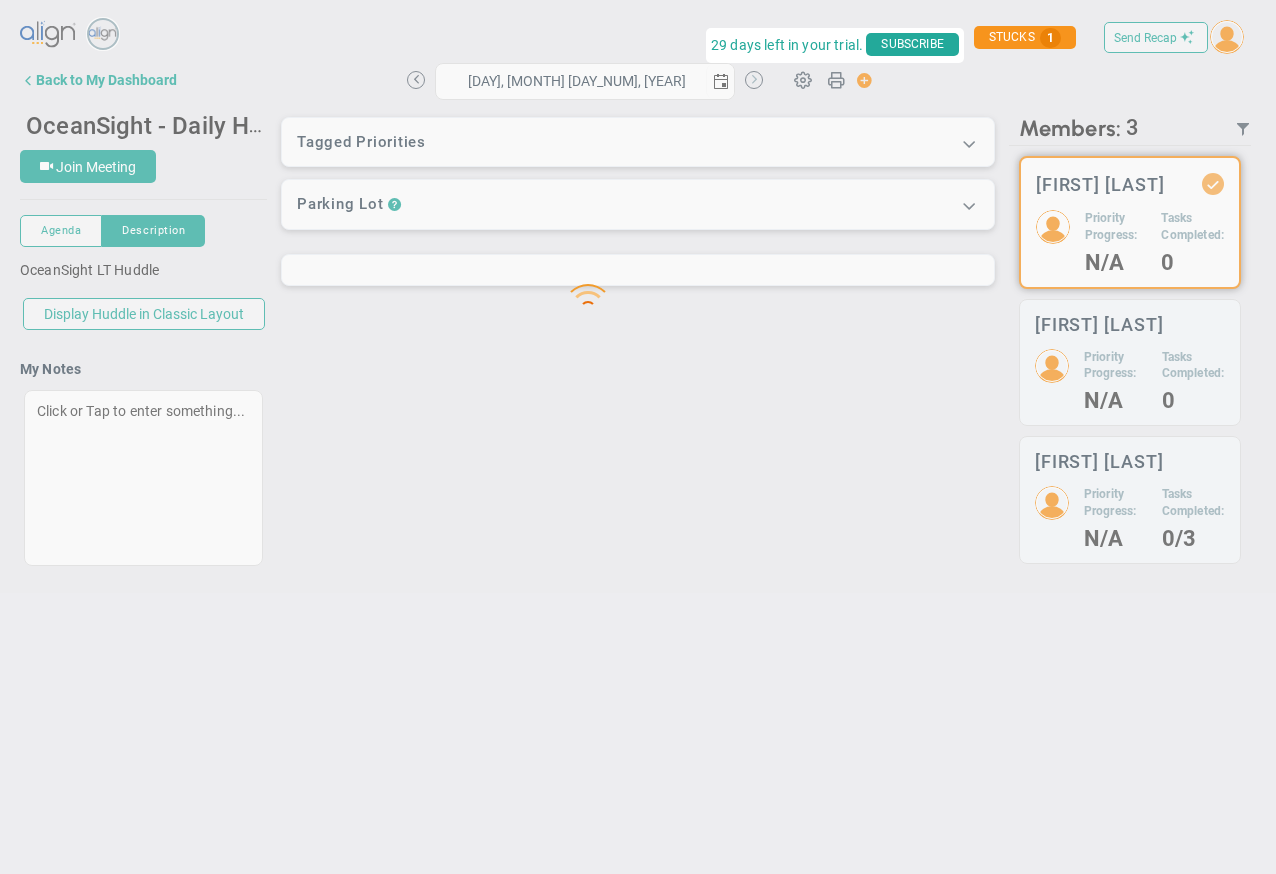 click at bounding box center [638, 284] 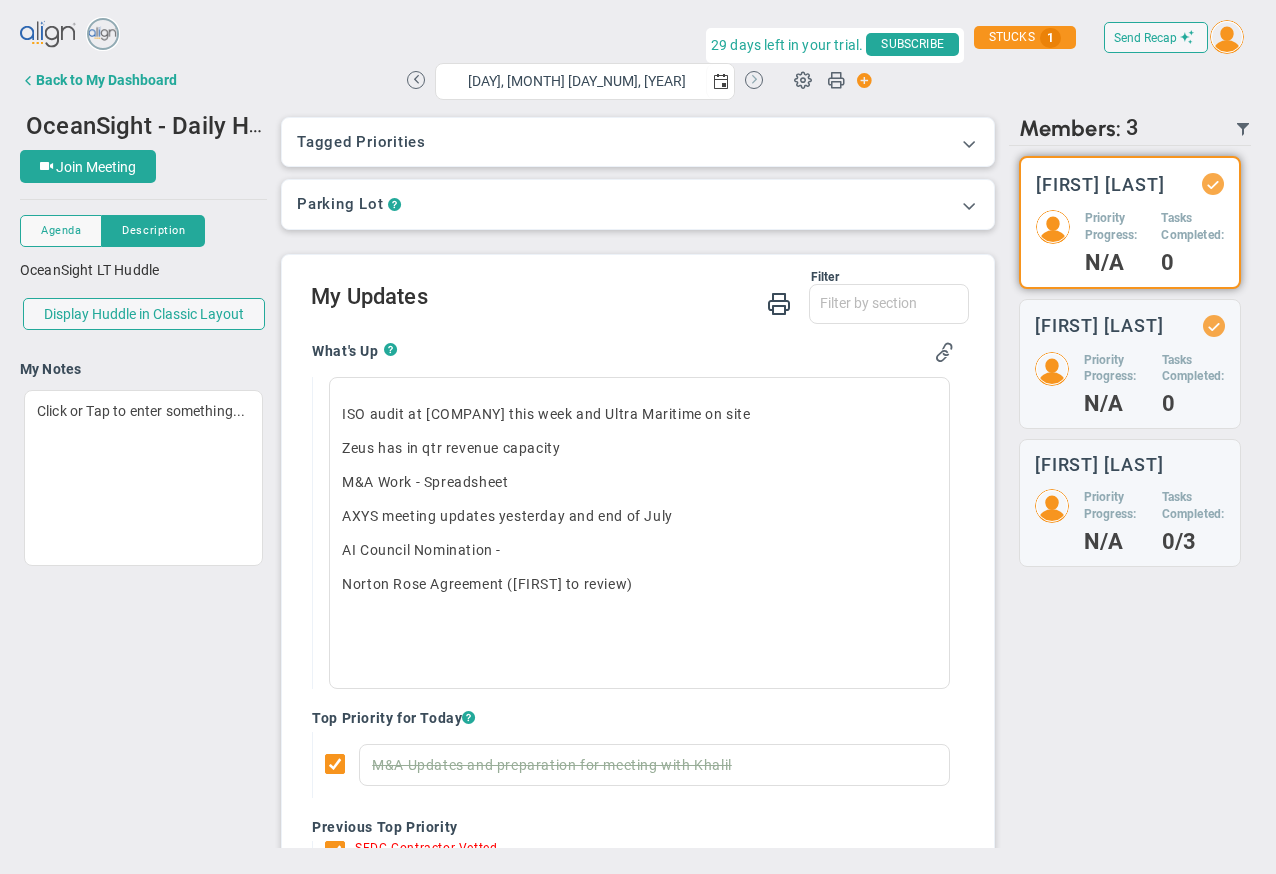 click at bounding box center (754, 80) 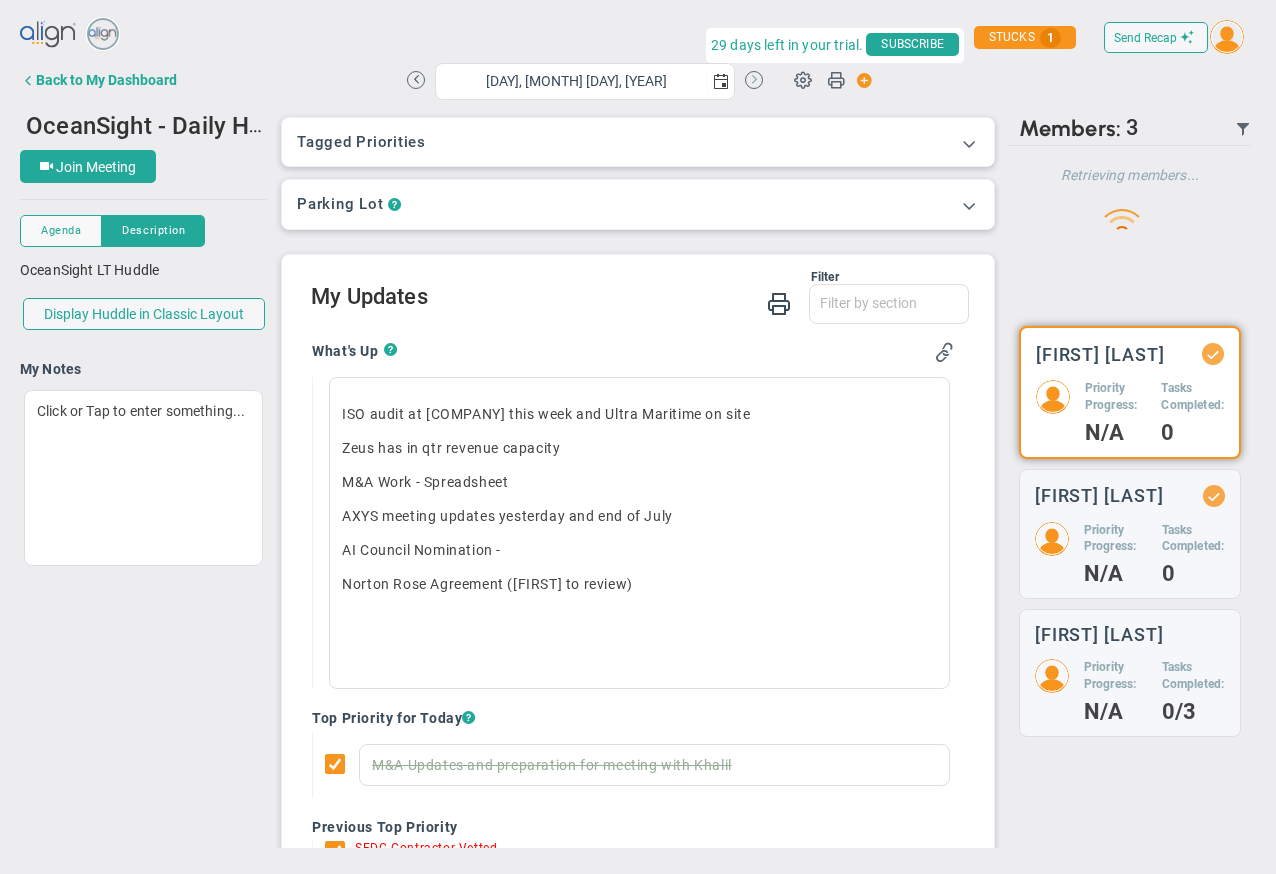 click at bounding box center [754, 80] 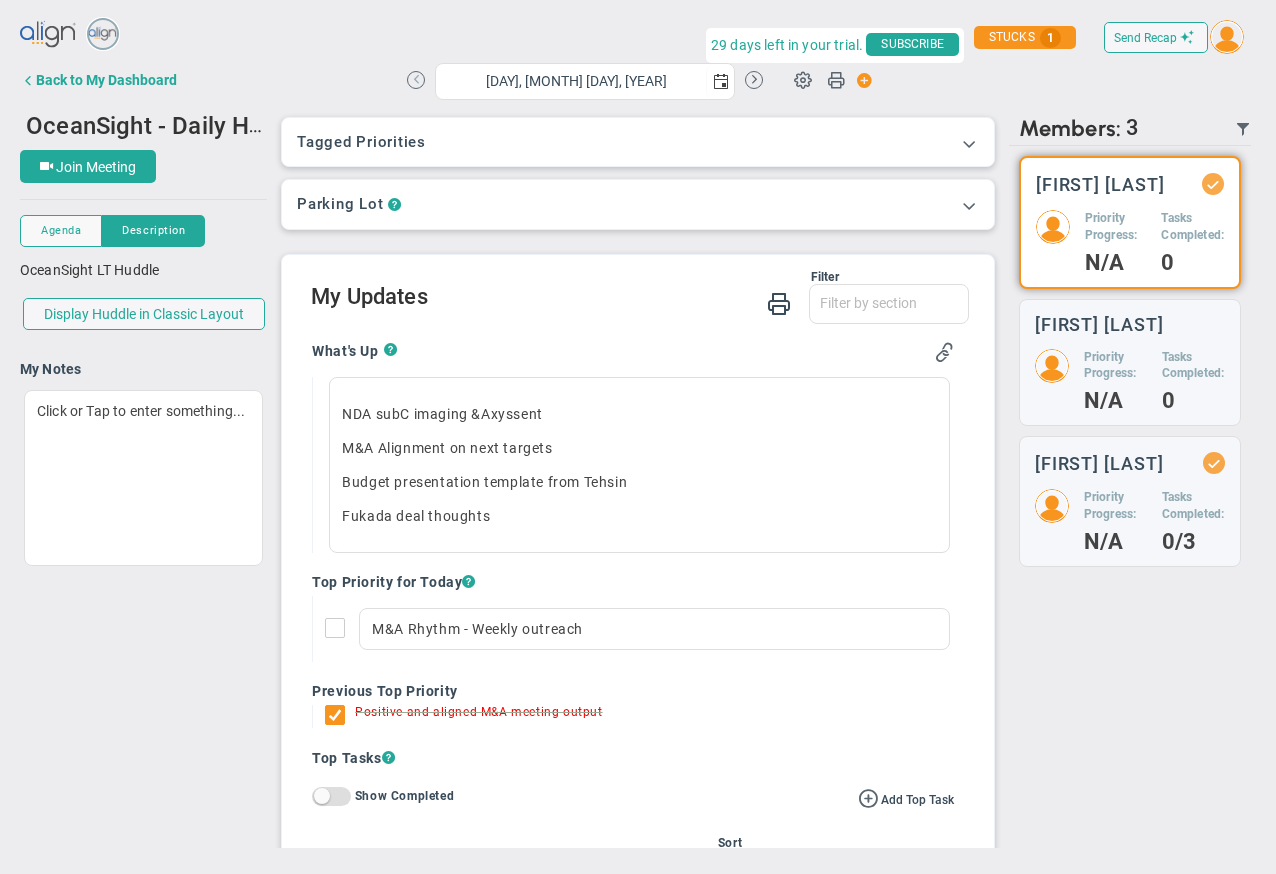 click at bounding box center [416, 80] 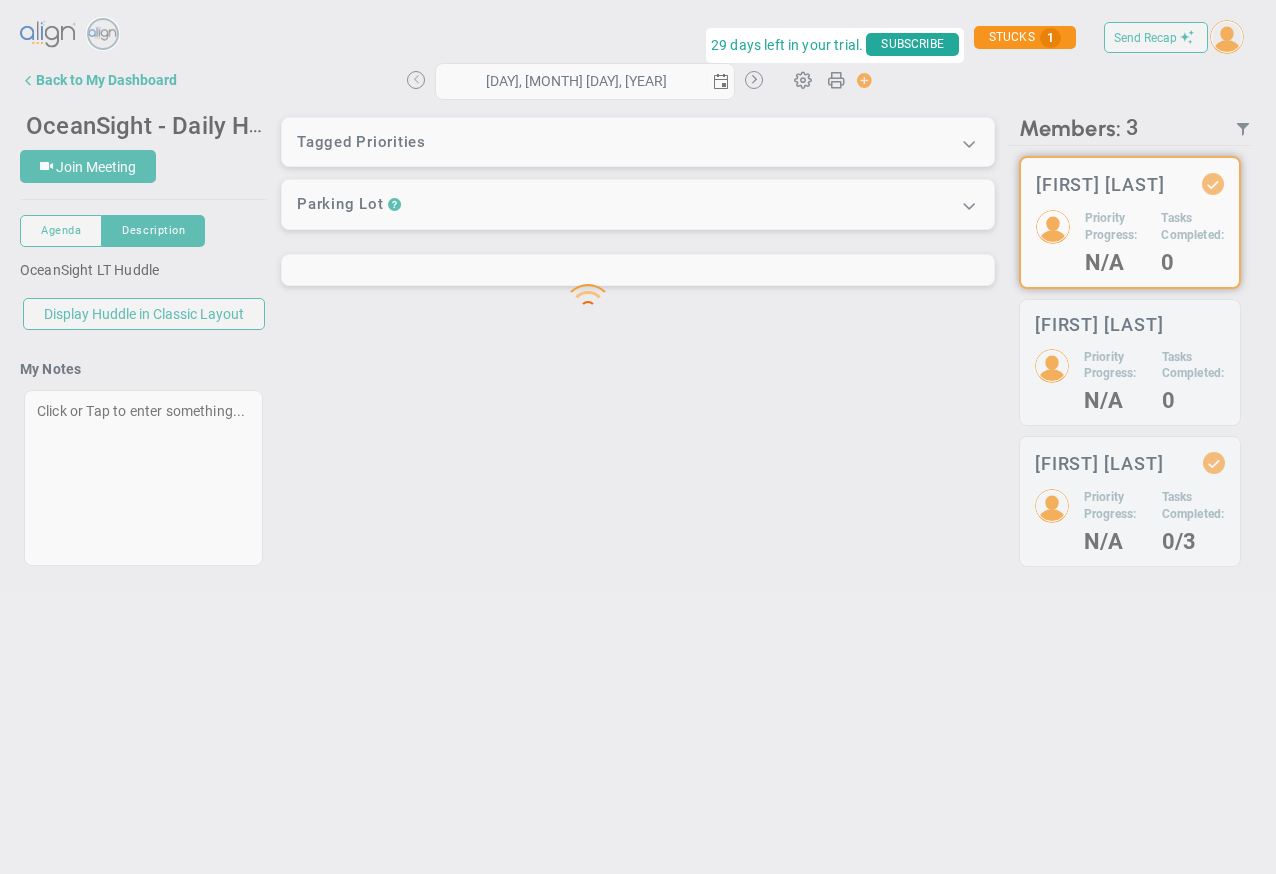 click at bounding box center [638, 284] 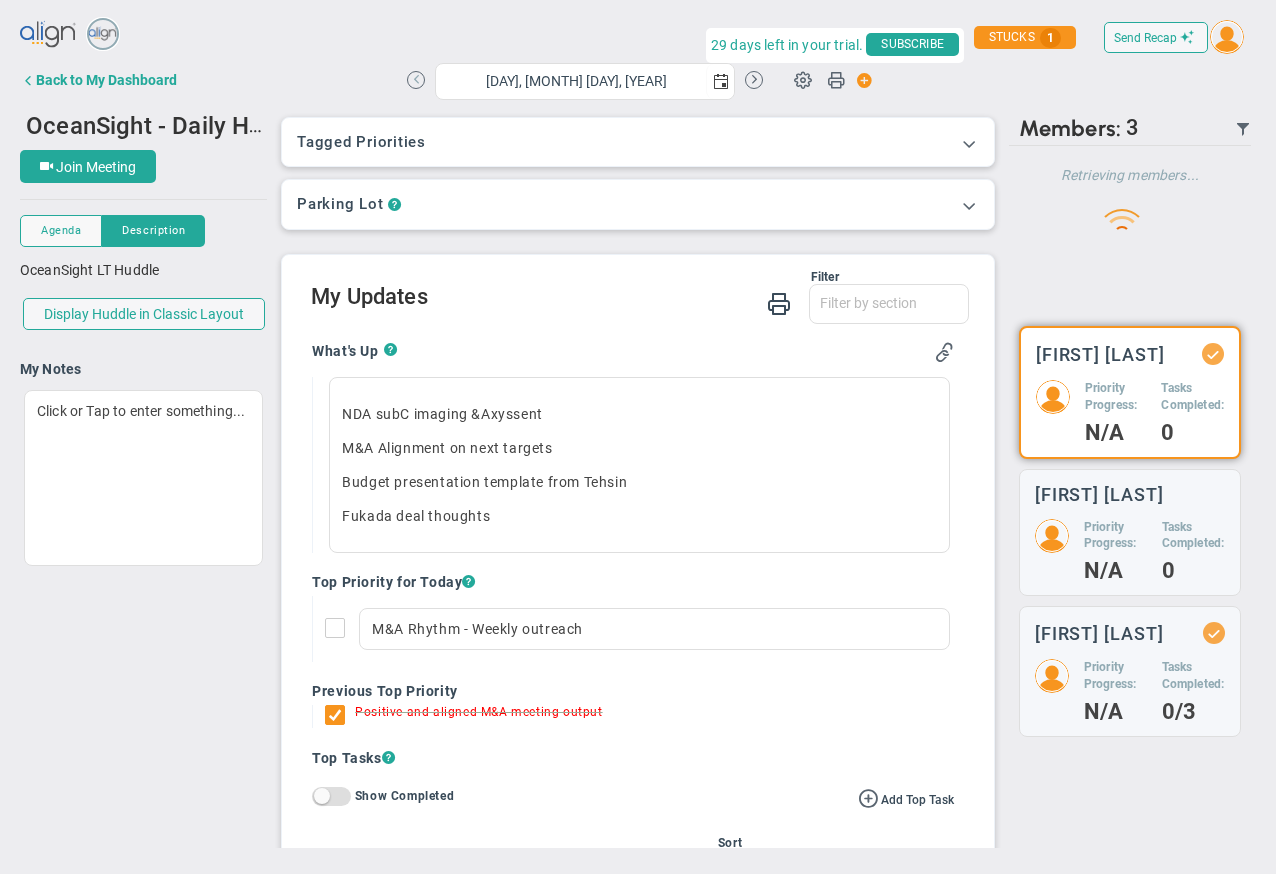 click at bounding box center (416, 80) 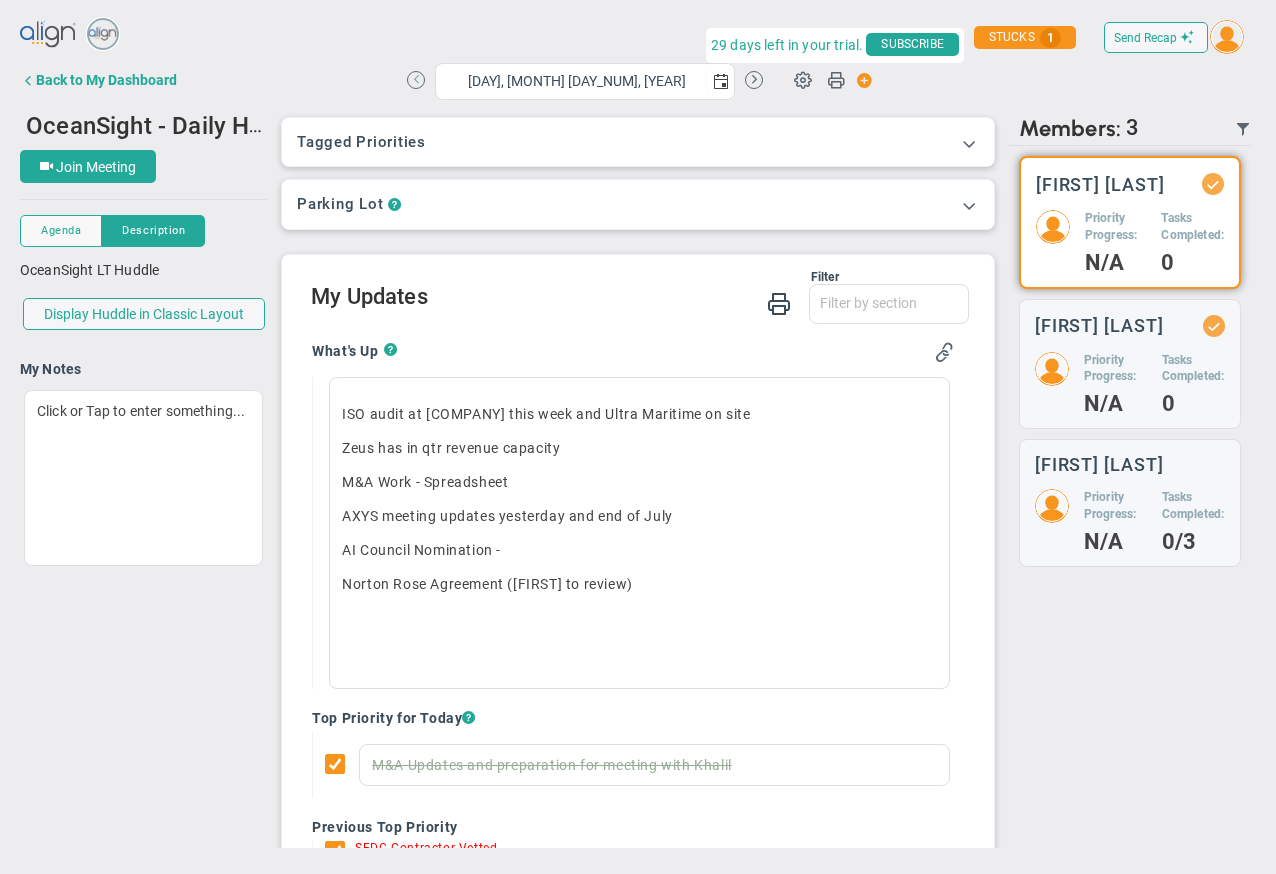 click at bounding box center (416, 80) 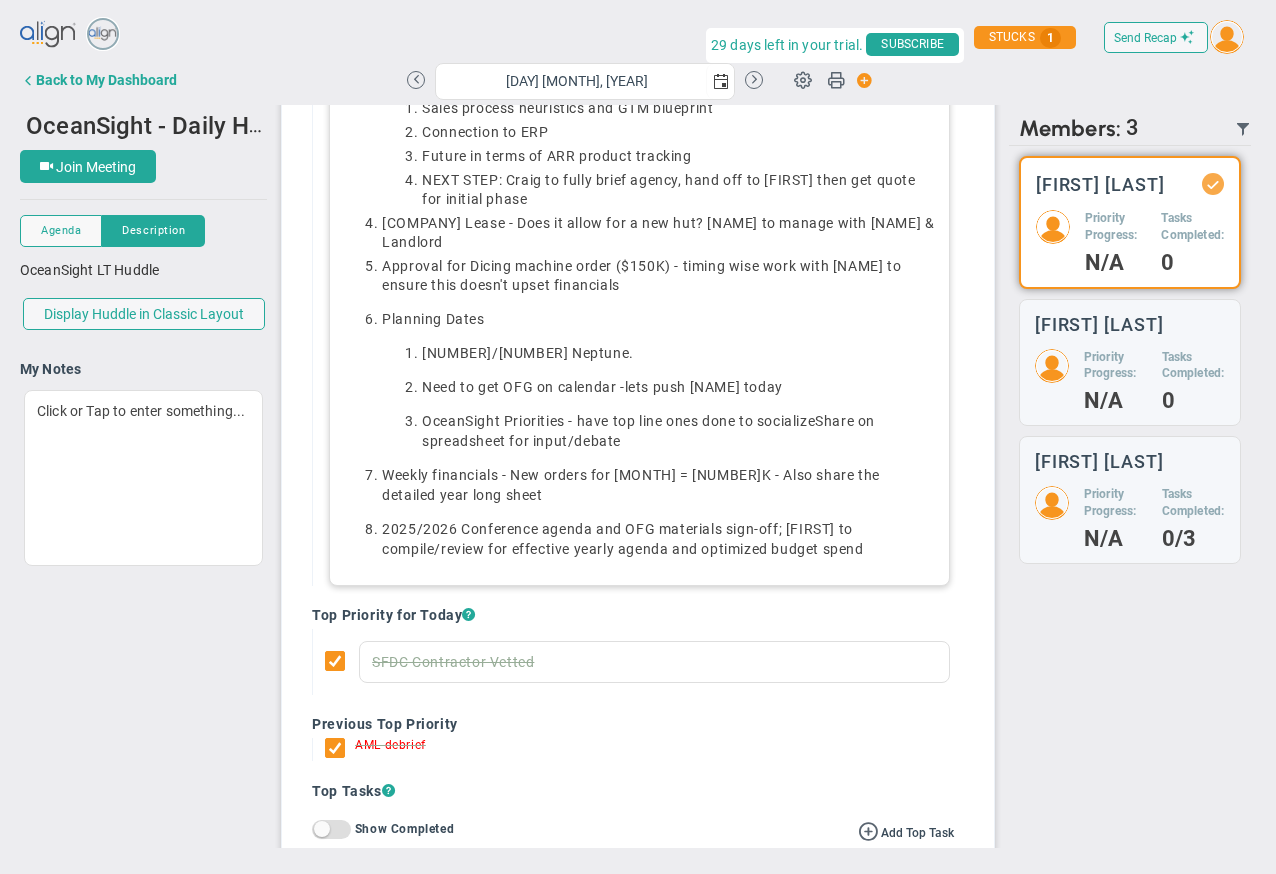 scroll, scrollTop: 0, scrollLeft: 0, axis: both 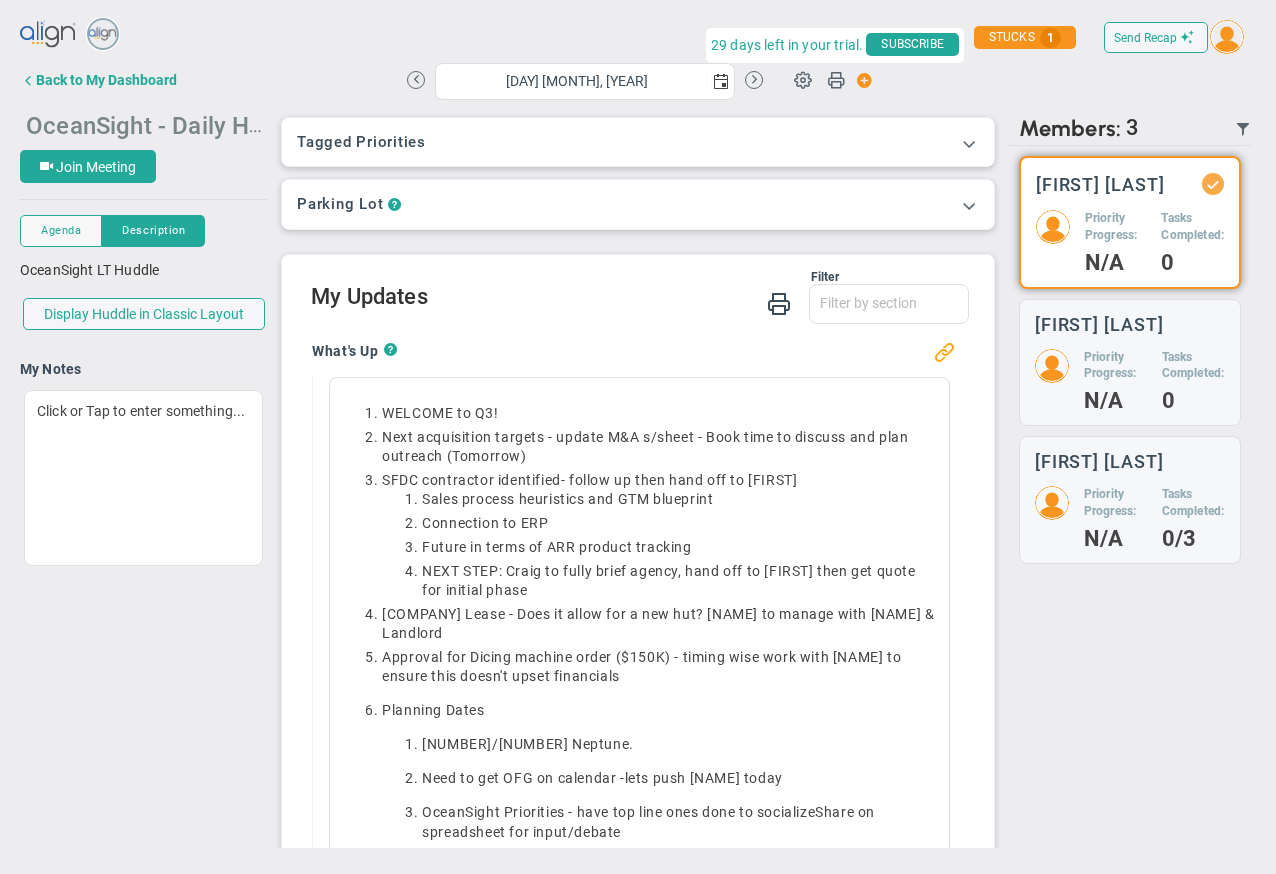 click on "OceanSight - Daily Huddle" at bounding box center (168, 124) 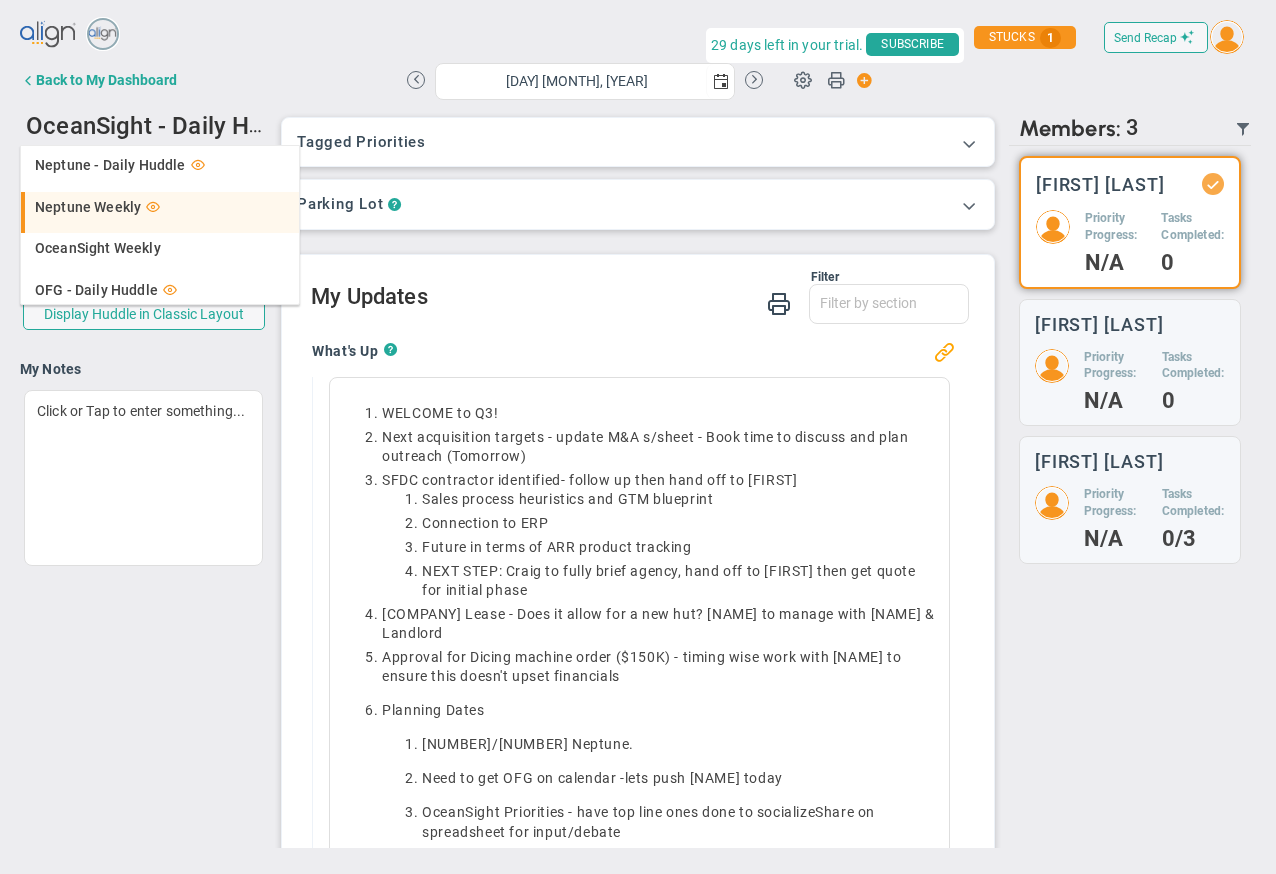 click on "Neptune Weekly" at bounding box center [88, 207] 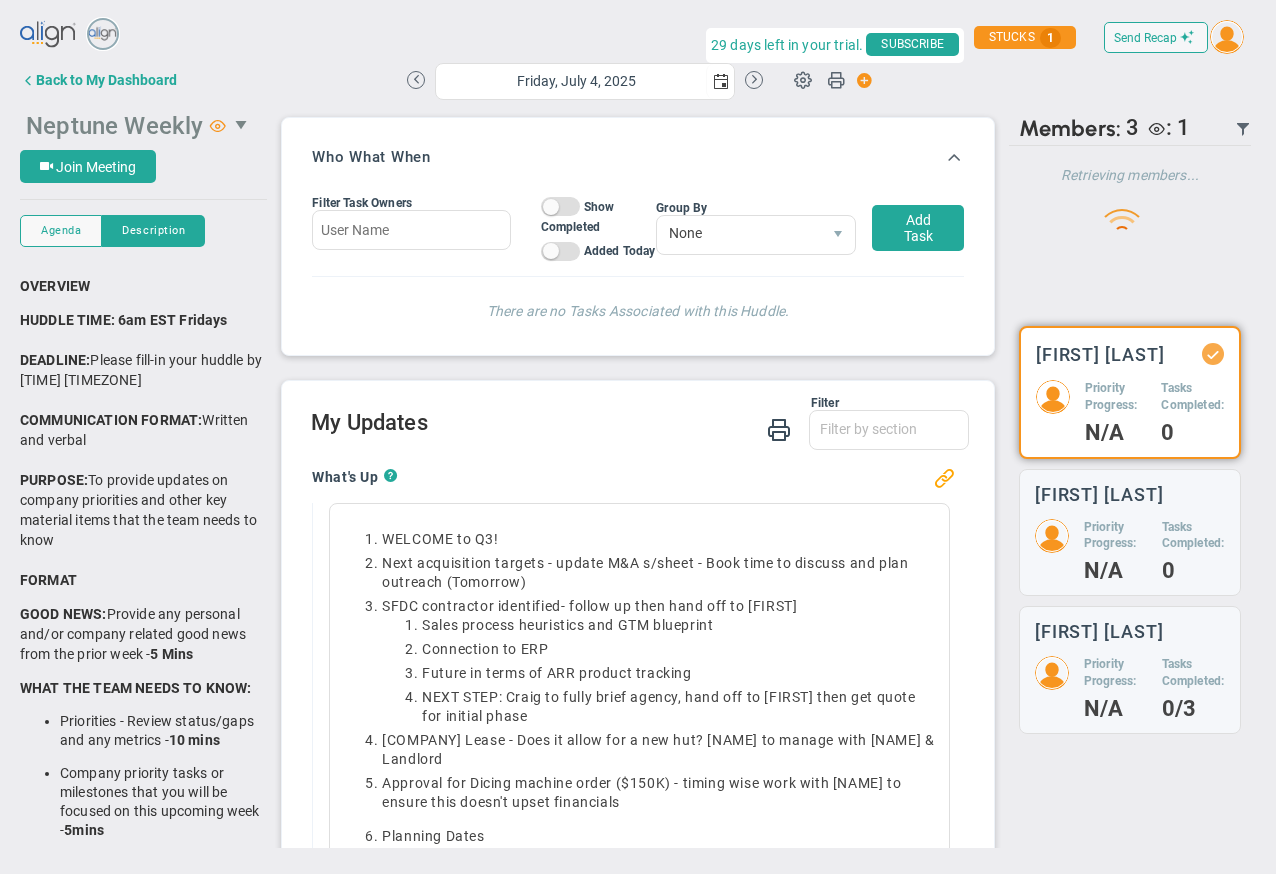 click on "Neptune Weekly" at bounding box center [123, 125] 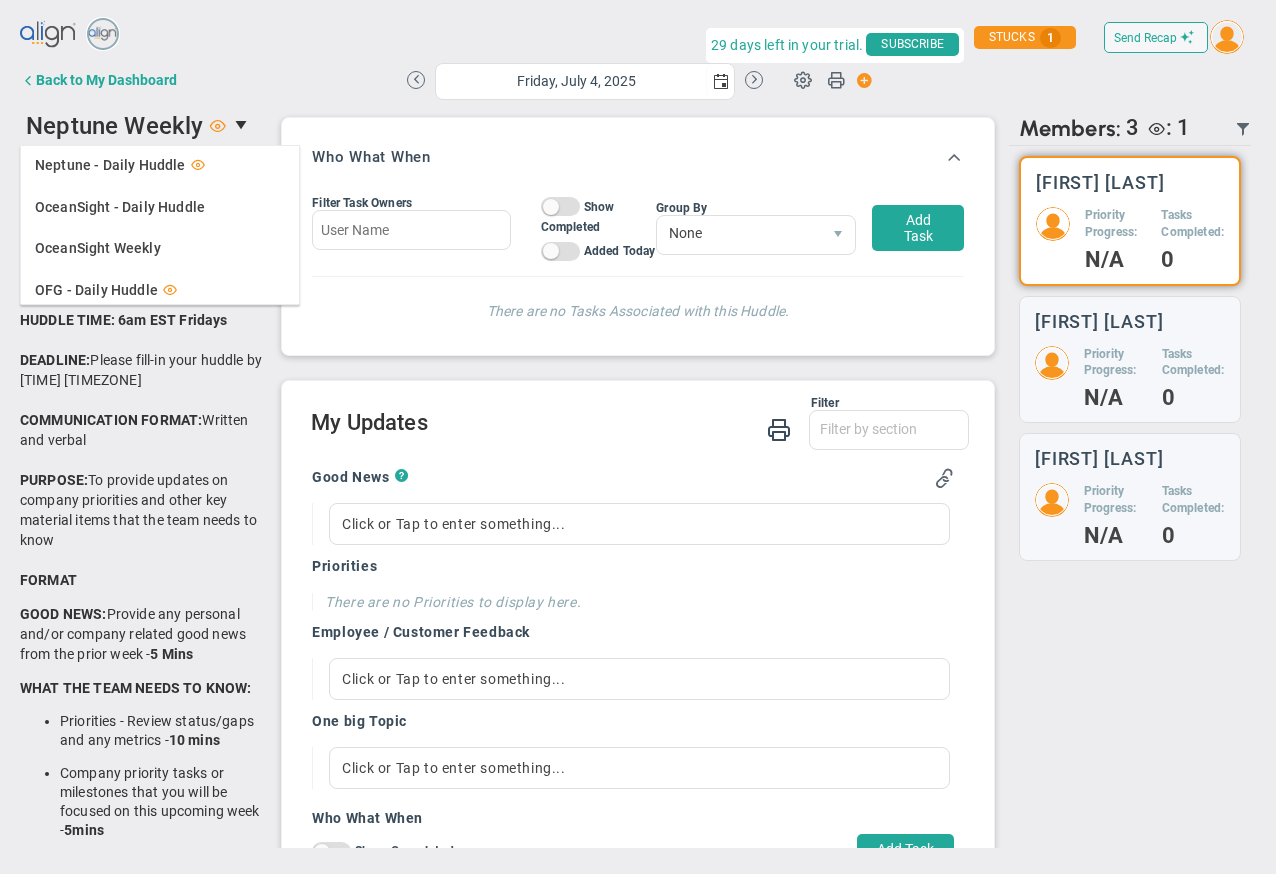click on "[COMPANY] - Daily Huddle
[COMPANY] Weekly
OceanSight - Daily Huddle
OceanSight Weekly
OFG - Daily Huddle
OFG Weekly
No data found." at bounding box center [160, 225] 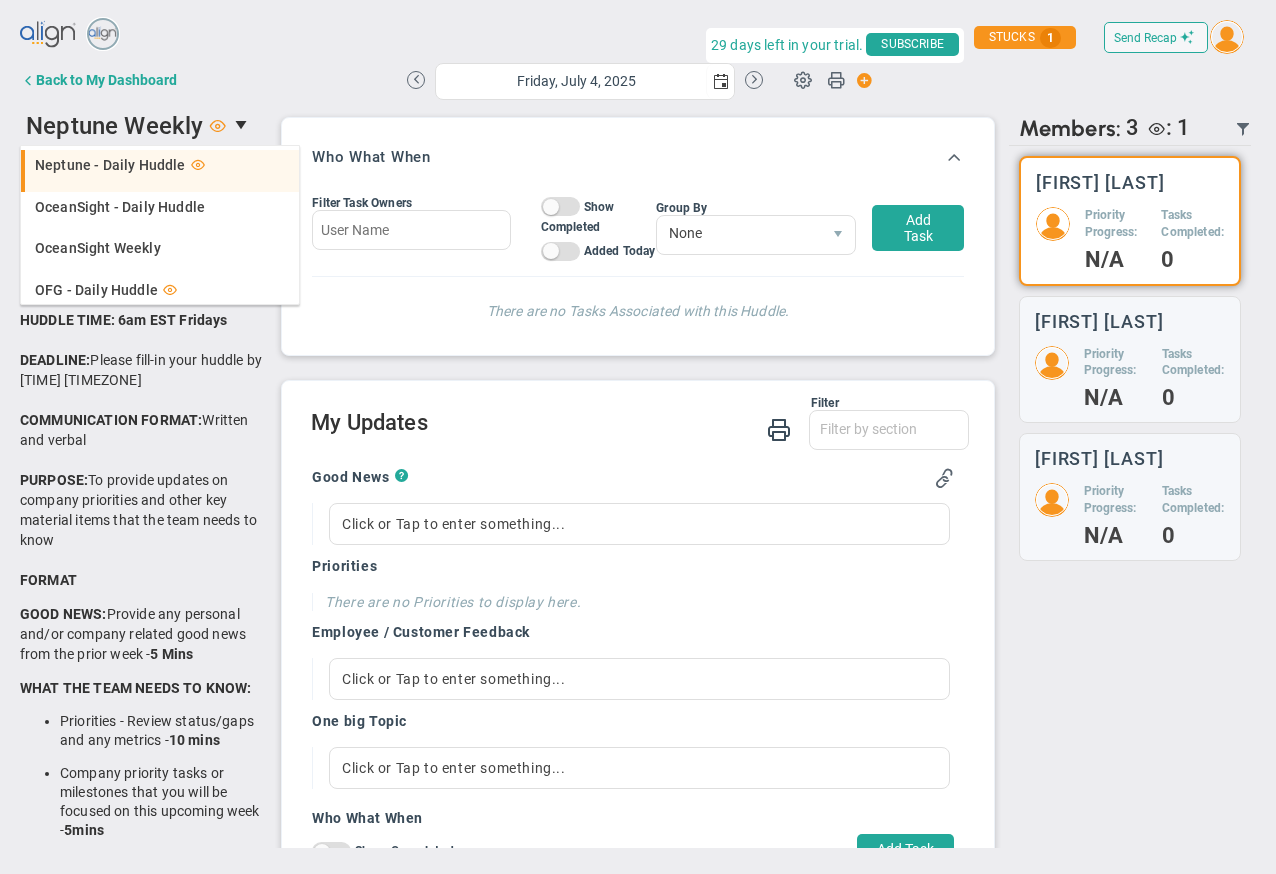 click on "Neptune - Daily Huddle" at bounding box center (110, 165) 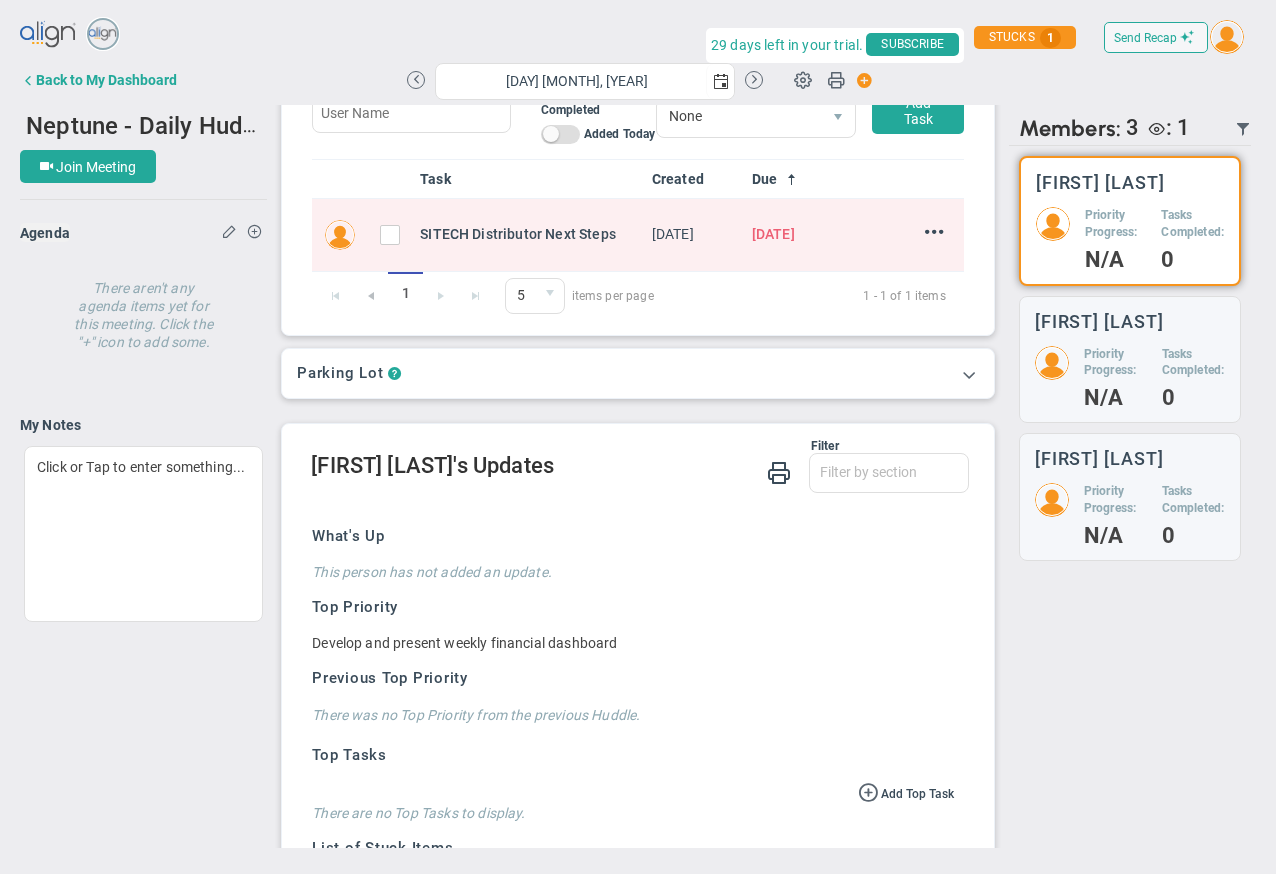 scroll, scrollTop: 184, scrollLeft: 0, axis: vertical 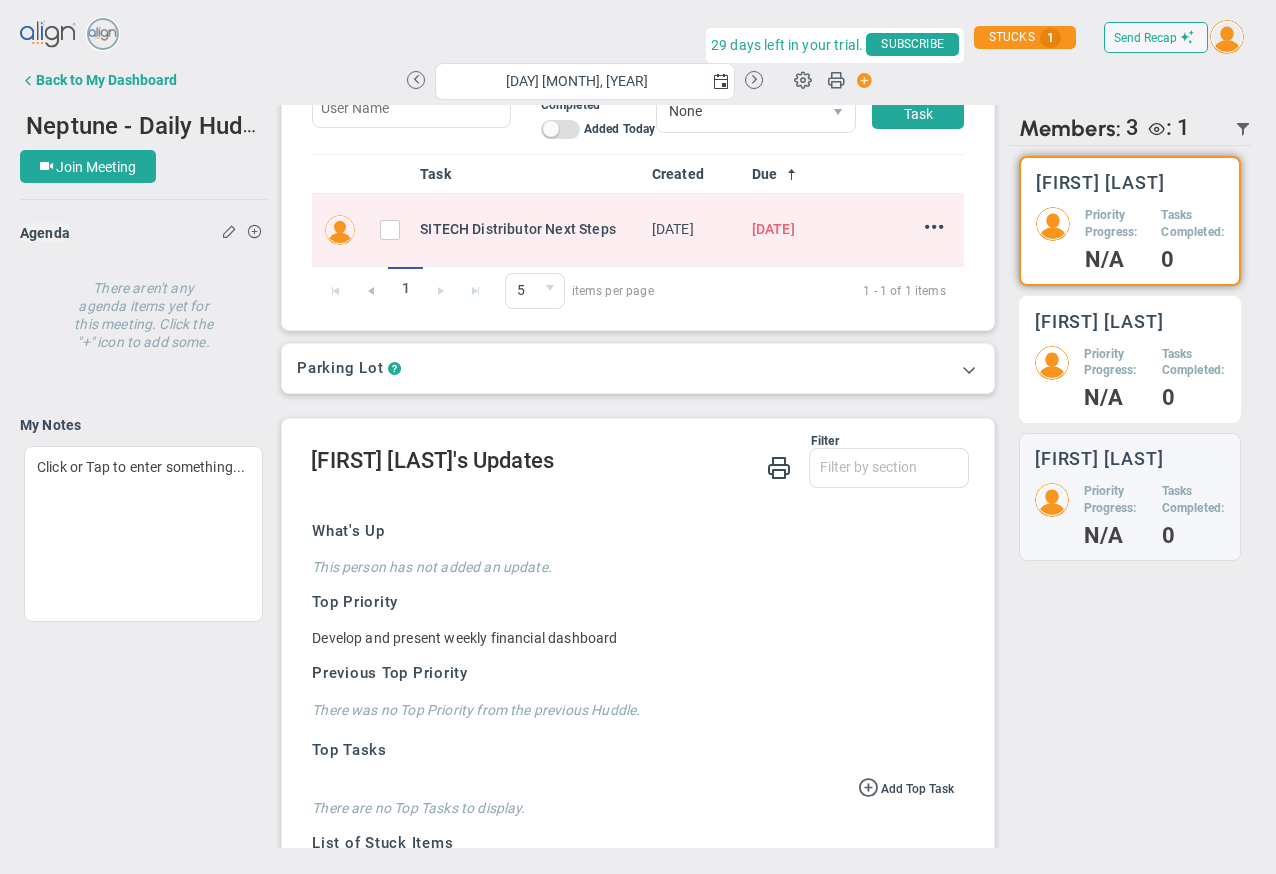 click on "[NAME]
Priority Progress:
N/A
Tasks Completed:
0" at bounding box center (1130, 221) 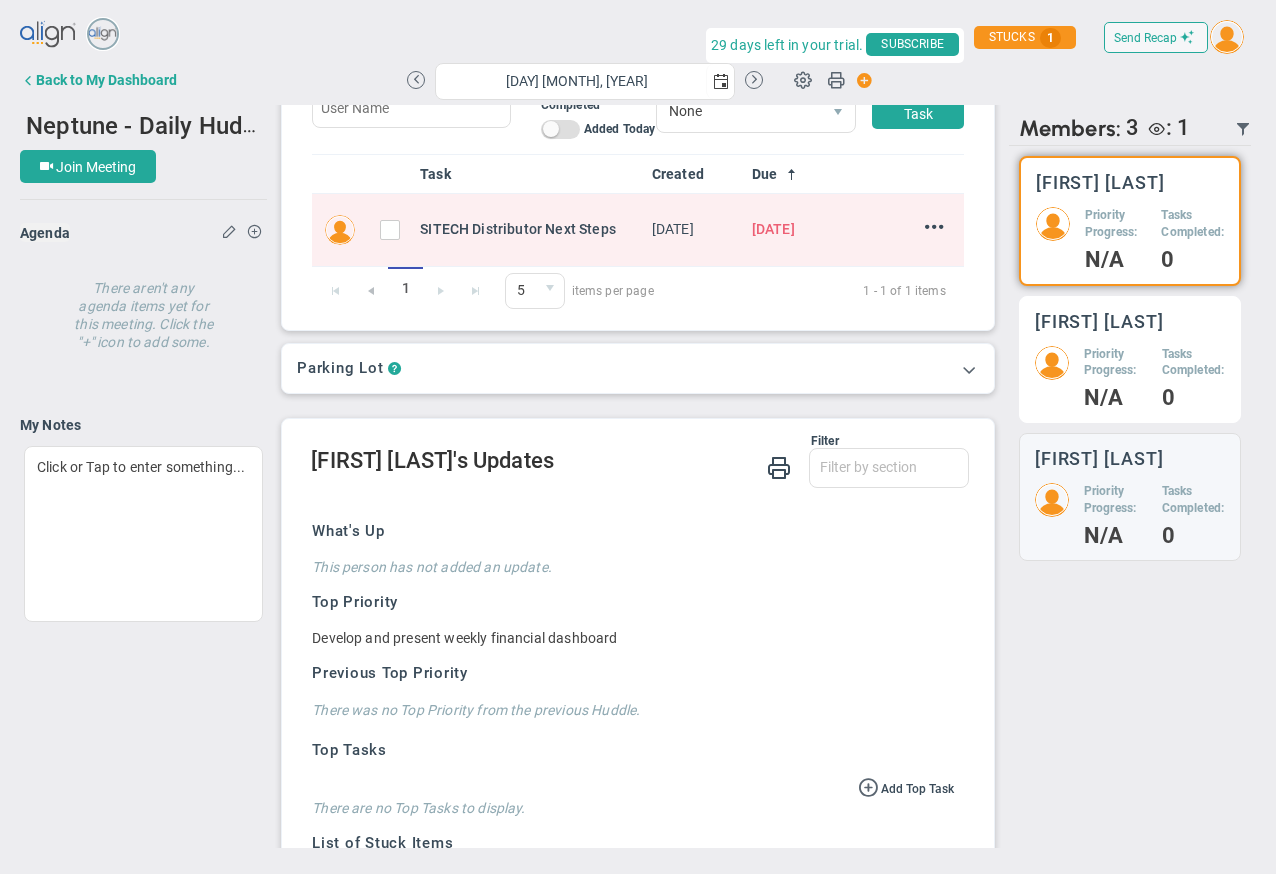 scroll, scrollTop: 505, scrollLeft: 0, axis: vertical 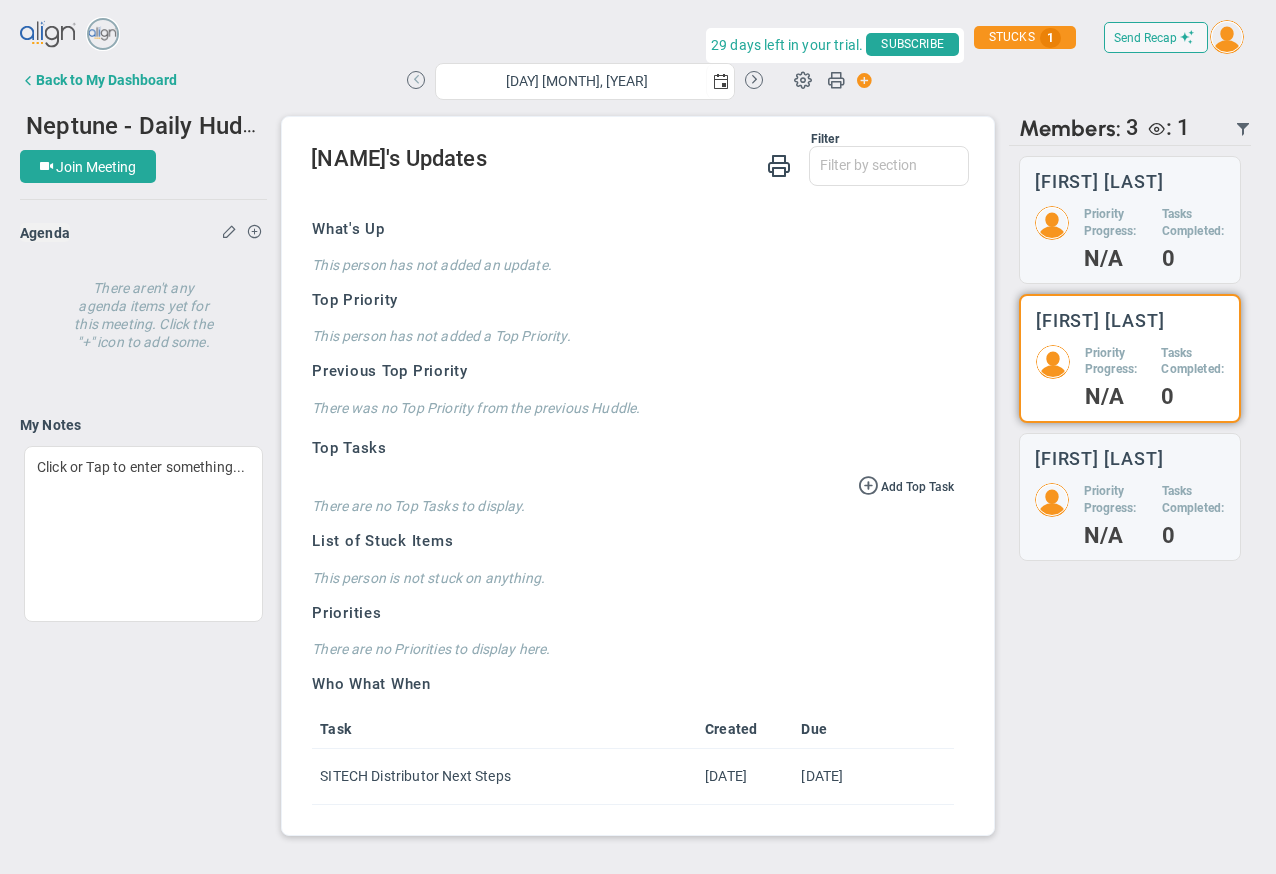 click at bounding box center (416, 80) 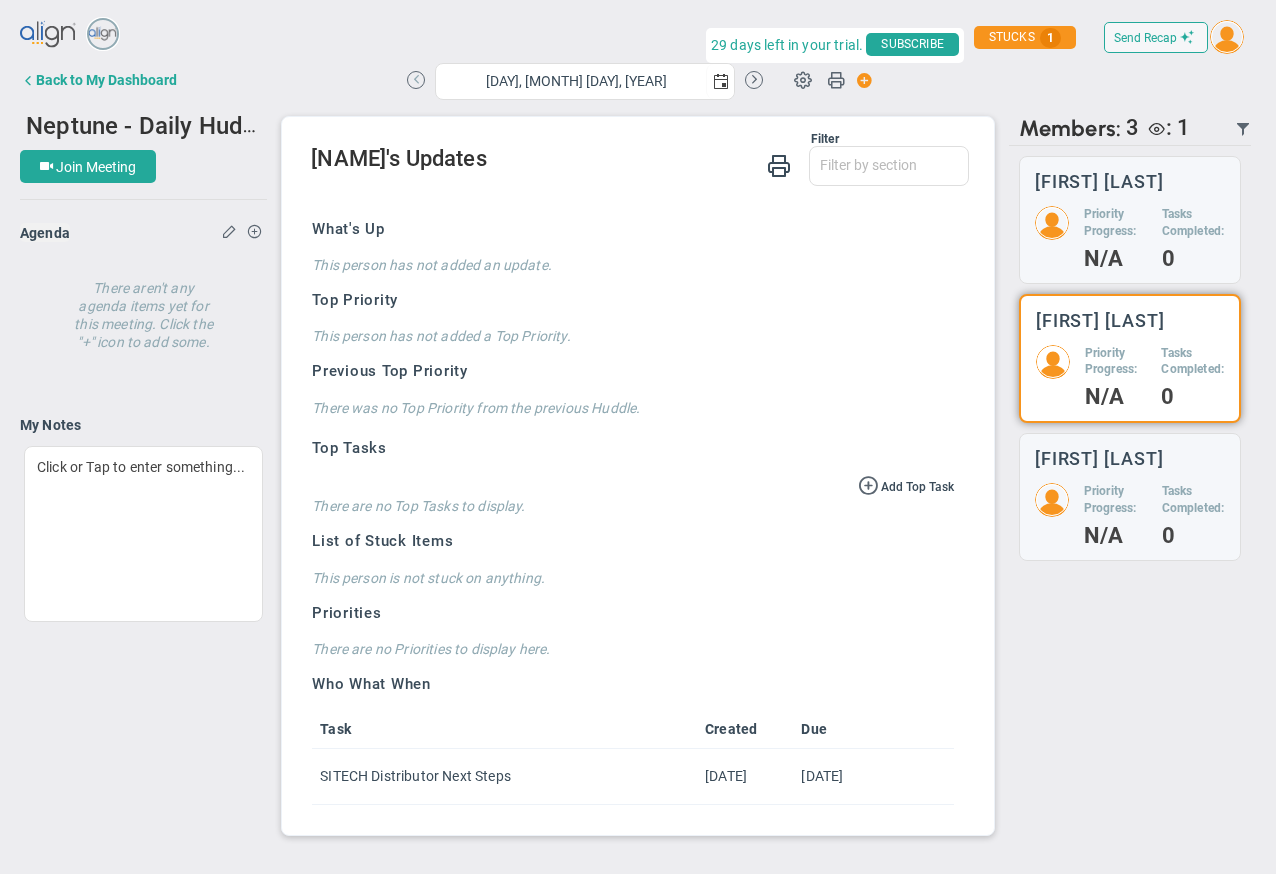 scroll, scrollTop: 0, scrollLeft: 0, axis: both 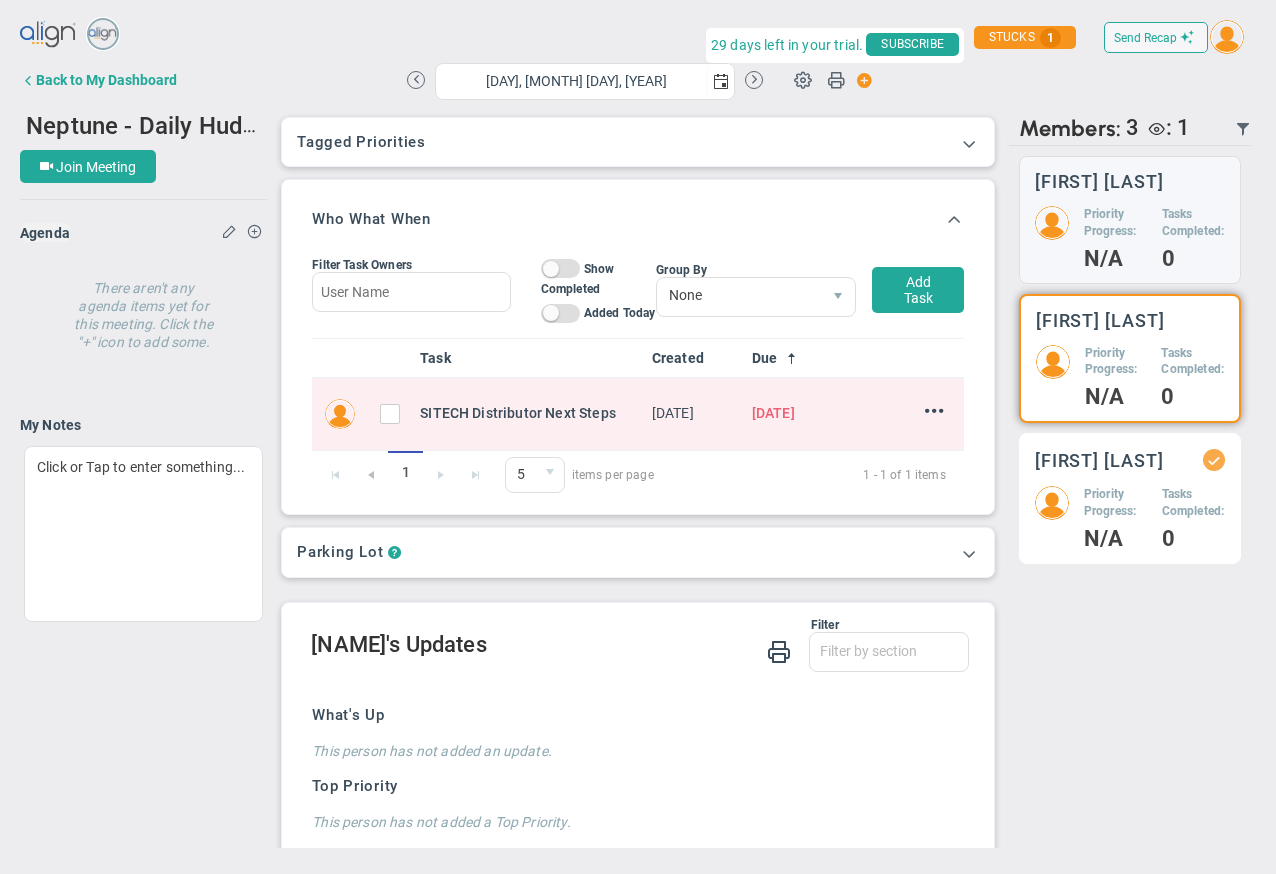 click on "[FIRST] [LAST]
Priority Progress:
N/A
Tasks Completed:
0" at bounding box center [1130, 220] 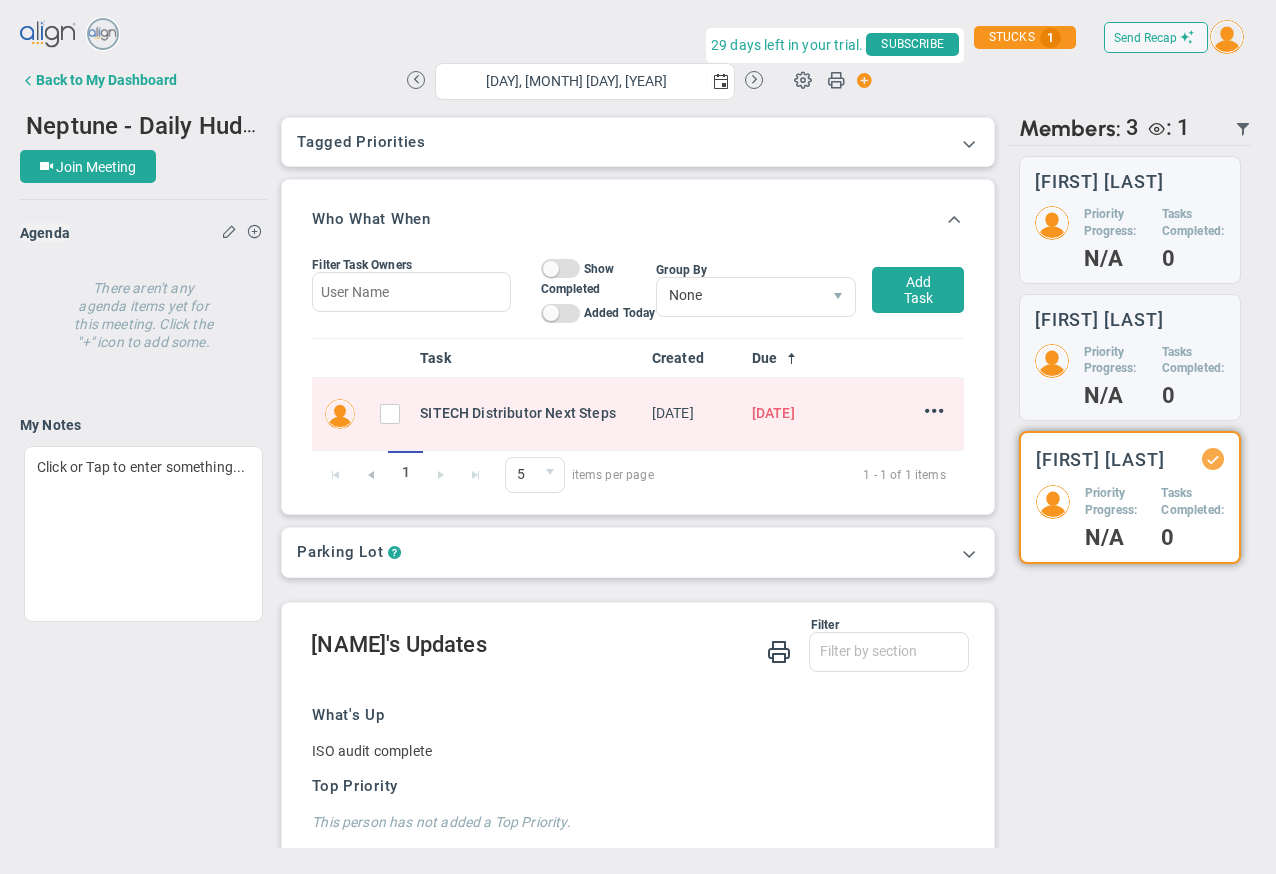 scroll, scrollTop: 430, scrollLeft: 0, axis: vertical 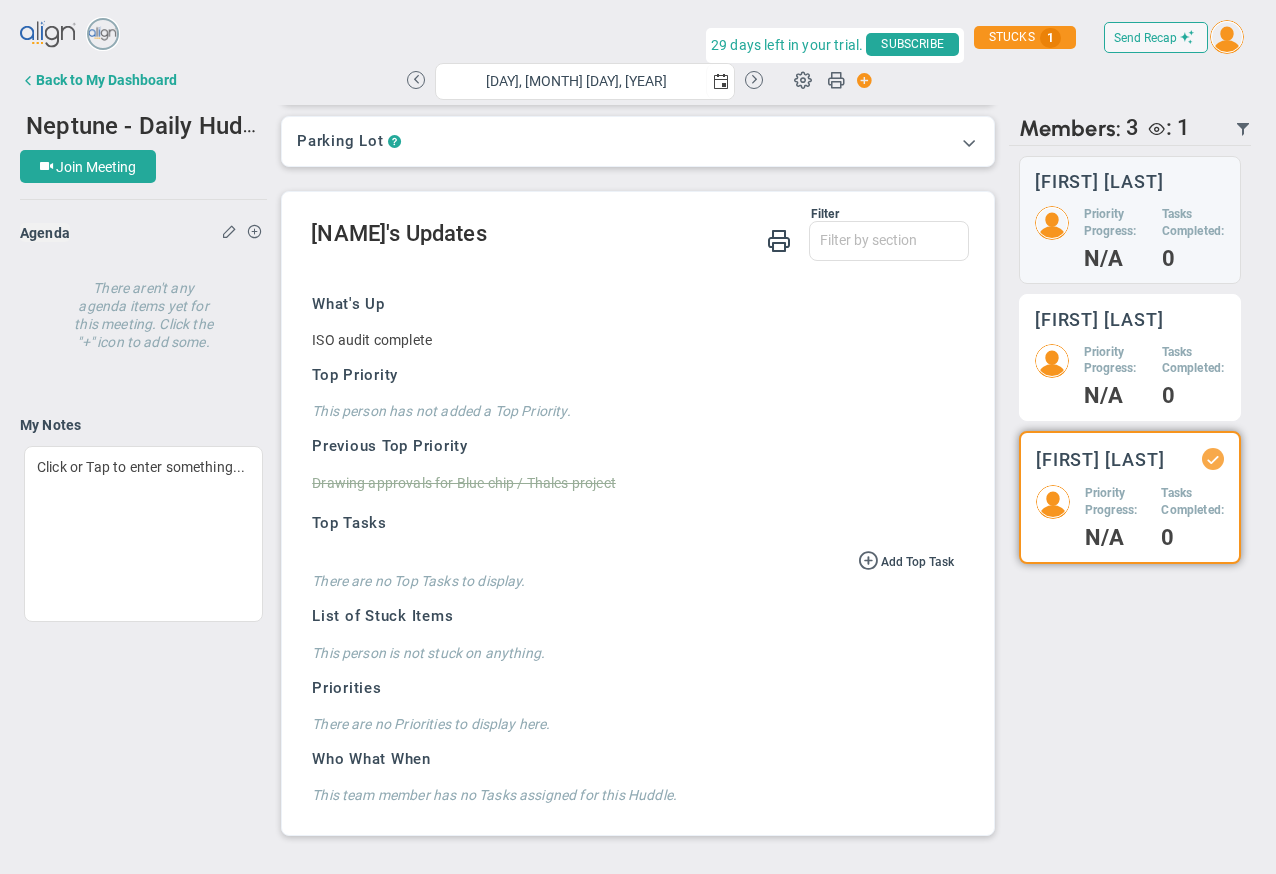 click on "Priority Progress:
N/A" at bounding box center (1115, 237) 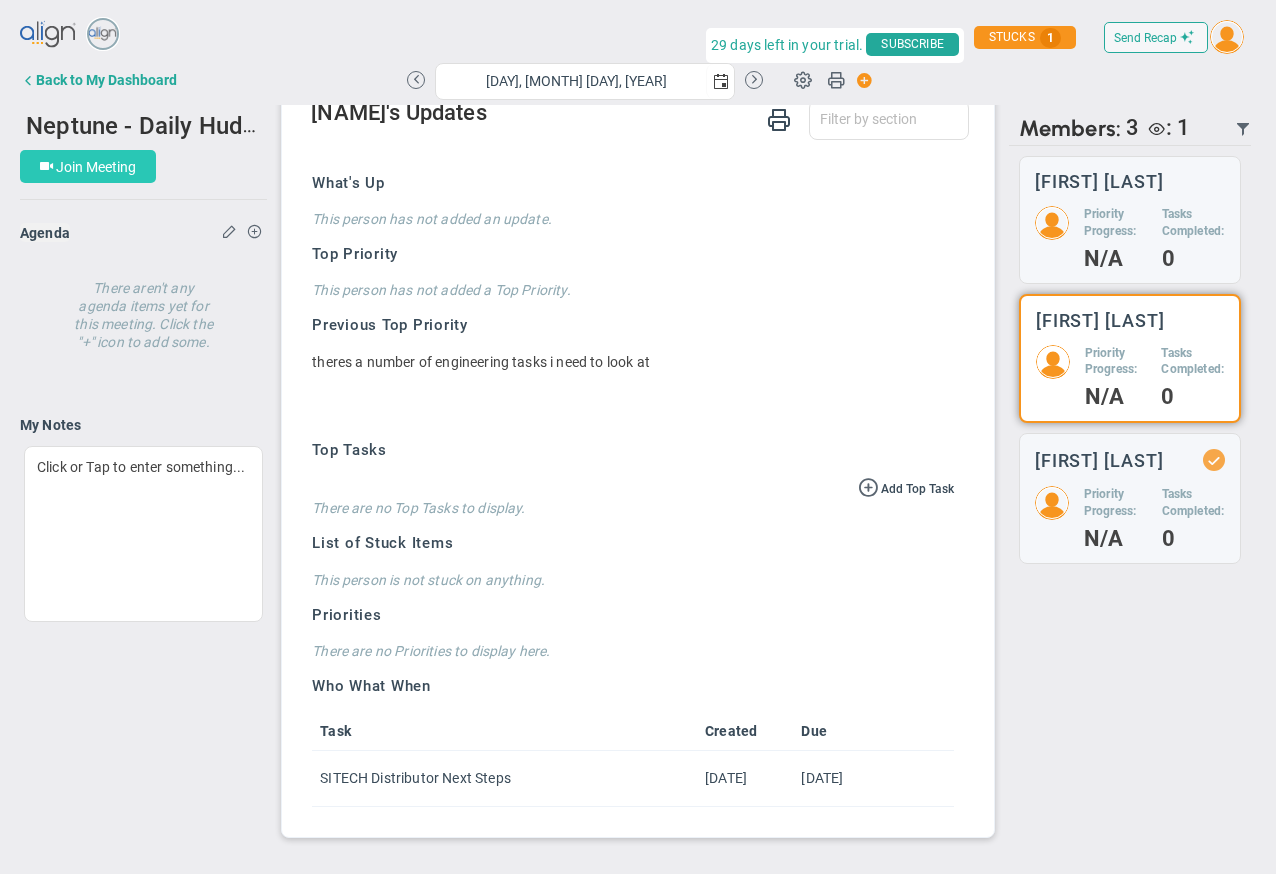 click on "Join Meeting" at bounding box center (96, 167) 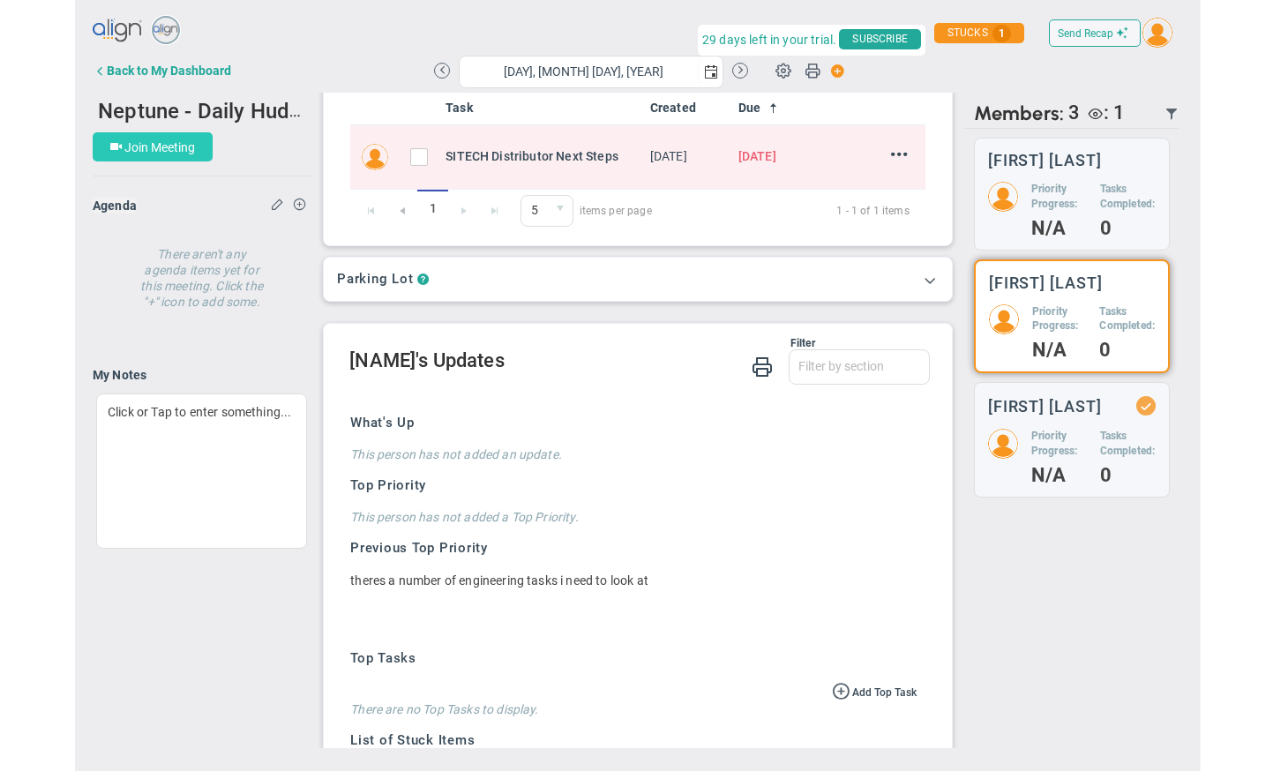 scroll, scrollTop: 0, scrollLeft: 0, axis: both 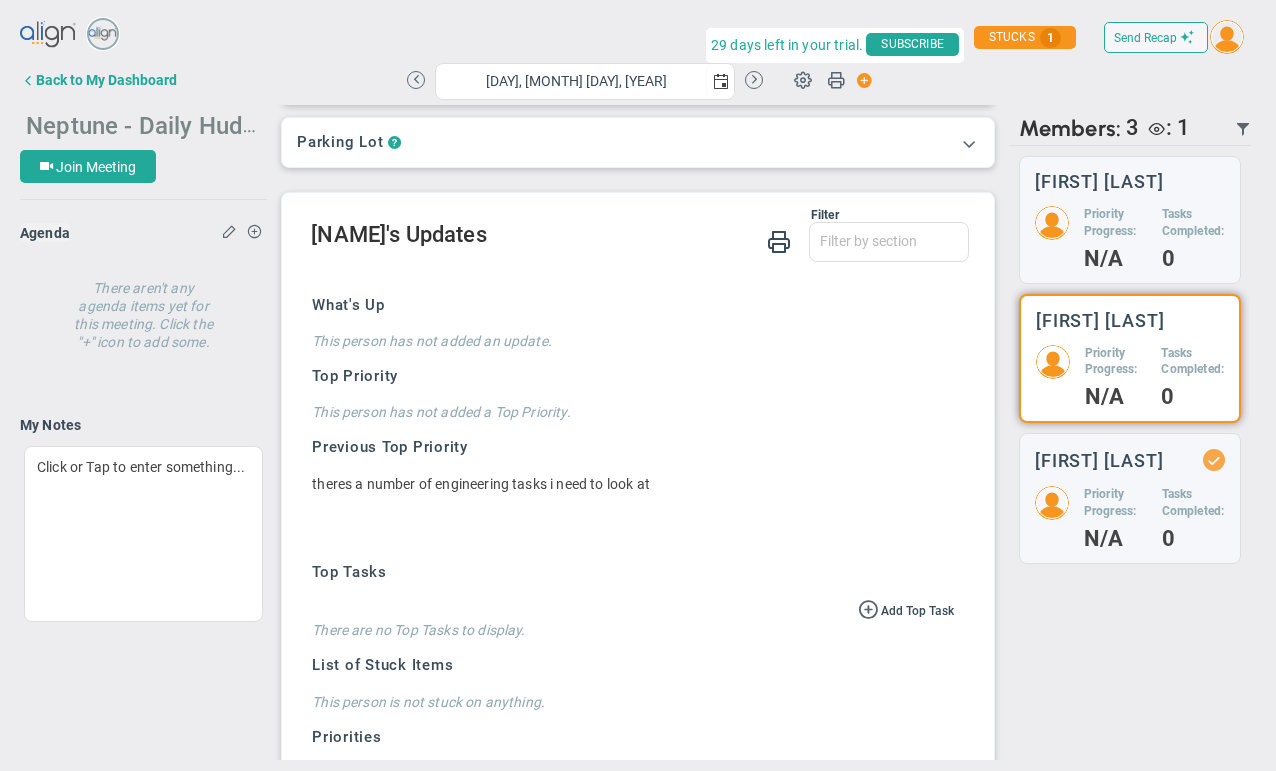 click on "Neptune - Daily Huddle" at bounding box center [151, 124] 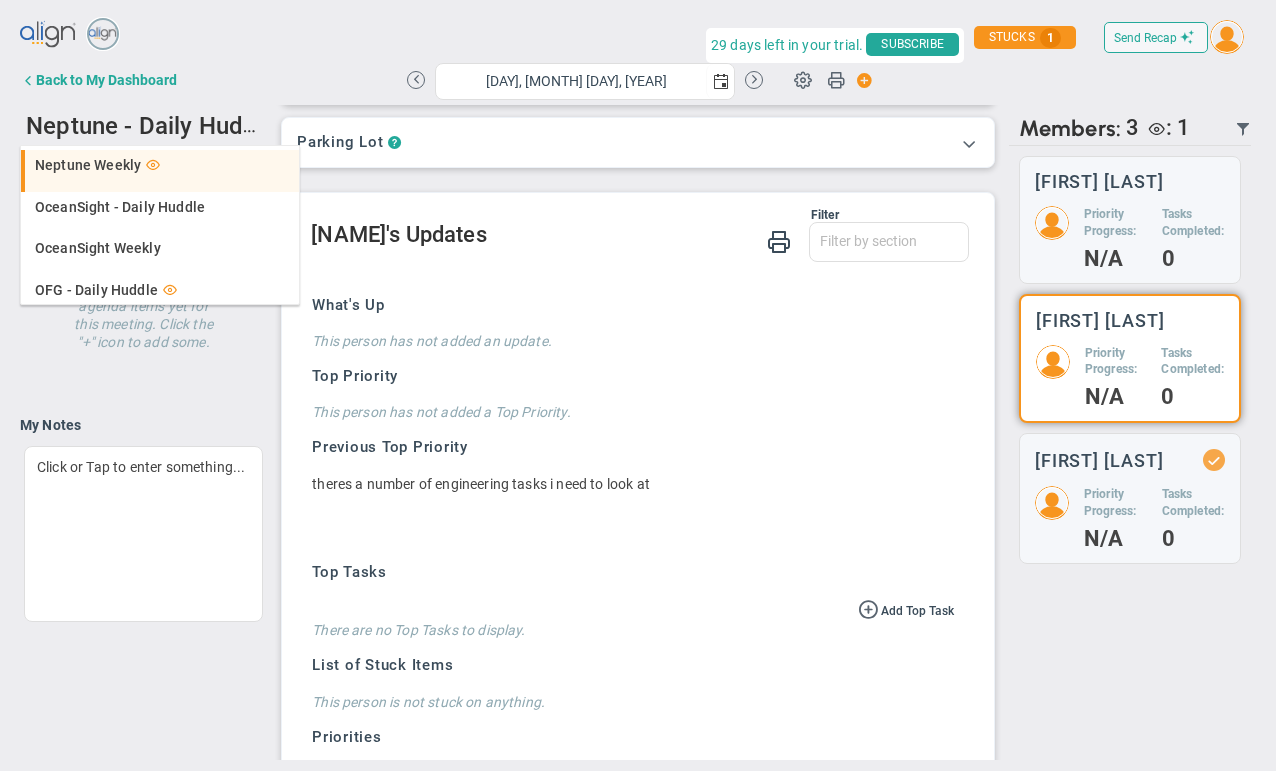 click on "Neptune Weekly" at bounding box center (88, 165) 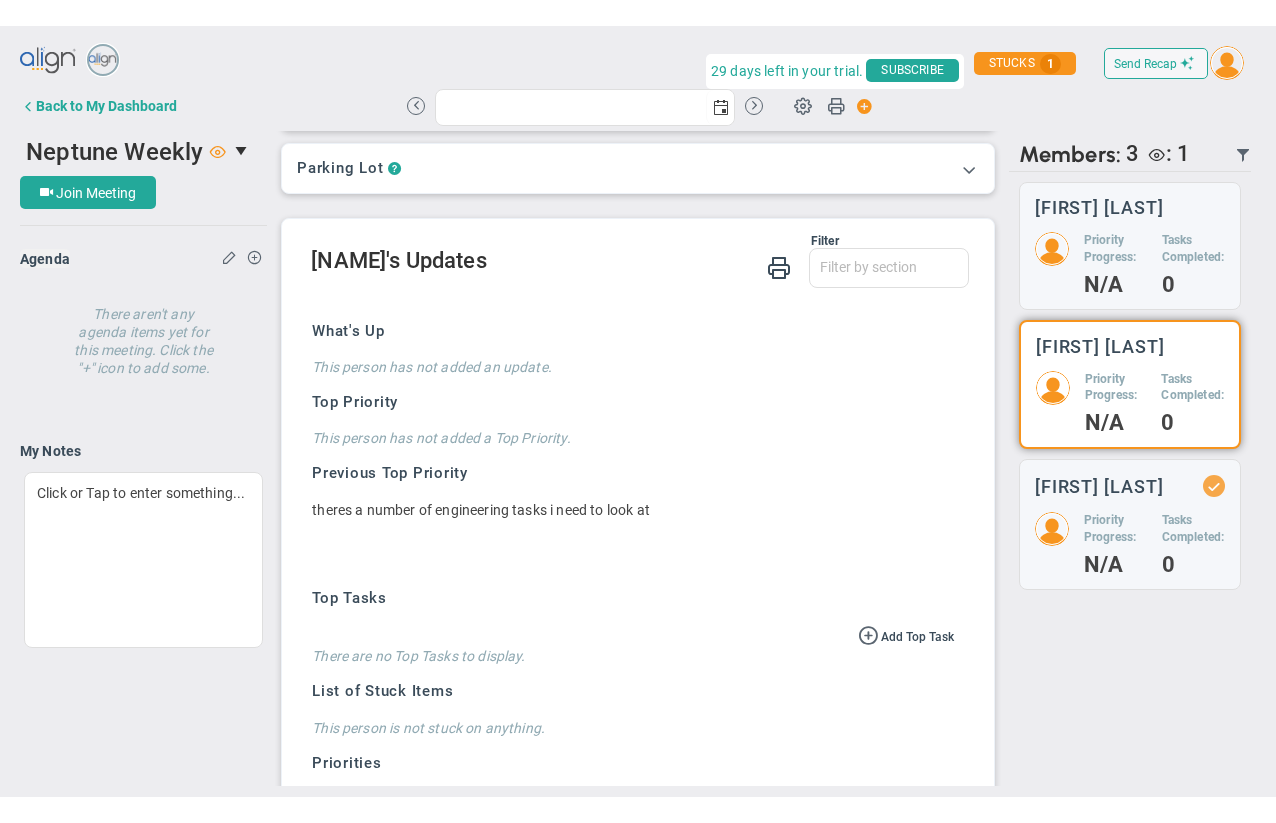 scroll, scrollTop: 0, scrollLeft: 0, axis: both 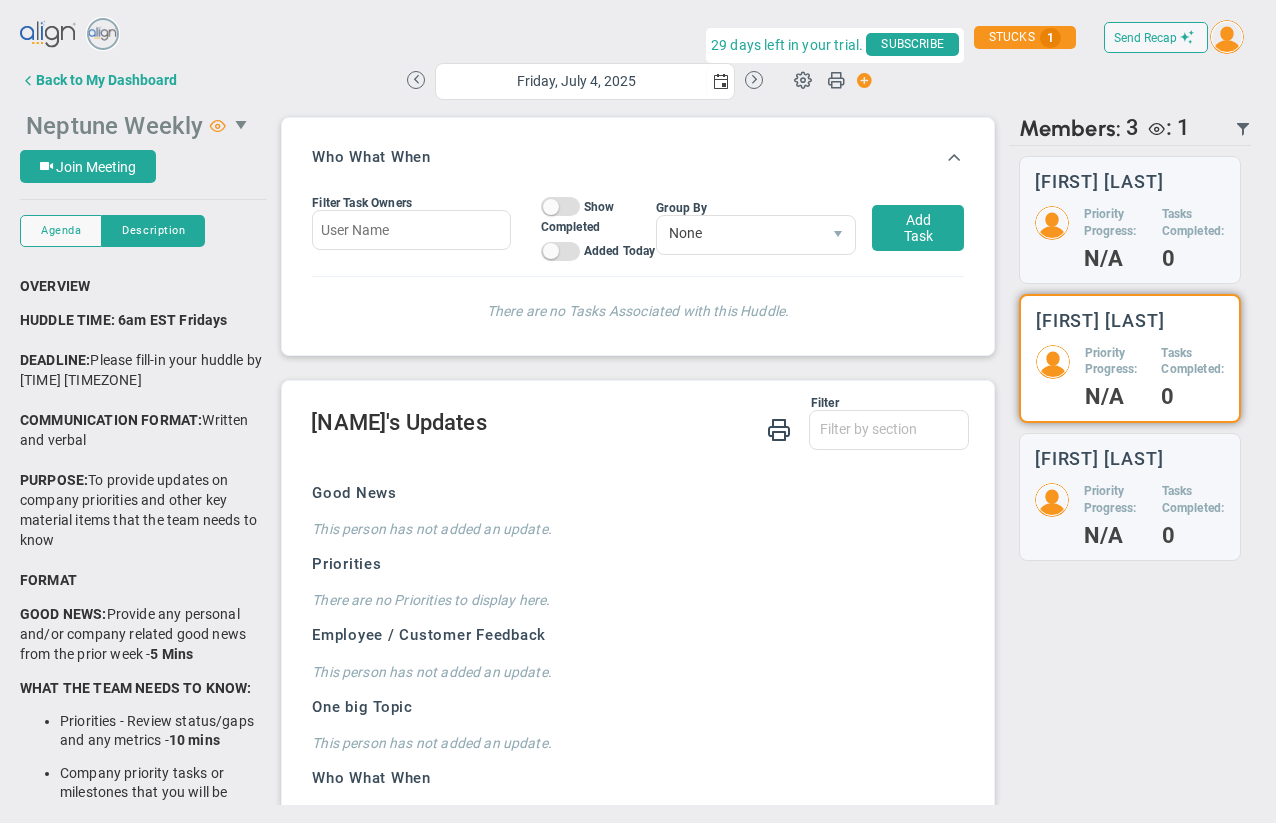 click on "Neptune Weekly" at bounding box center (114, 126) 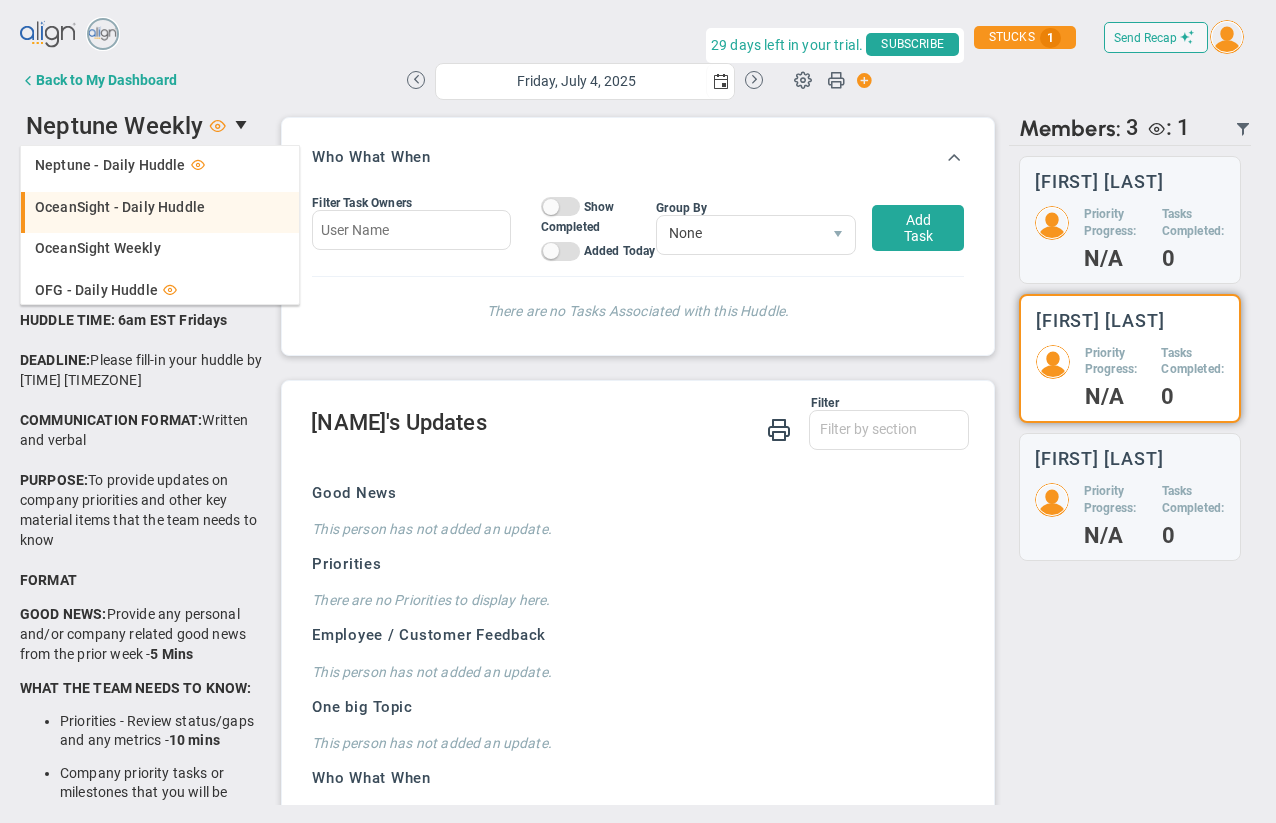 click on "OceanSight - Daily Huddle" at bounding box center (120, 207) 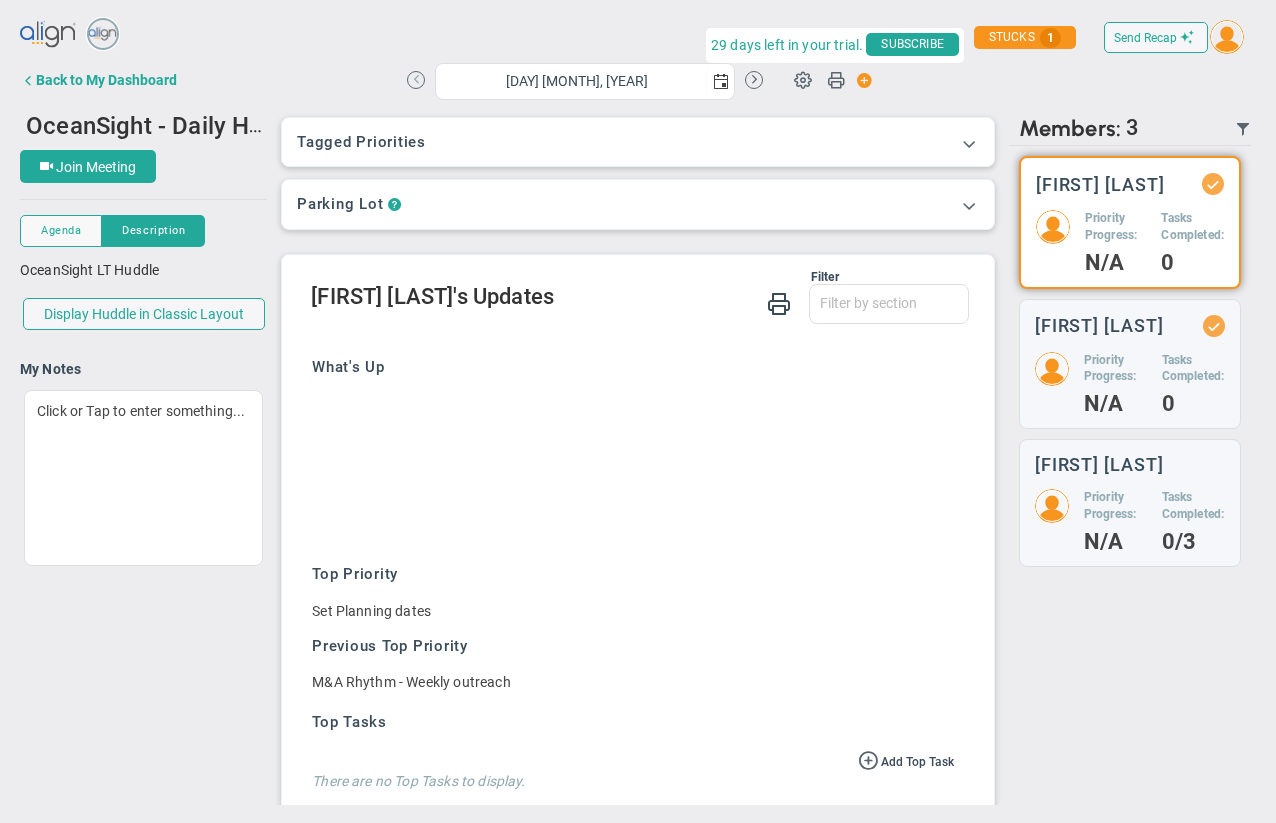 click at bounding box center [416, 80] 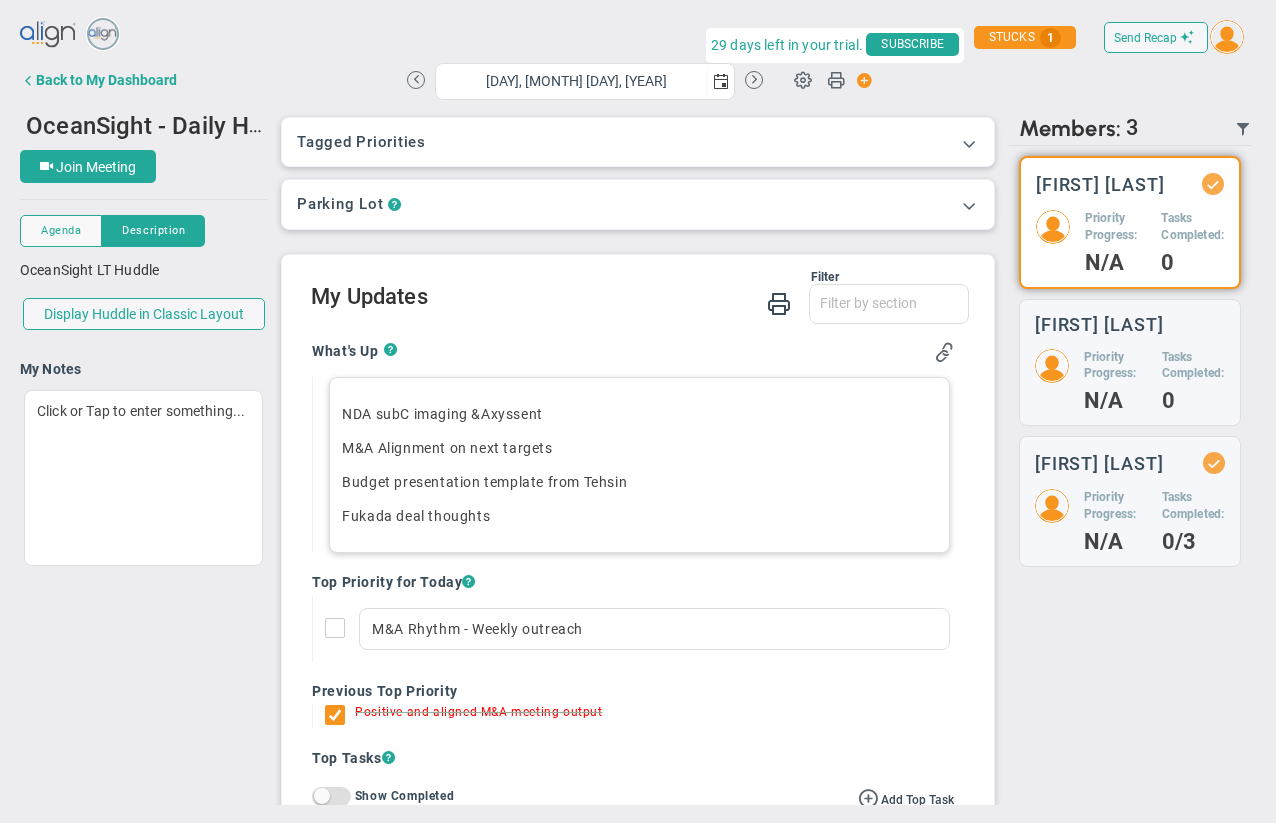 click on "Fukada deal thoughts" at bounding box center (639, 516) 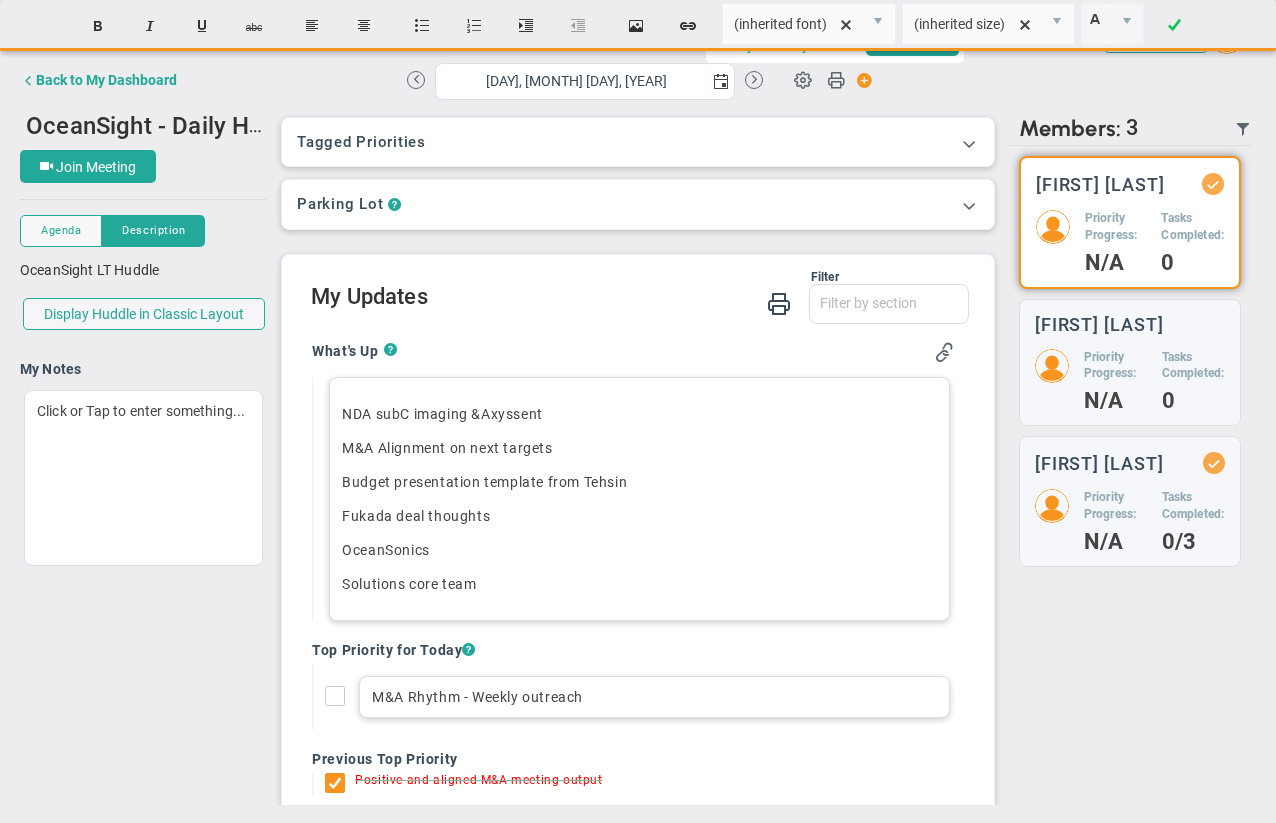 click on "M&A Rhythm - Weekly outreach" at bounding box center [654, 697] 